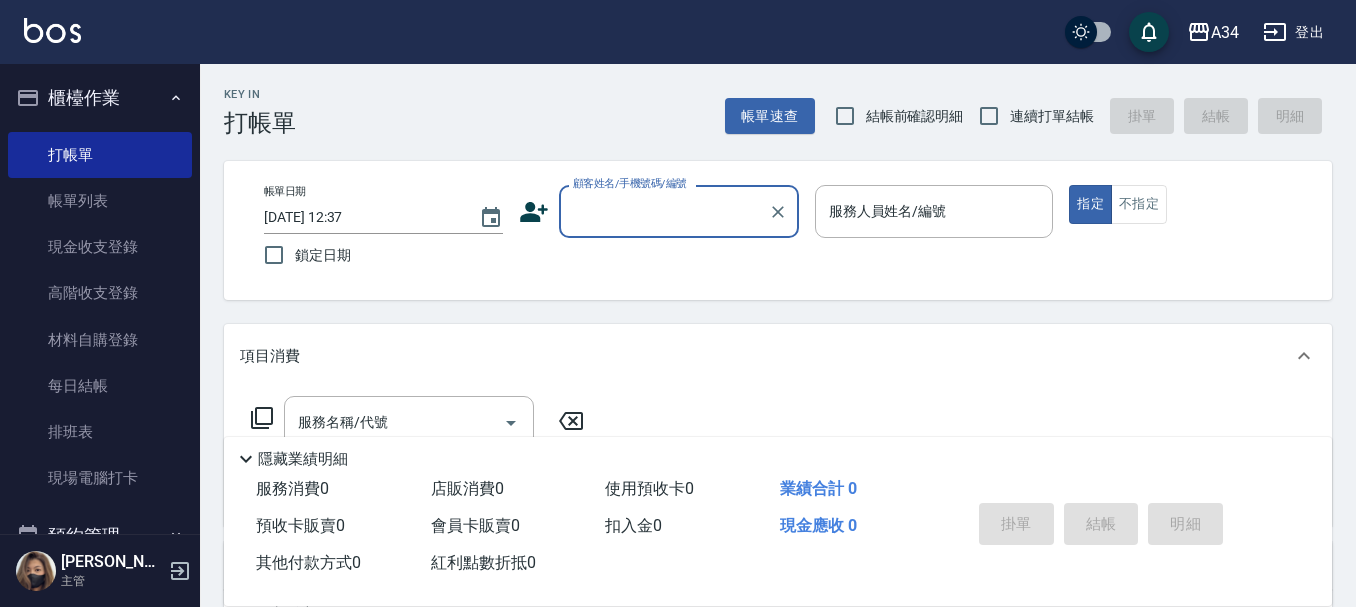 scroll, scrollTop: 0, scrollLeft: 0, axis: both 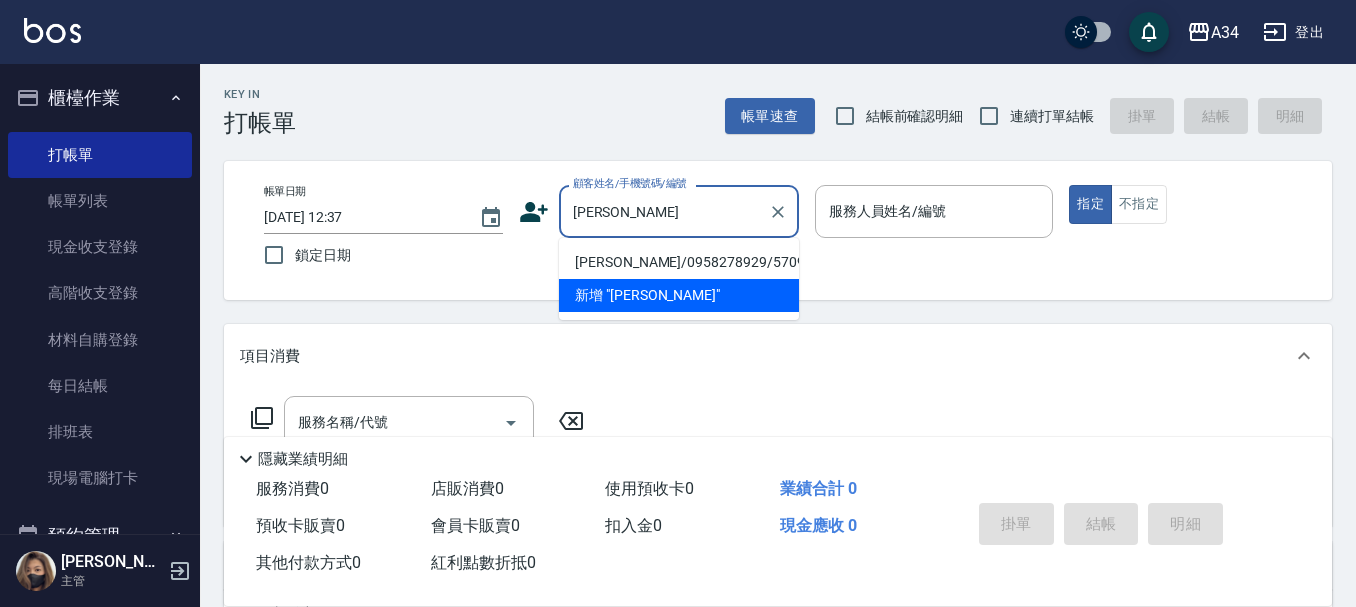 click on "[PERSON_NAME]/0958278929/570910" at bounding box center [679, 262] 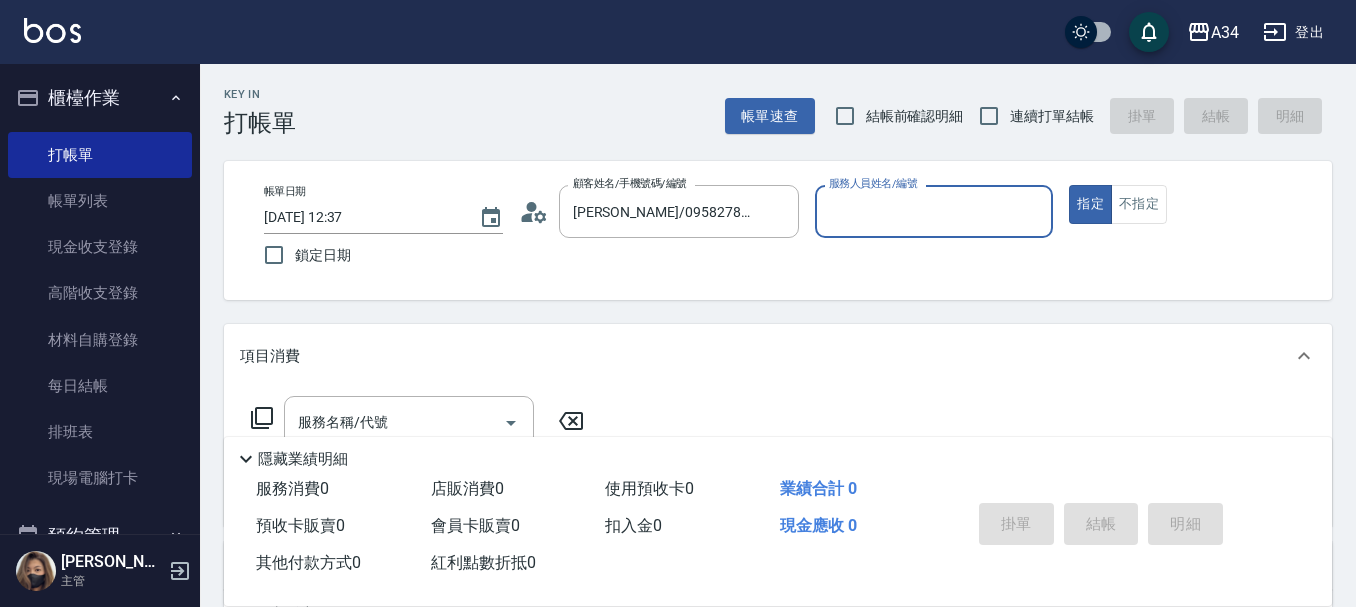 type on "Emma-08" 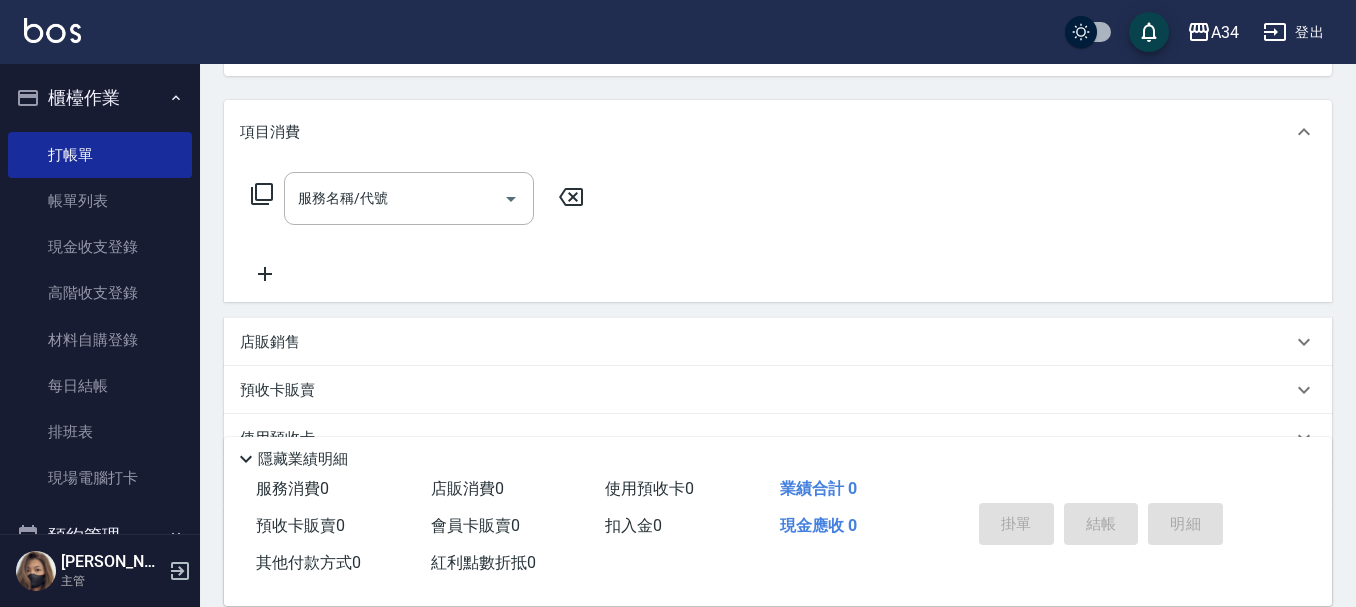 scroll, scrollTop: 315, scrollLeft: 0, axis: vertical 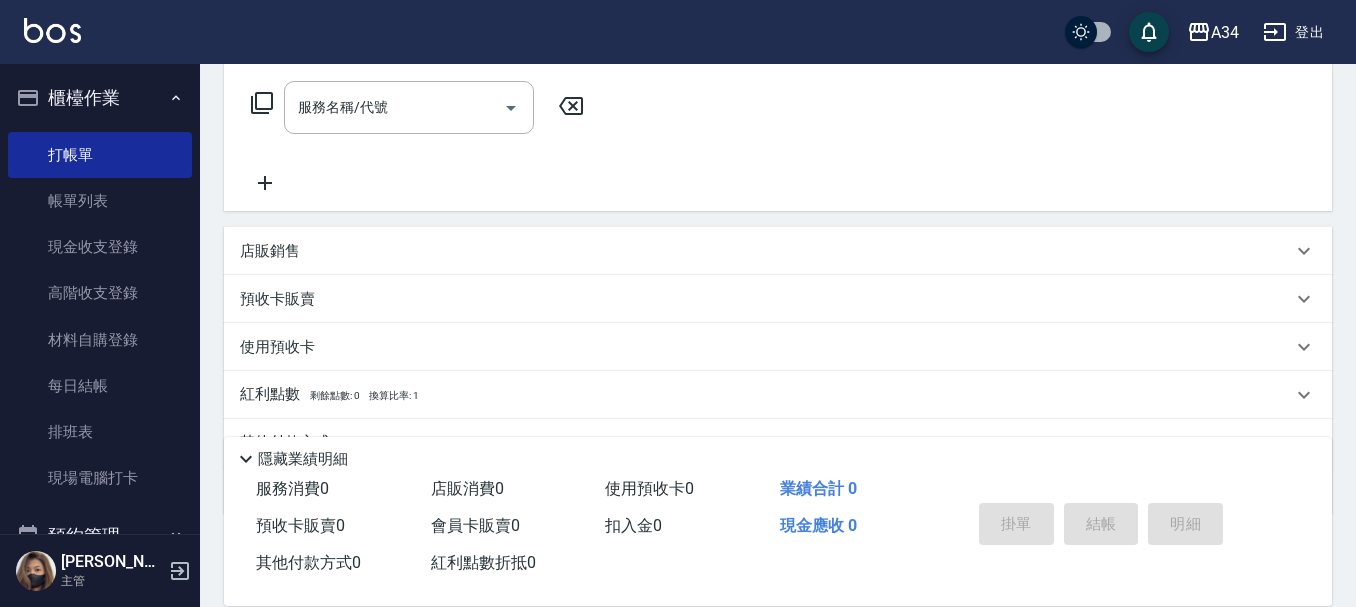 click on "預收卡販賣" at bounding box center (277, 299) 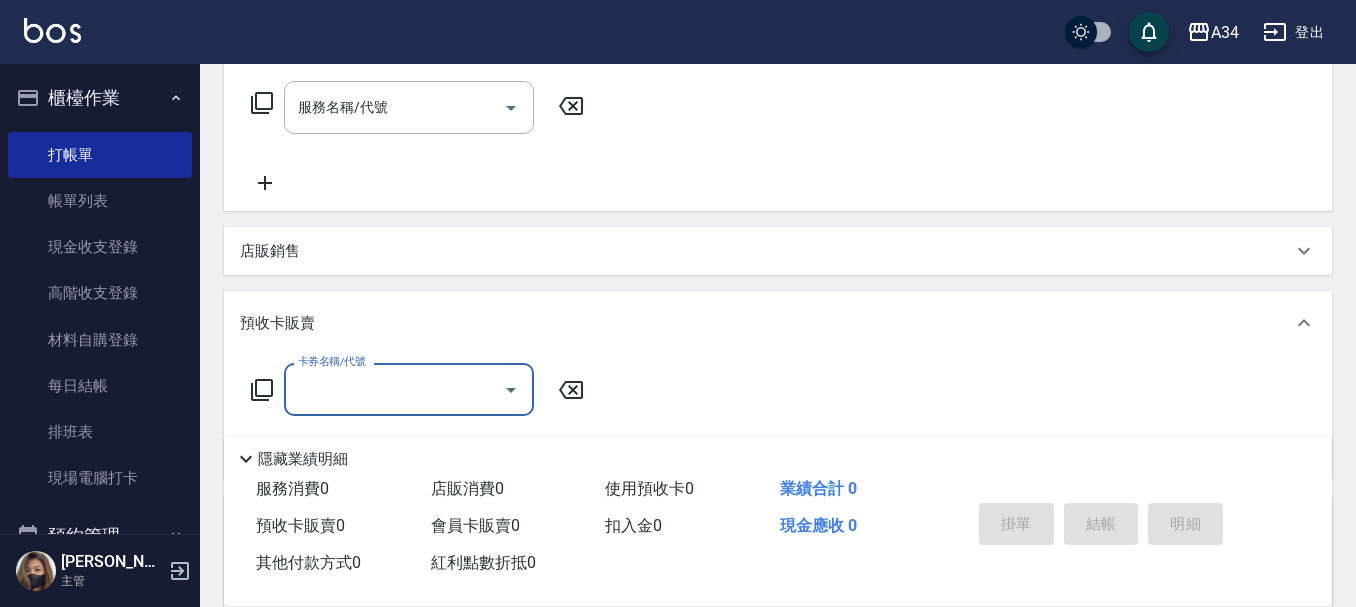 scroll, scrollTop: 0, scrollLeft: 0, axis: both 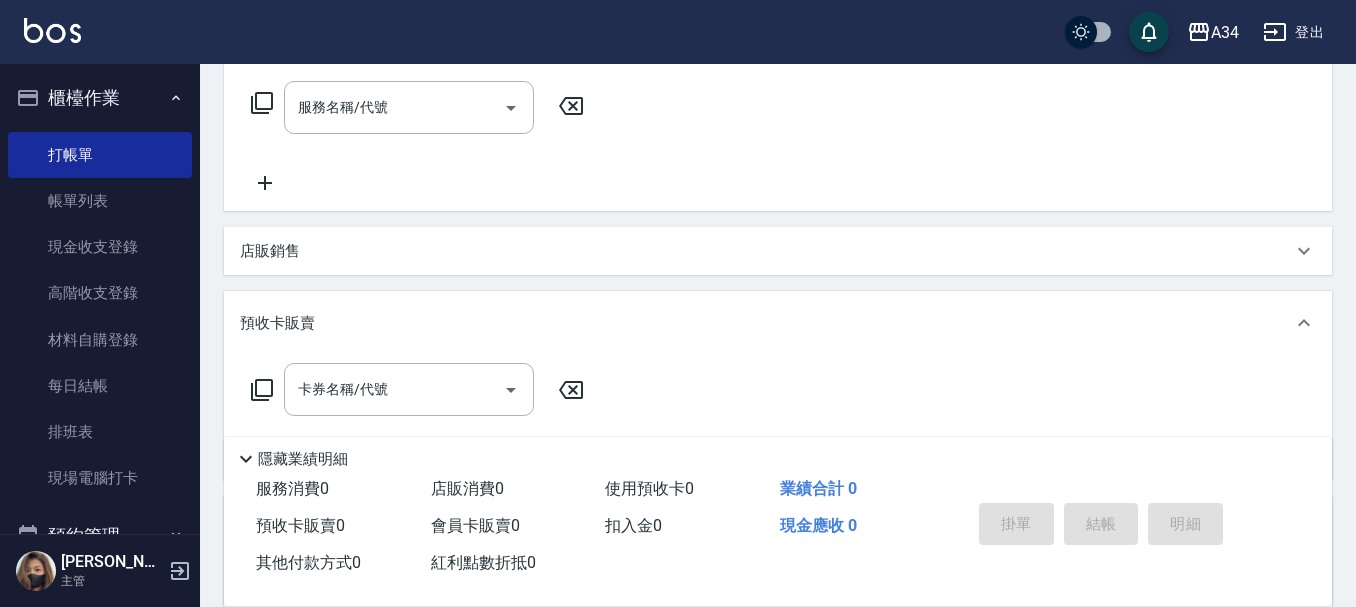 click 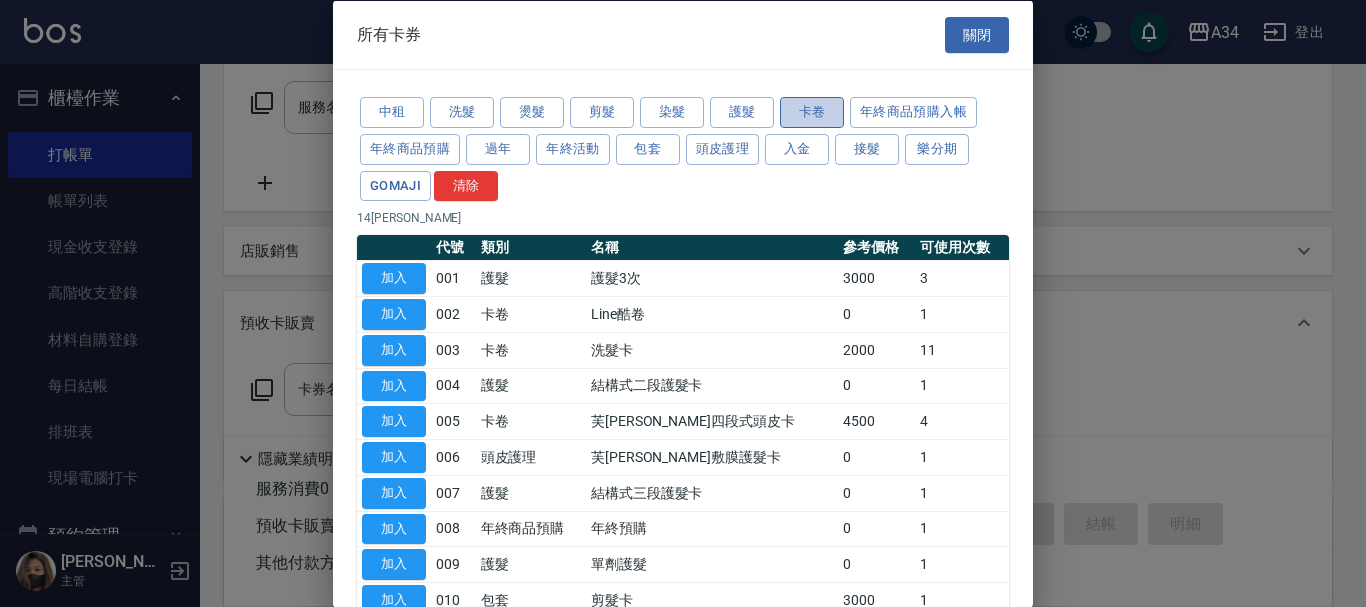 click on "卡卷" at bounding box center [812, 112] 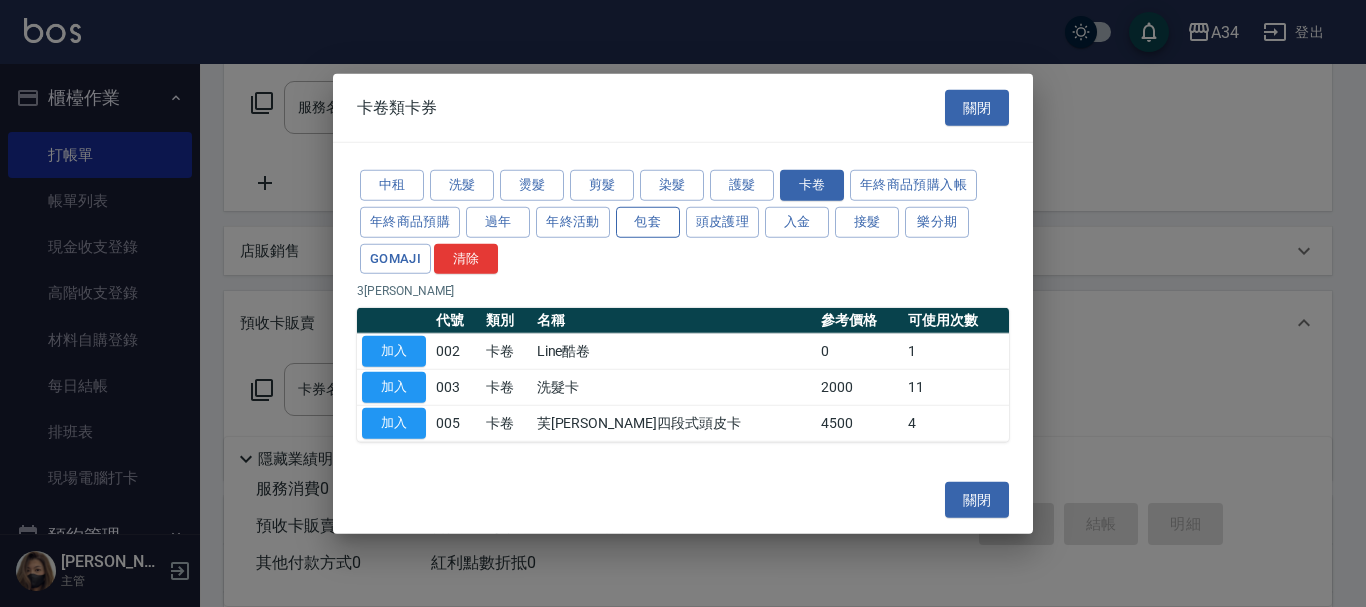 click on "包套" at bounding box center (648, 222) 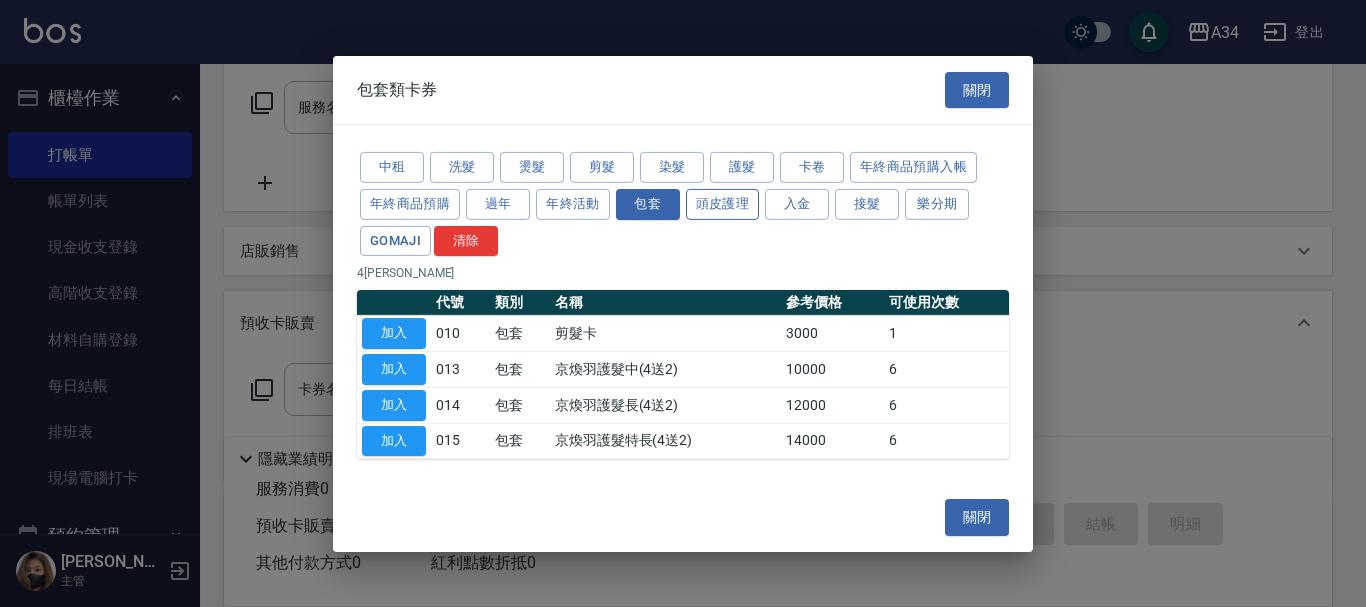 click on "頭皮護理" at bounding box center (723, 204) 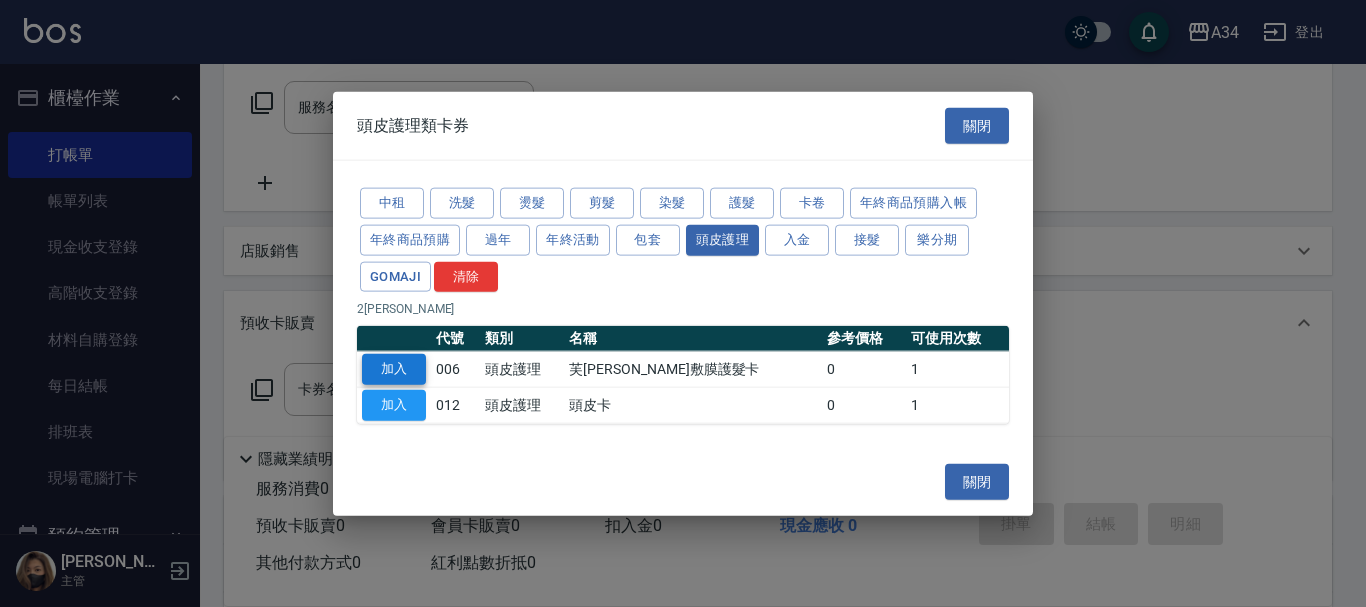 click on "加入" at bounding box center (394, 369) 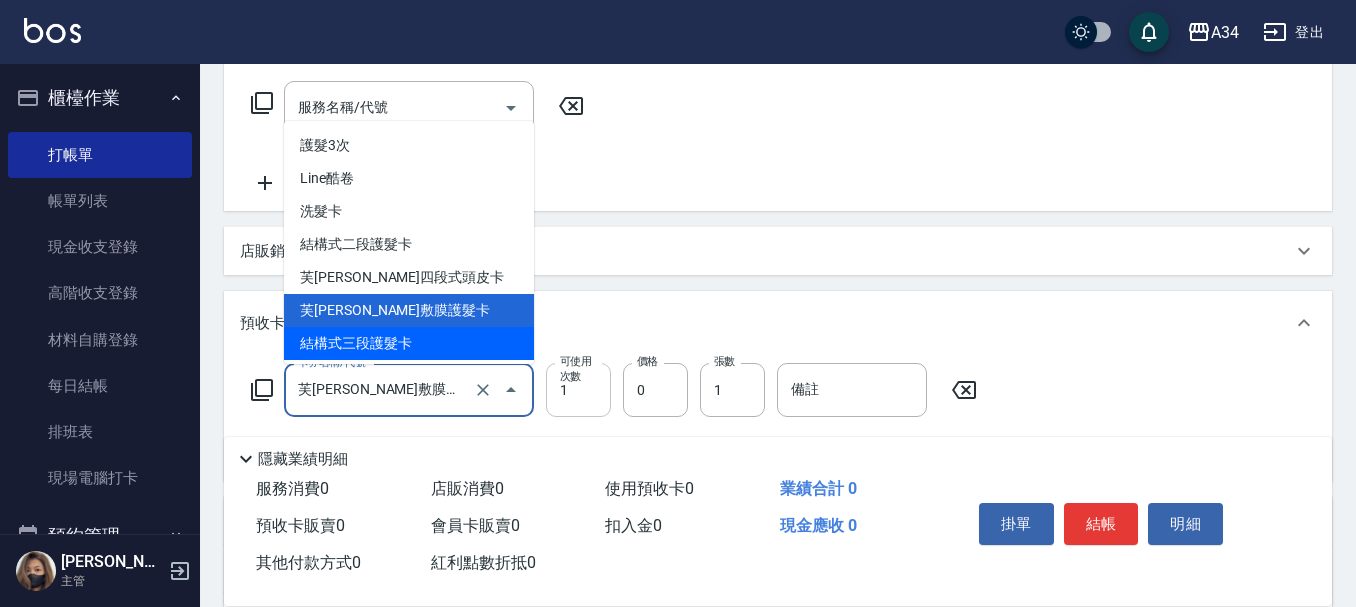 click on "1" at bounding box center (578, 390) 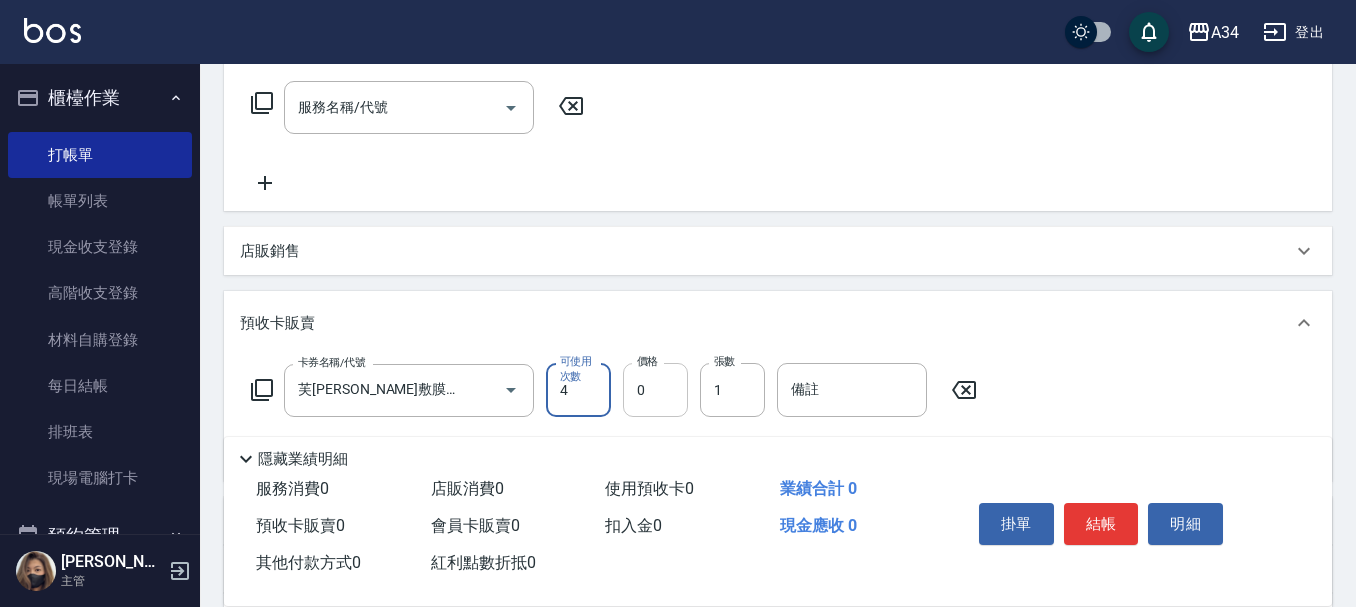 type on "4" 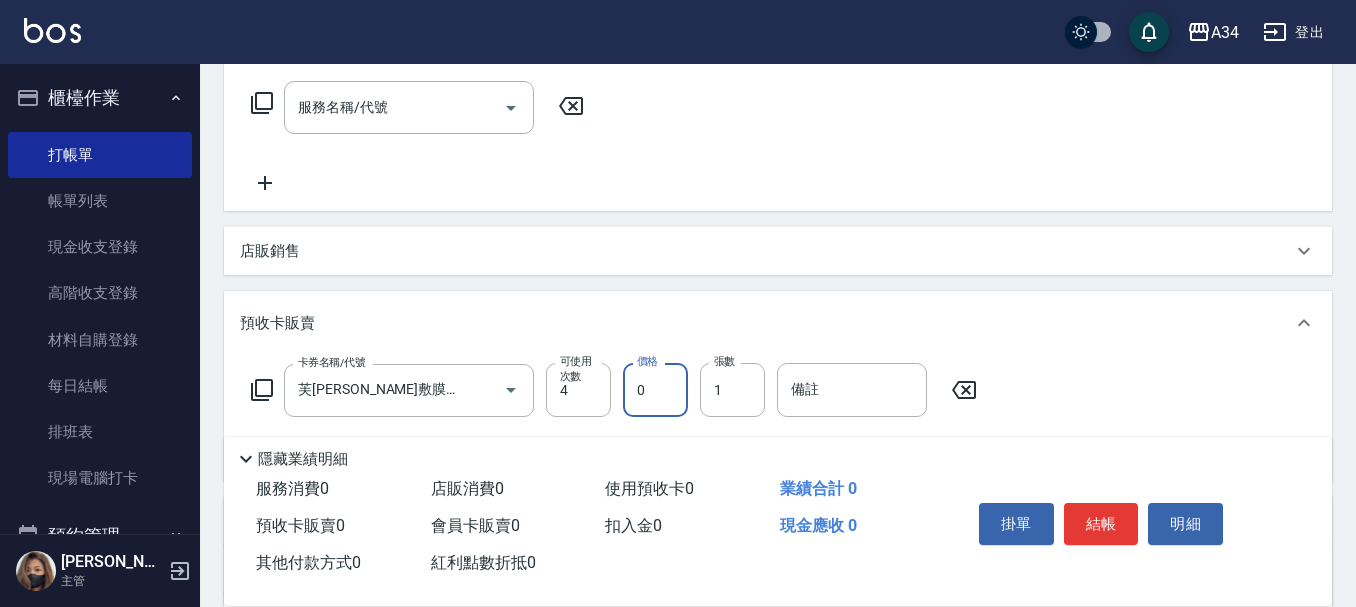 click on "0" at bounding box center [655, 390] 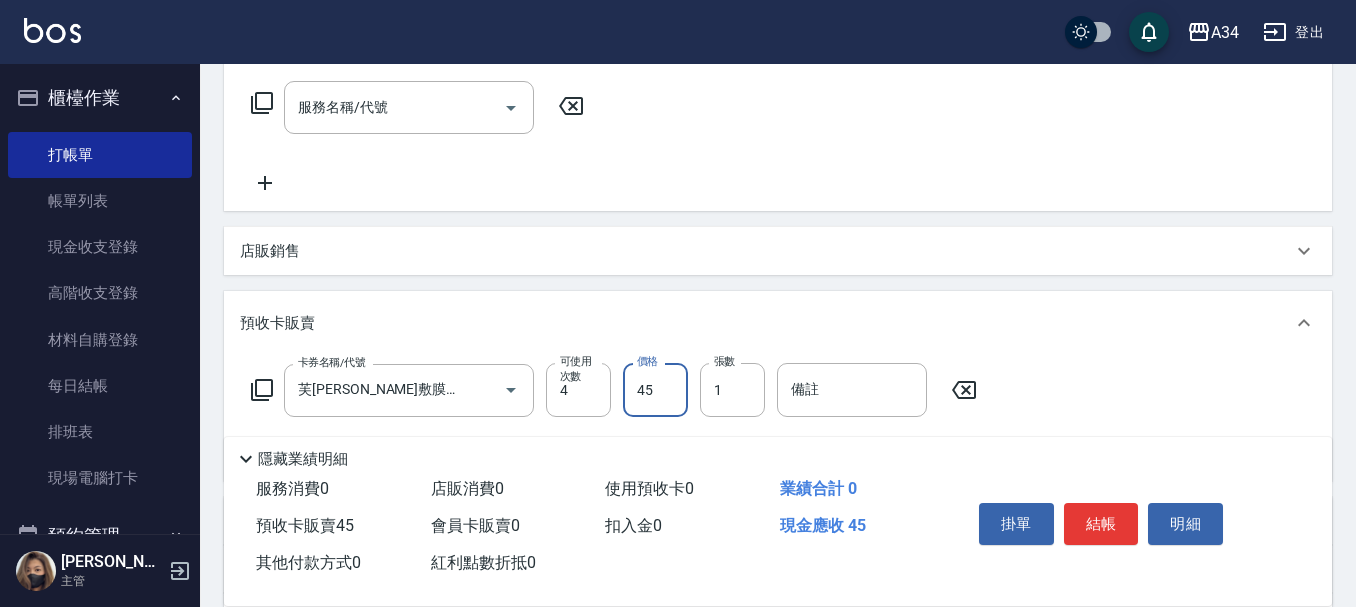 type on "450" 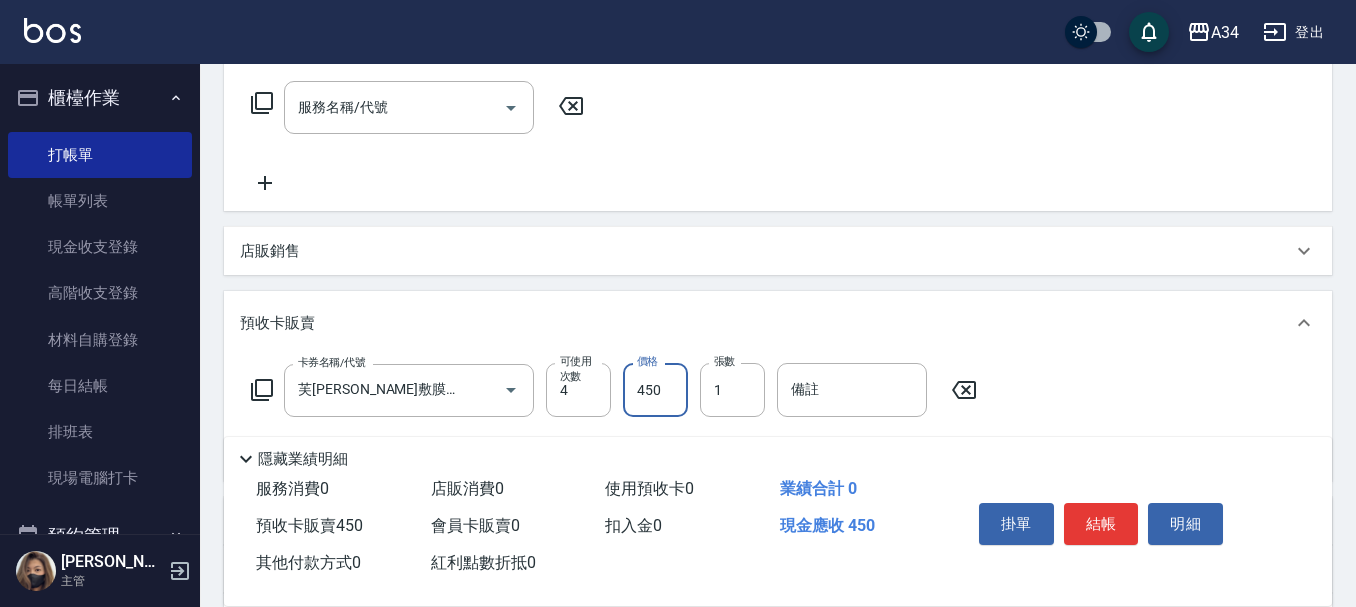 type on "450" 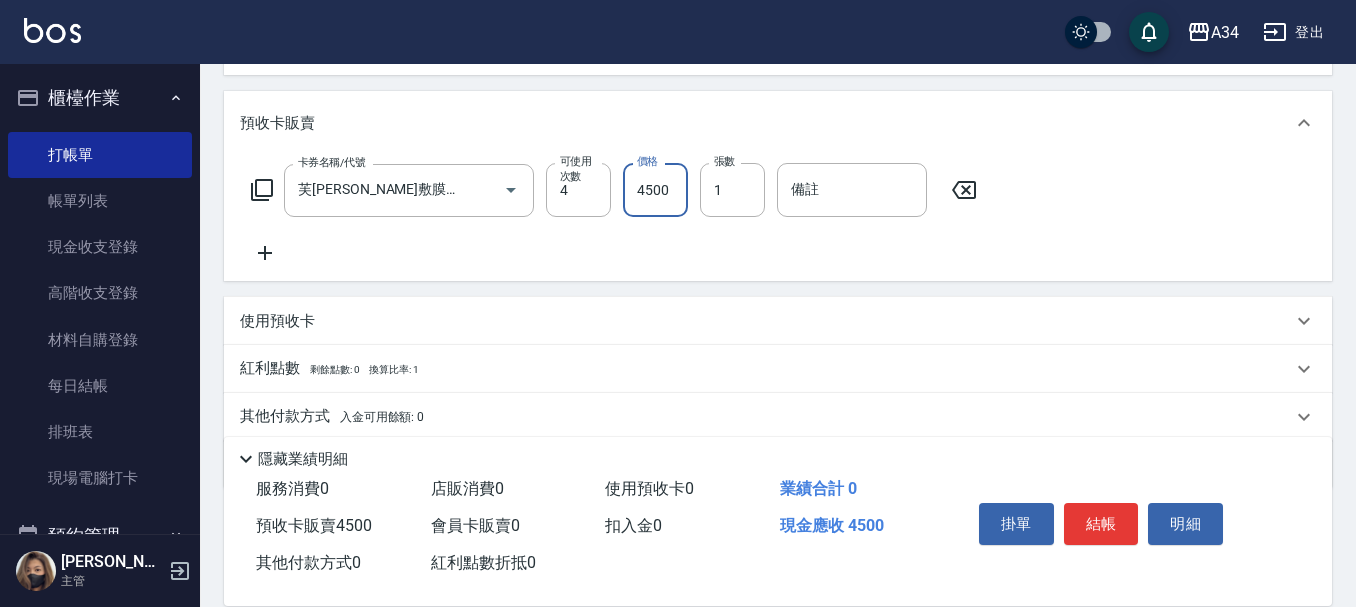 scroll, scrollTop: 589, scrollLeft: 0, axis: vertical 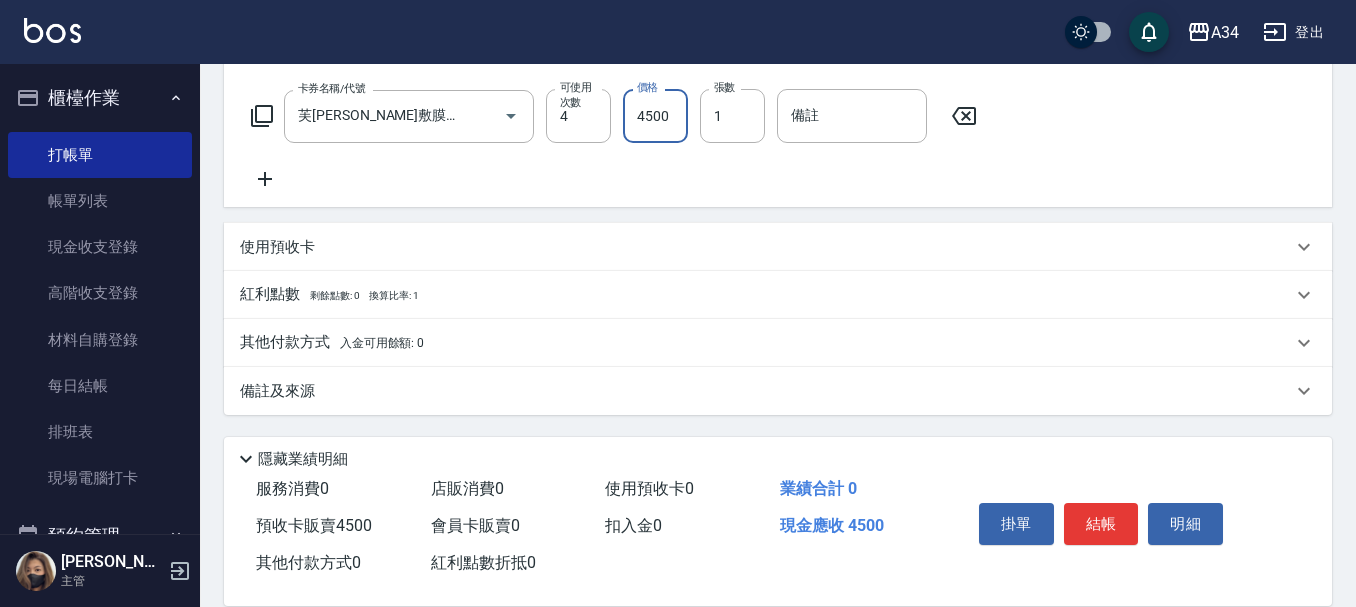 type on "4500" 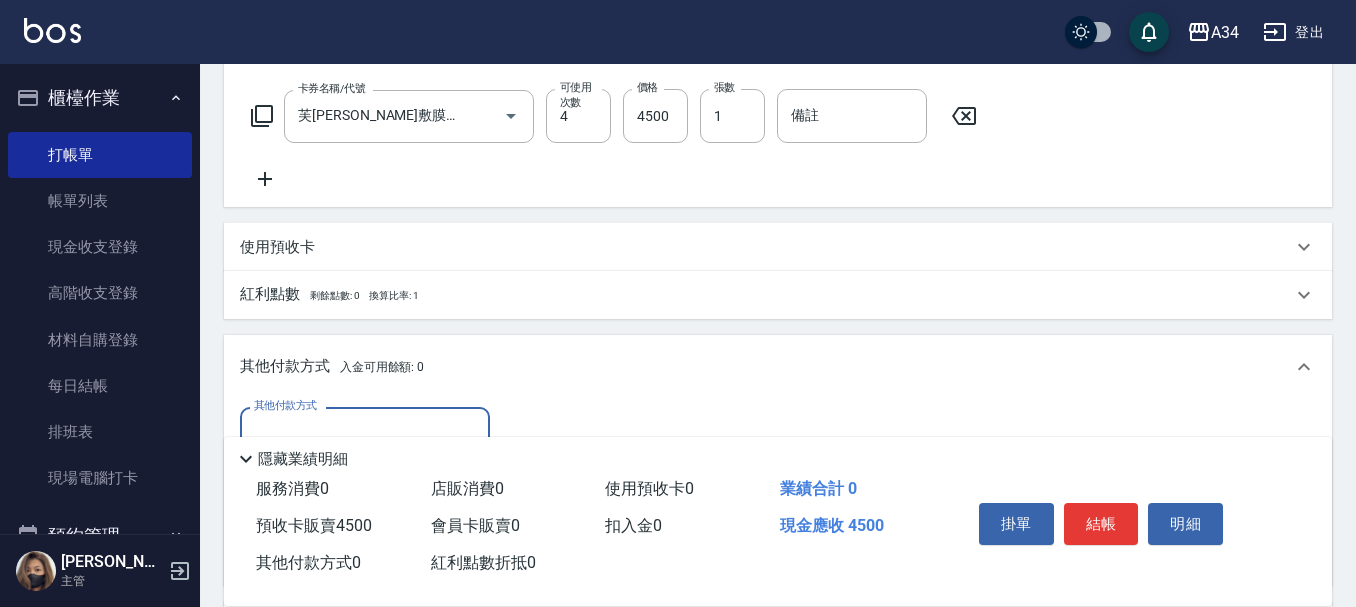 scroll, scrollTop: 0, scrollLeft: 0, axis: both 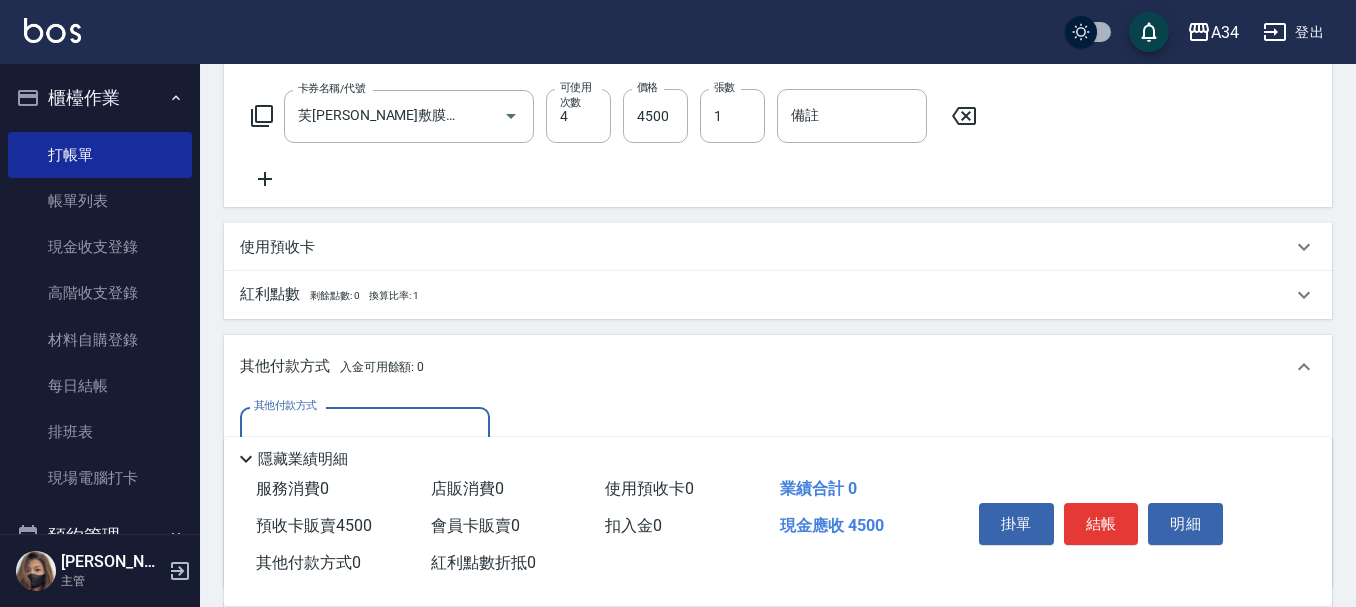 click on "隱藏業績明細" at bounding box center [778, 454] 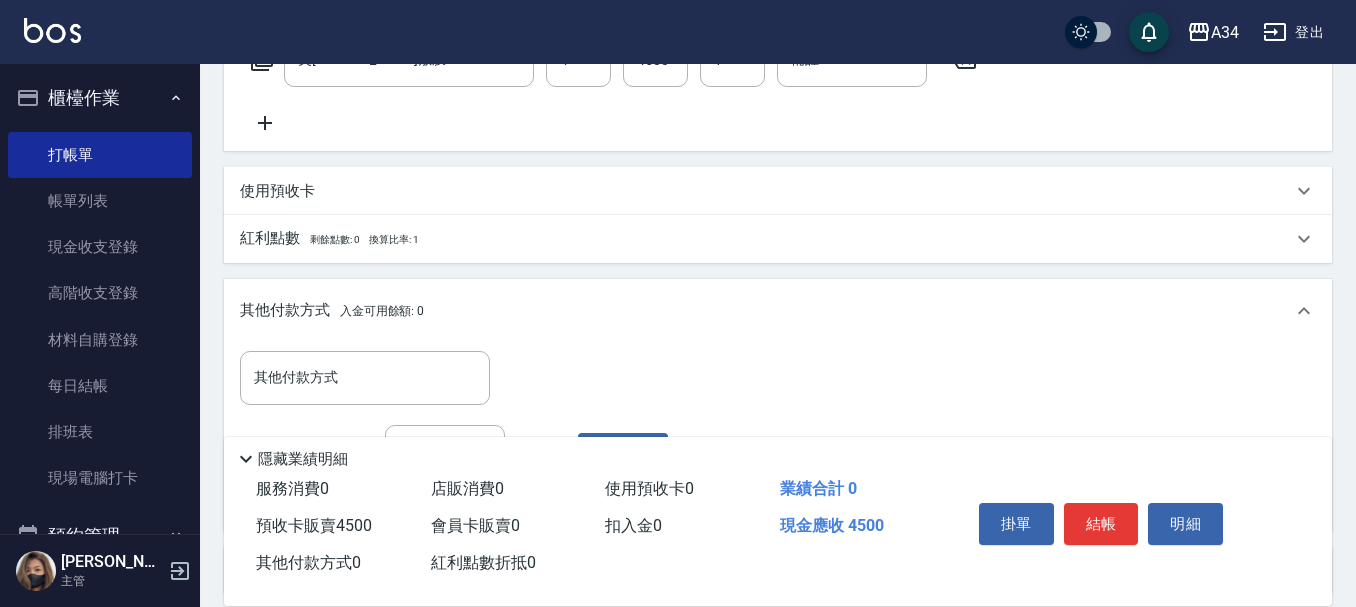 scroll, scrollTop: 689, scrollLeft: 0, axis: vertical 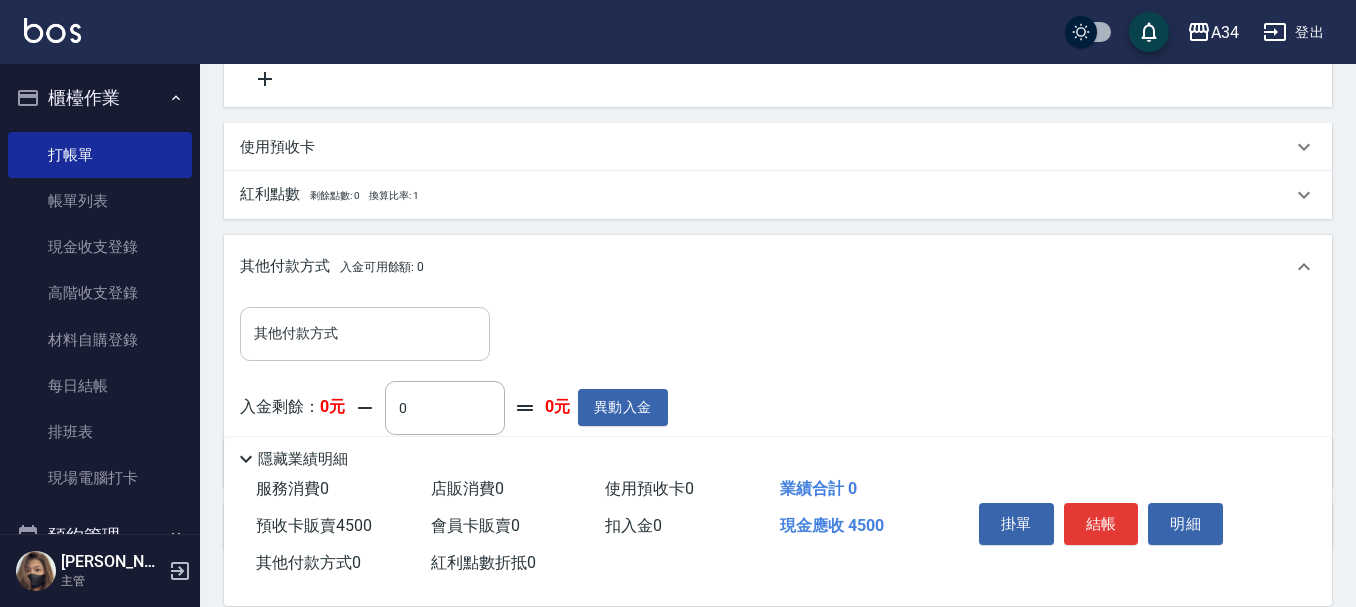 click on "其他付款方式" at bounding box center (365, 333) 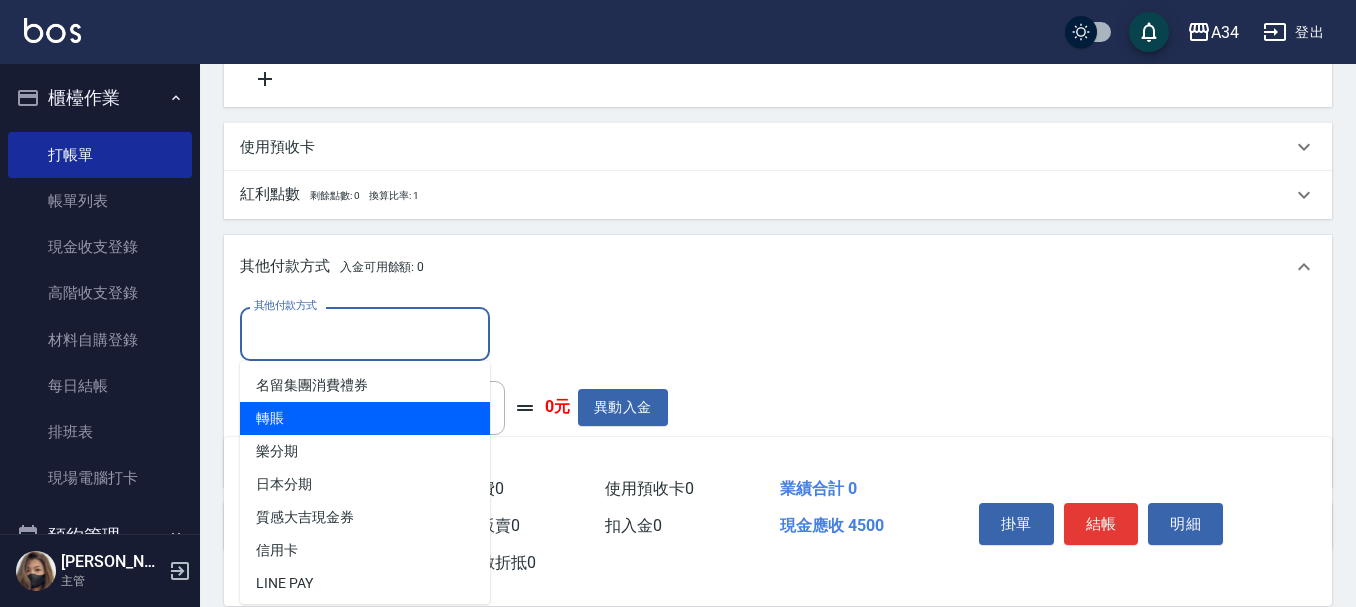 click on "轉賬" at bounding box center (365, 418) 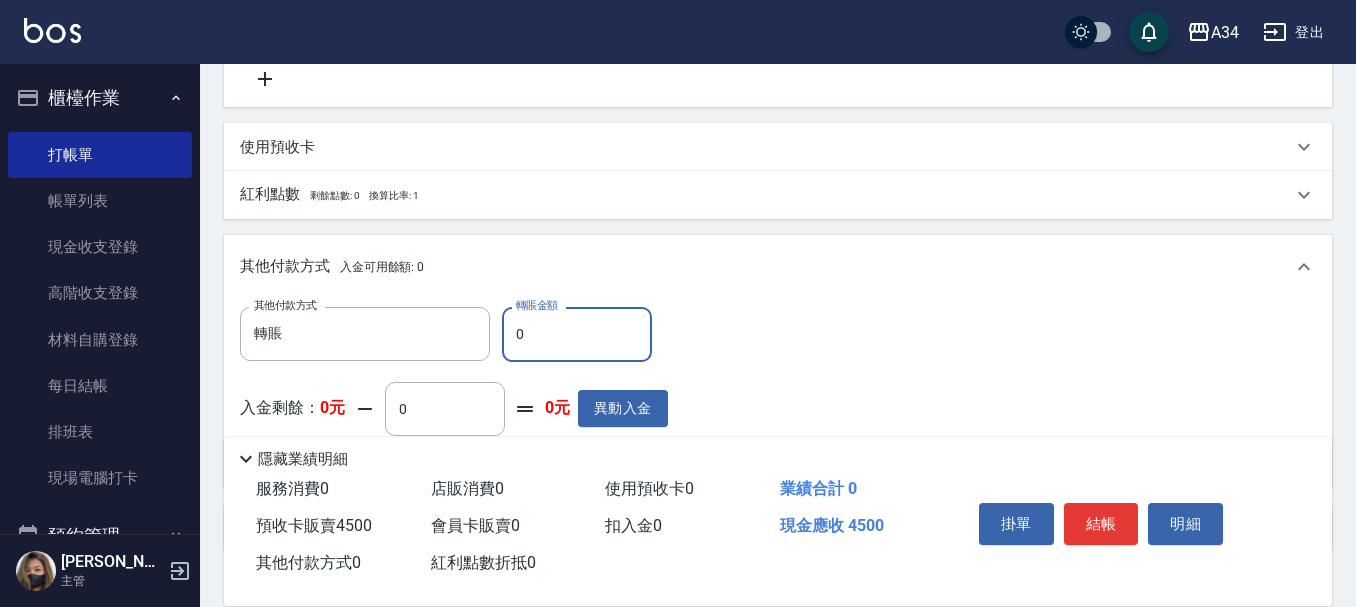 type on "66" 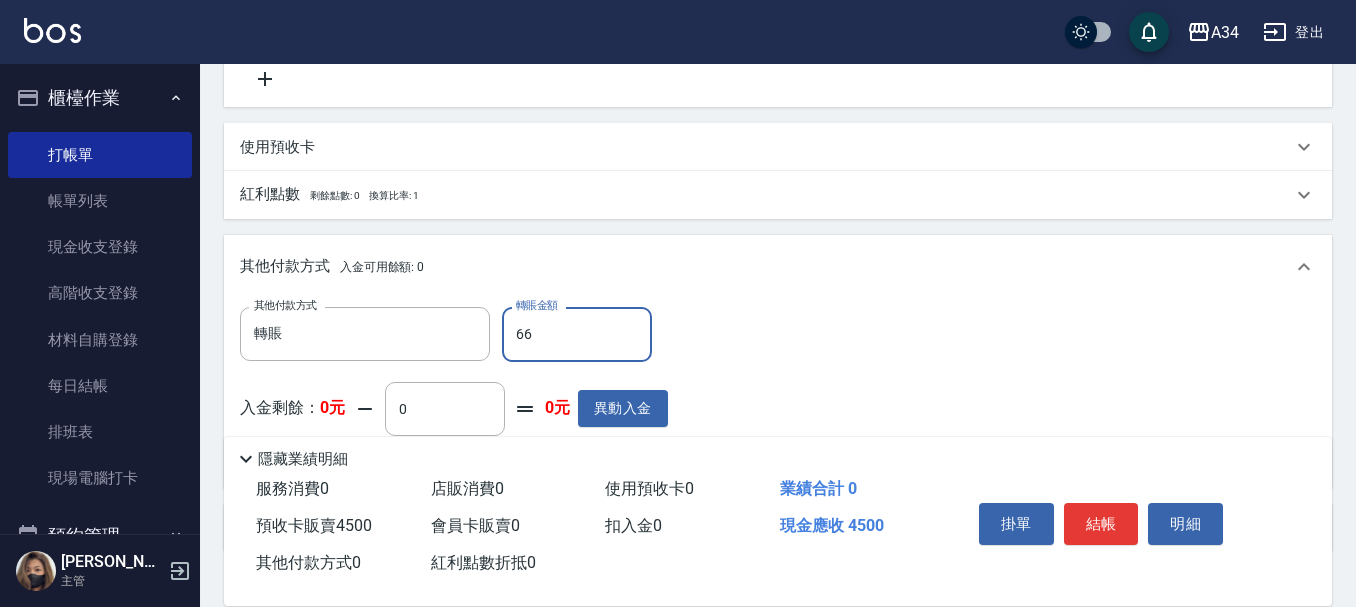 type on "380" 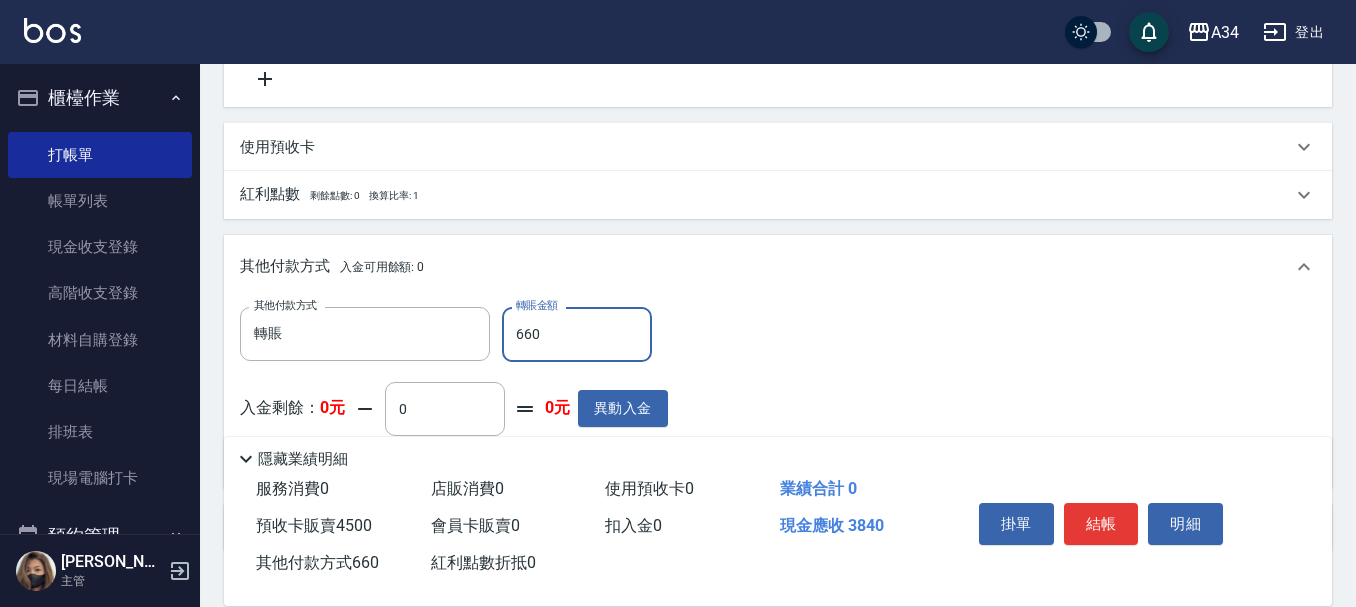 type on "66" 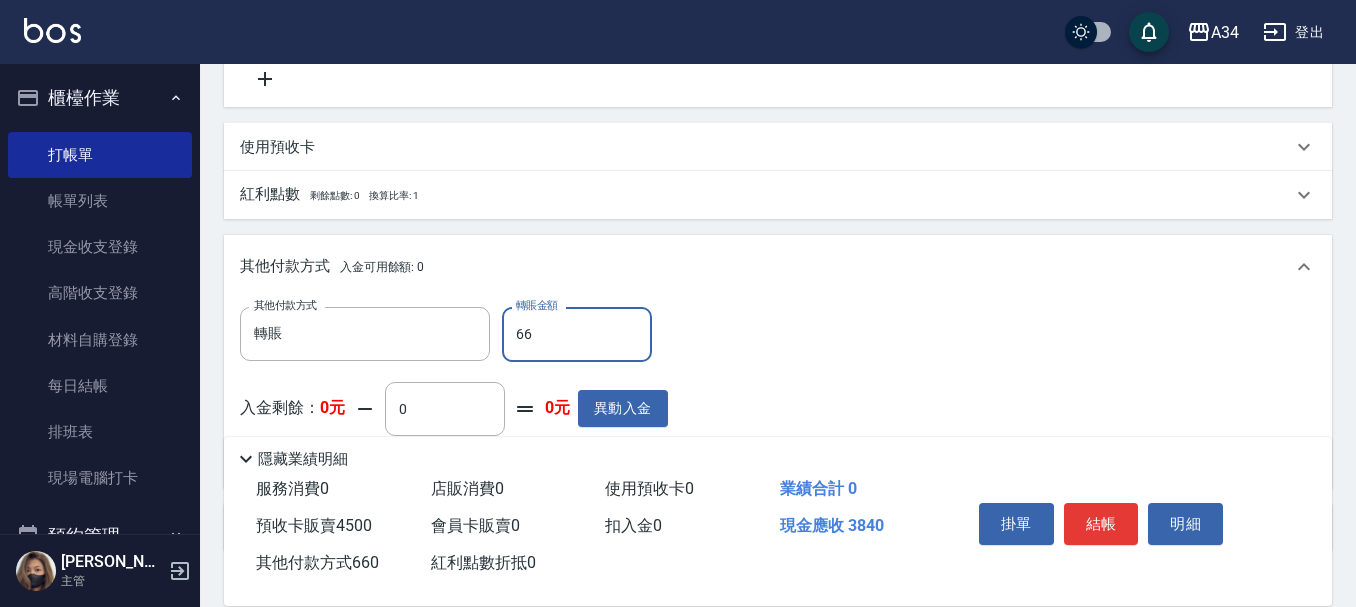 type on "440" 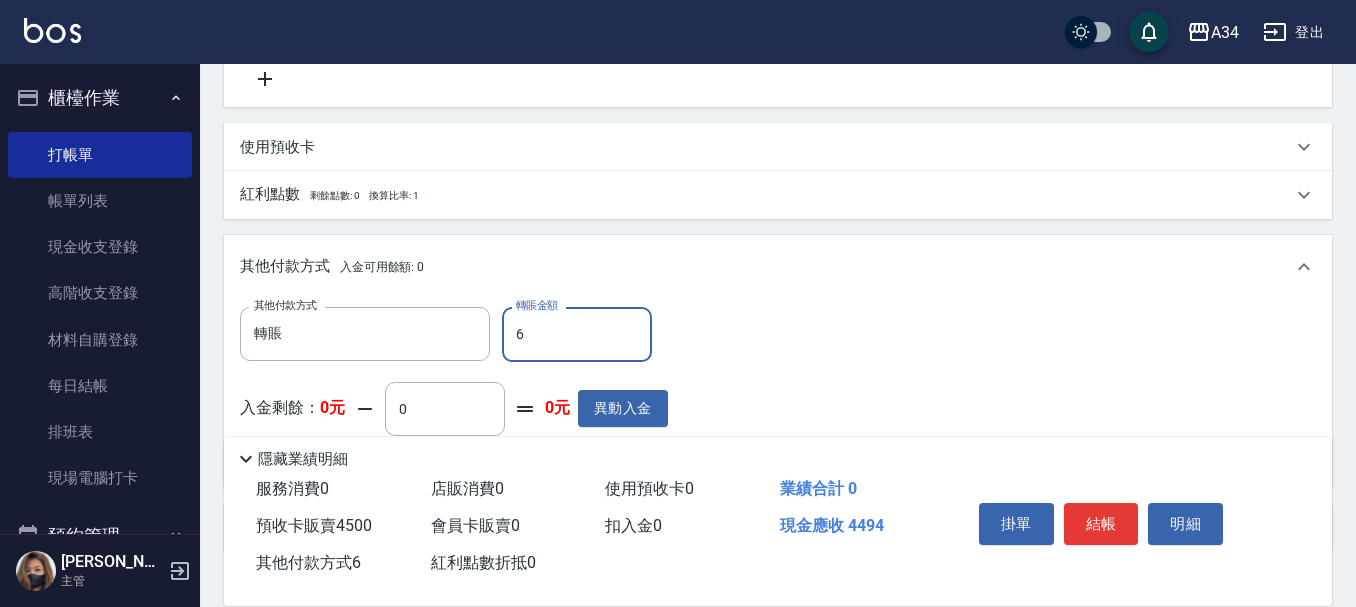 type on "60" 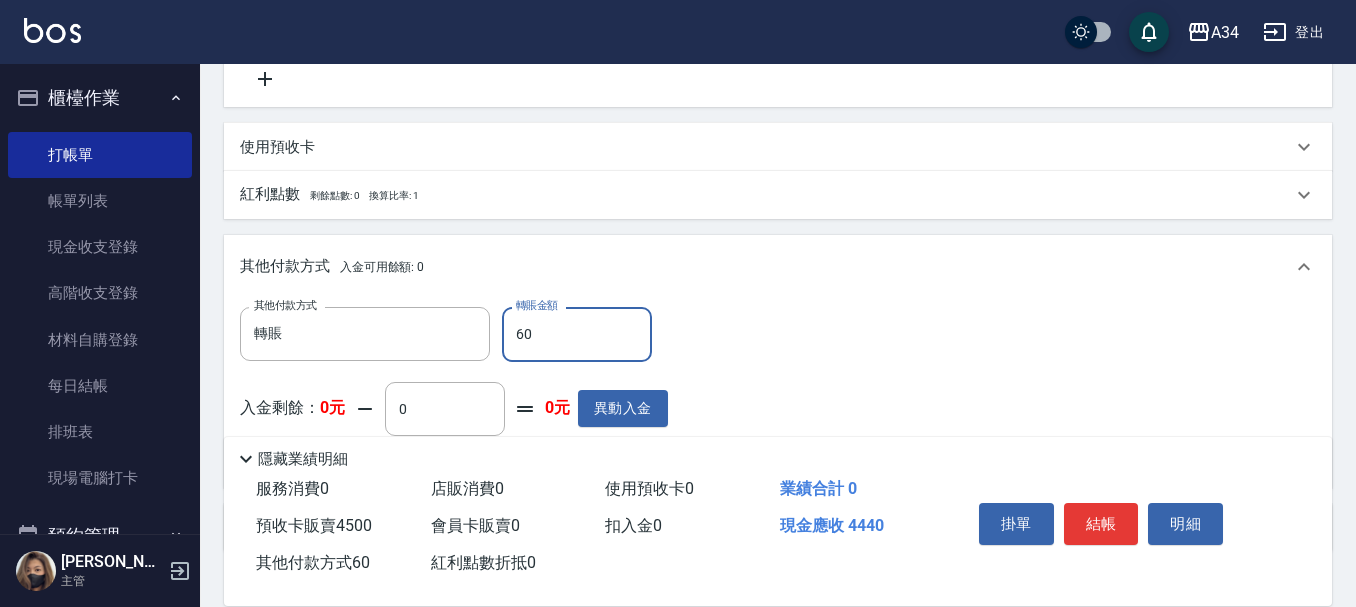 type on "390" 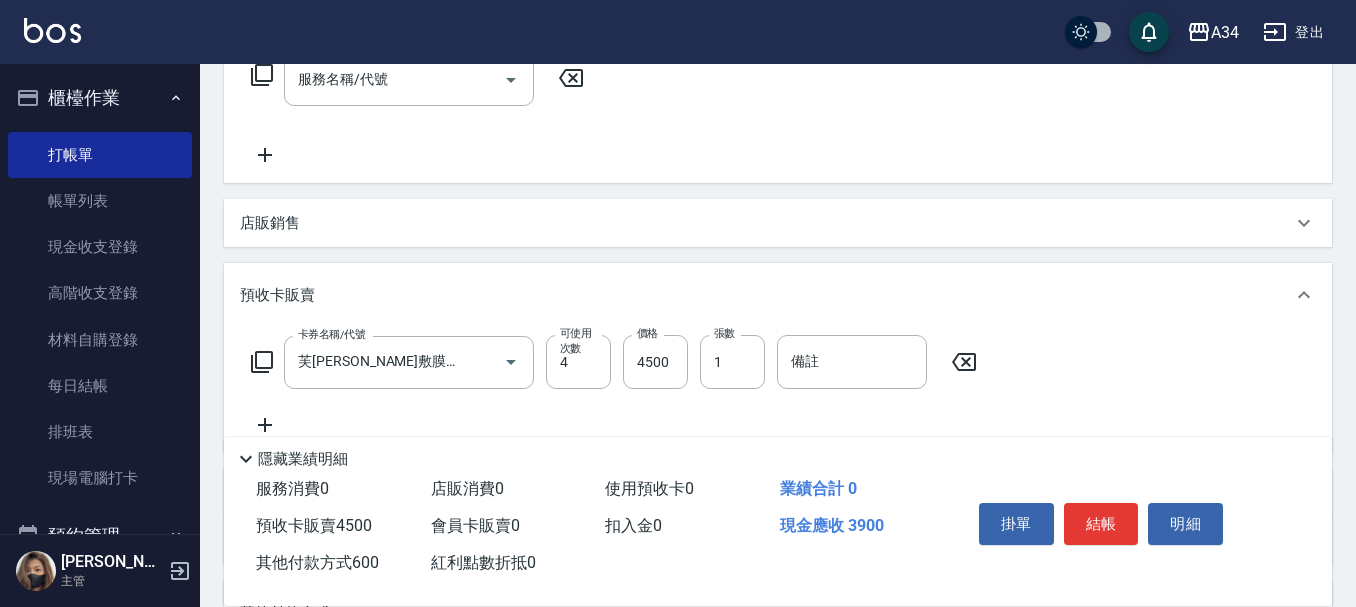 scroll, scrollTop: 326, scrollLeft: 0, axis: vertical 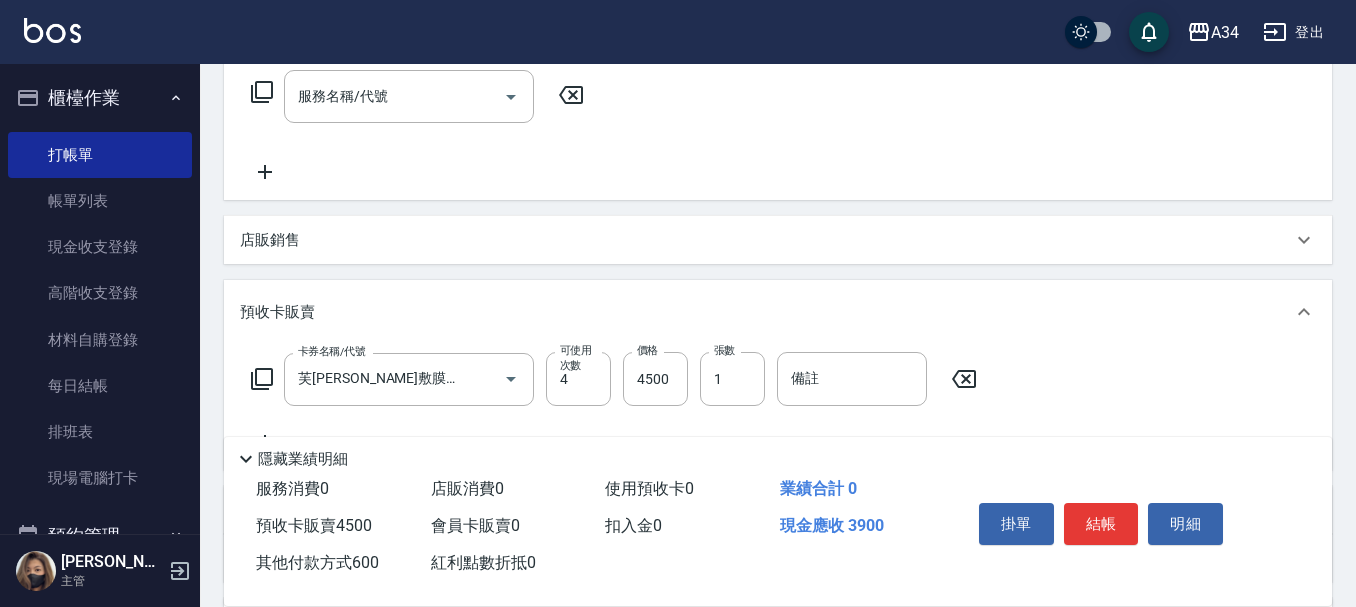 type on "600" 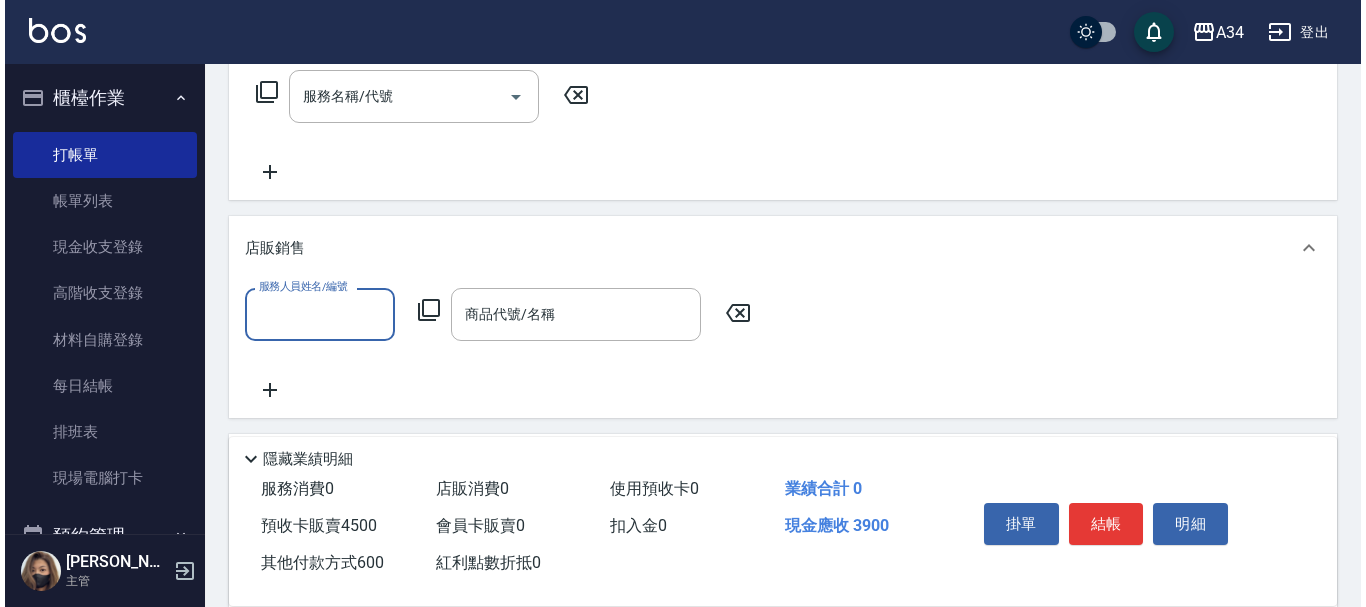 scroll, scrollTop: 0, scrollLeft: 0, axis: both 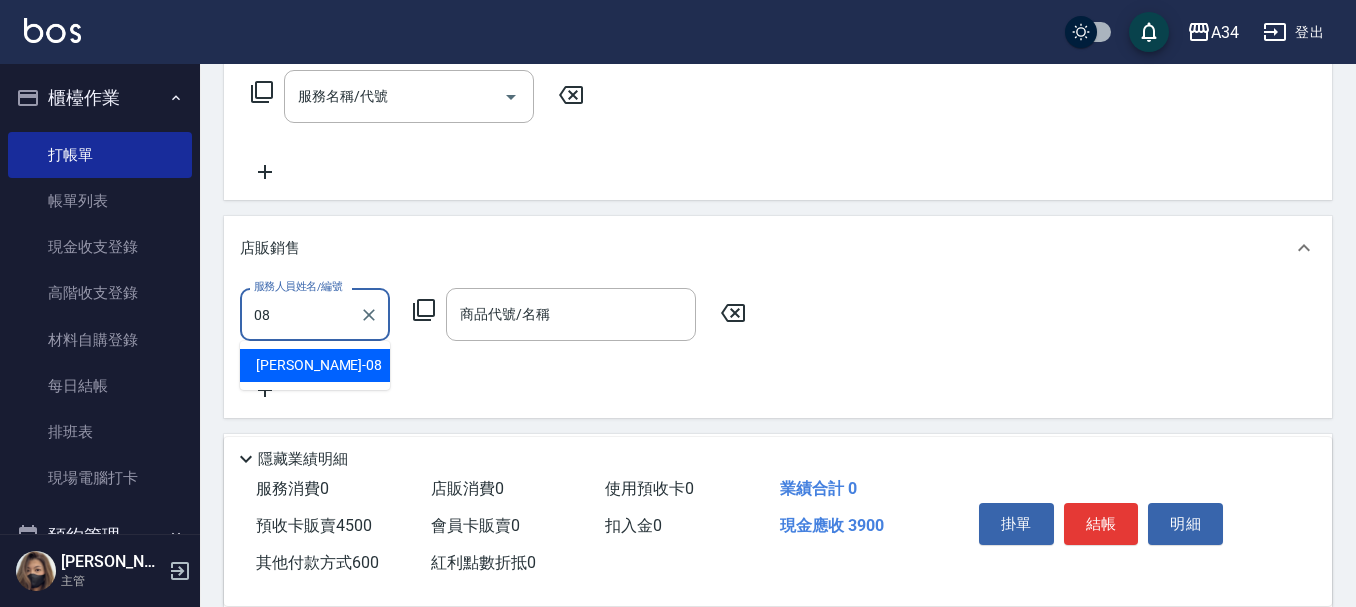 type on "Emma-08" 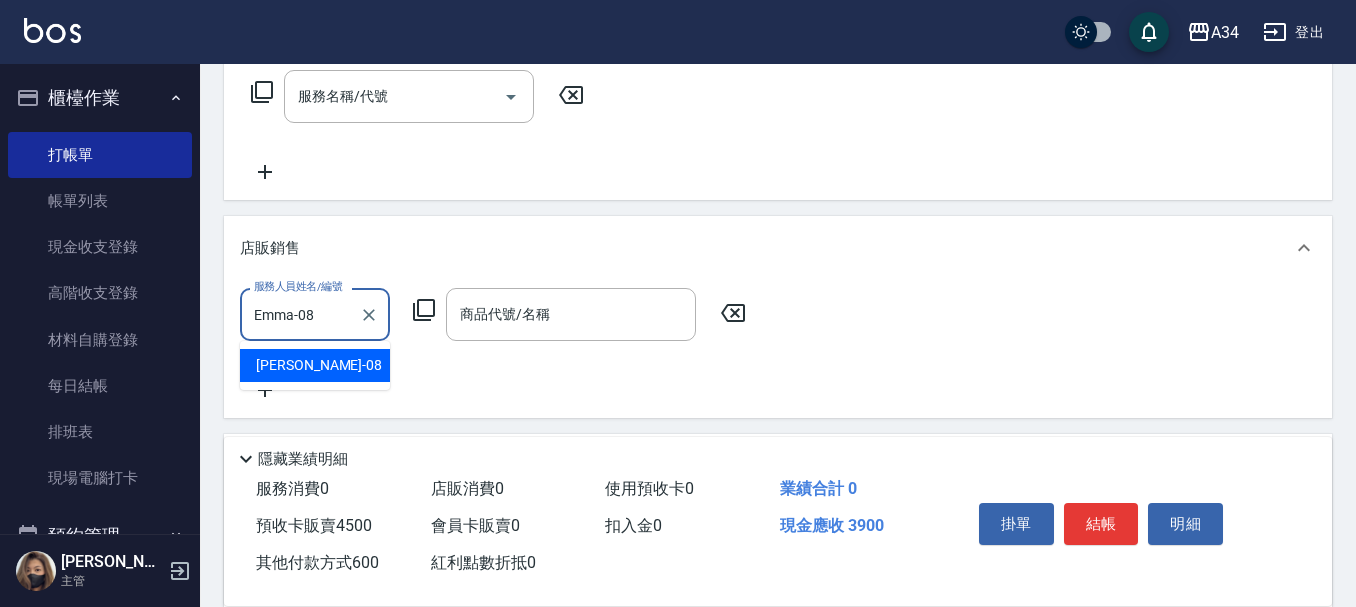 type on "450" 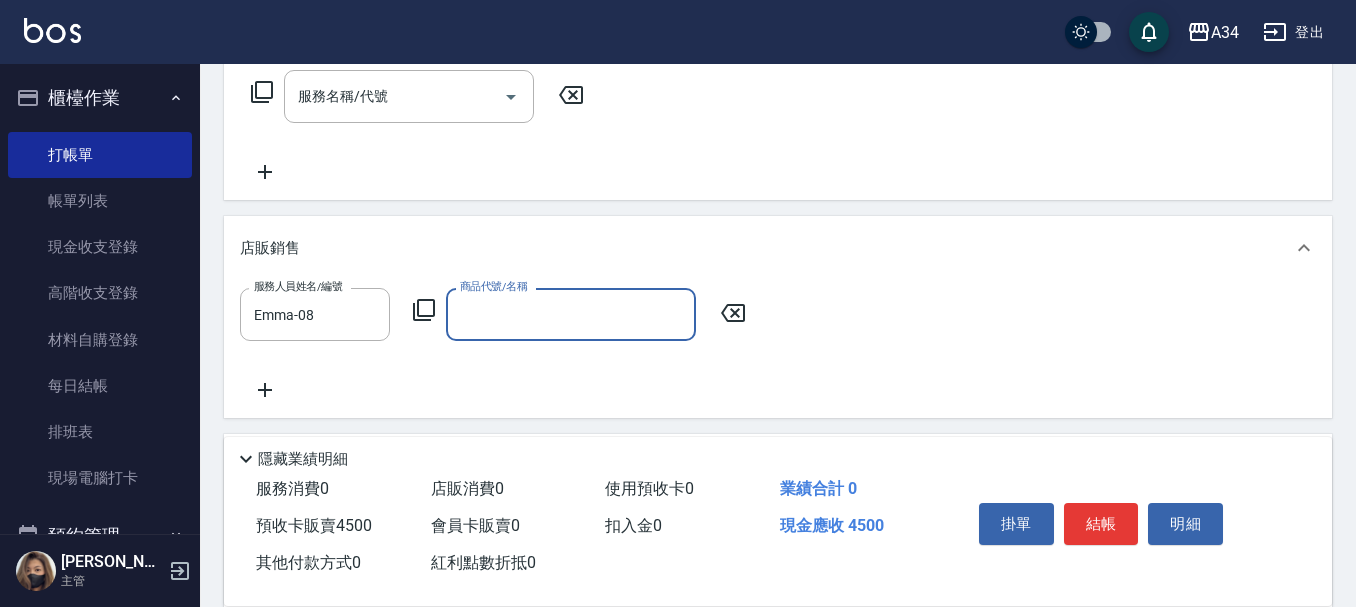 click 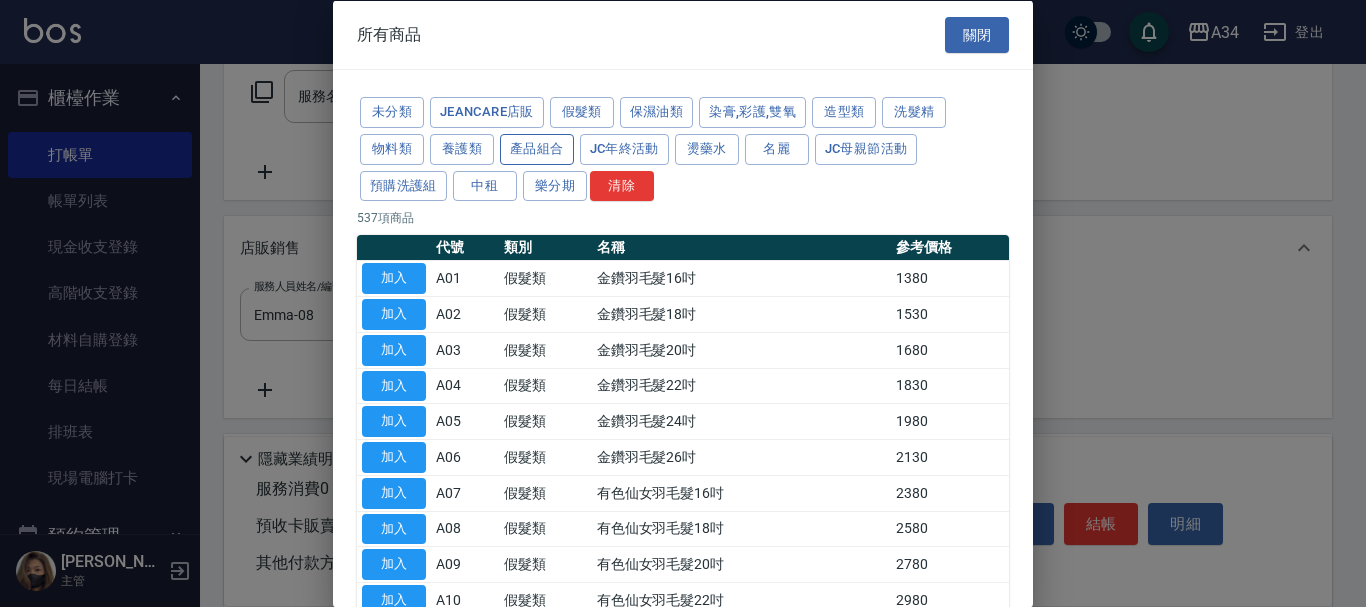 click on "產品組合" at bounding box center [537, 148] 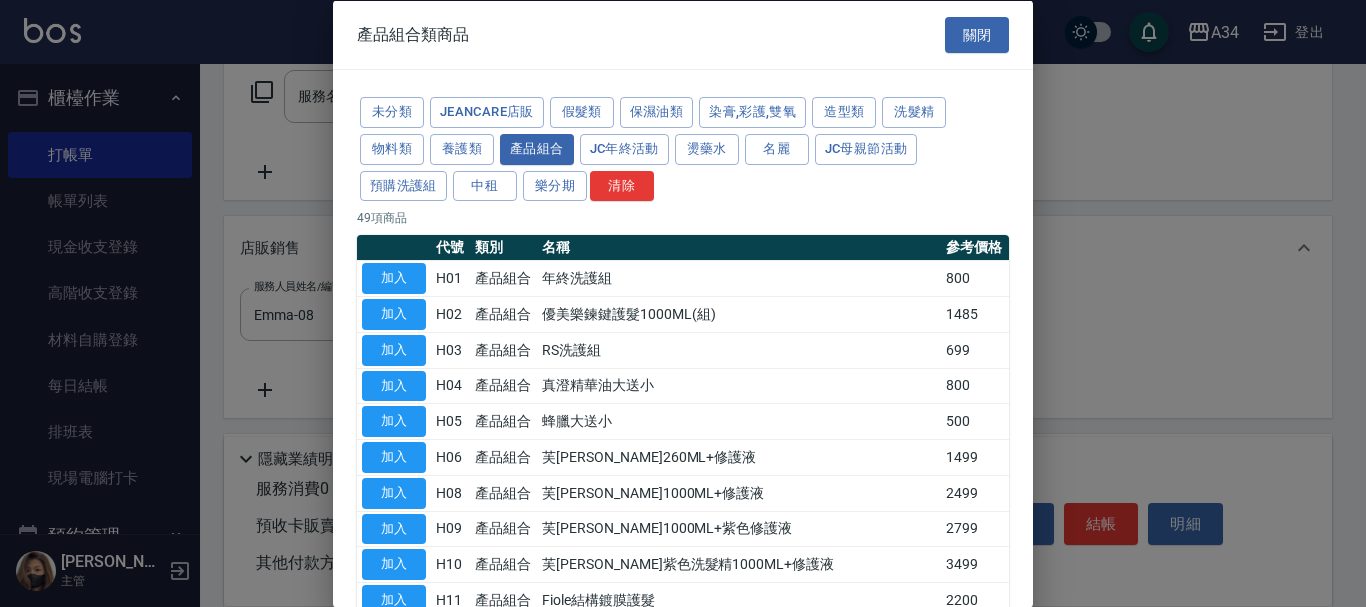 drag, startPoint x: 1036, startPoint y: 242, endPoint x: 1037, endPoint y: 263, distance: 21.023796 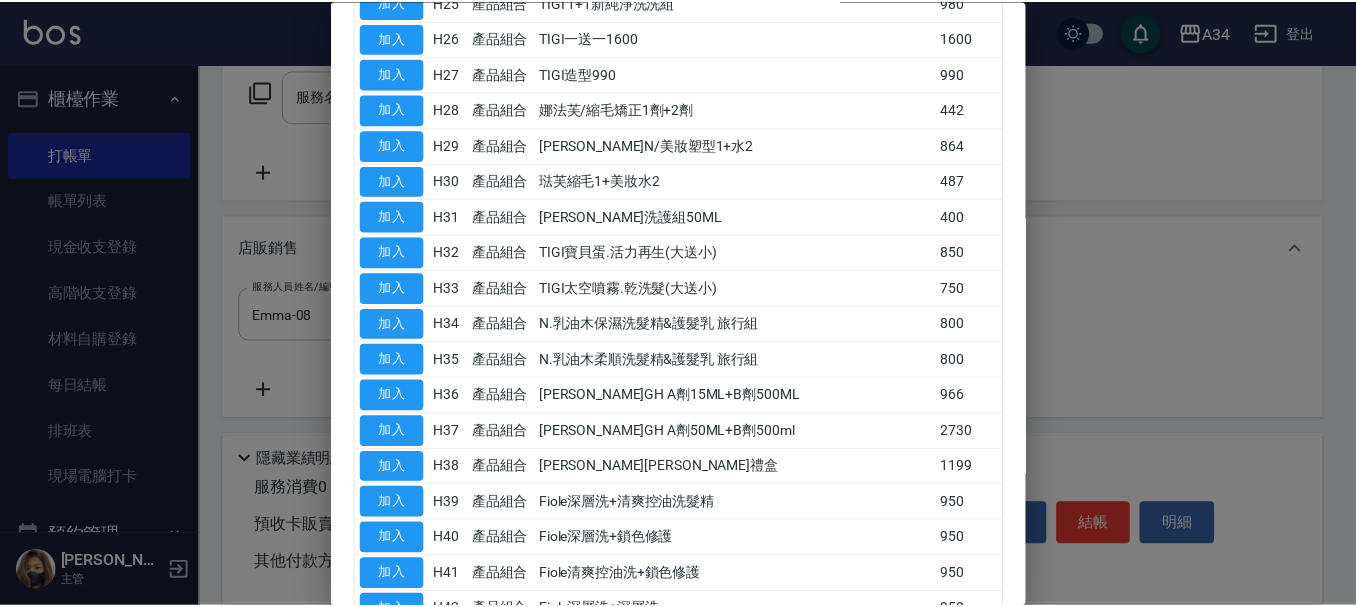 scroll, scrollTop: 1515, scrollLeft: 0, axis: vertical 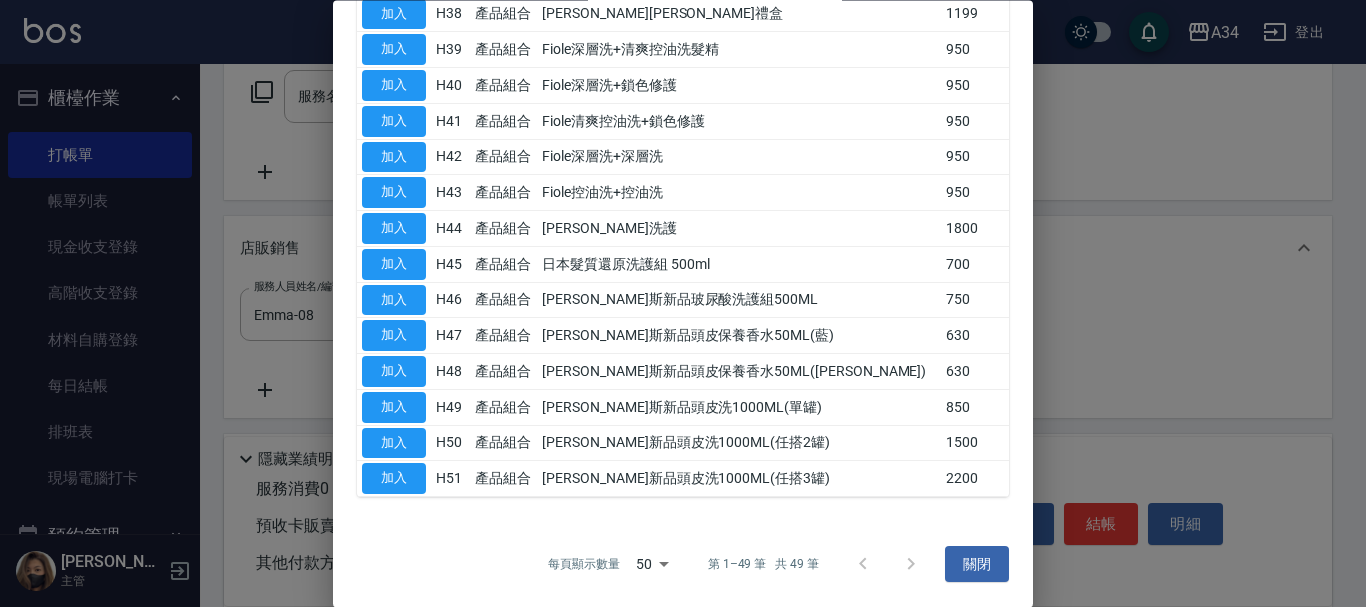 click on "加入" at bounding box center (394, 444) 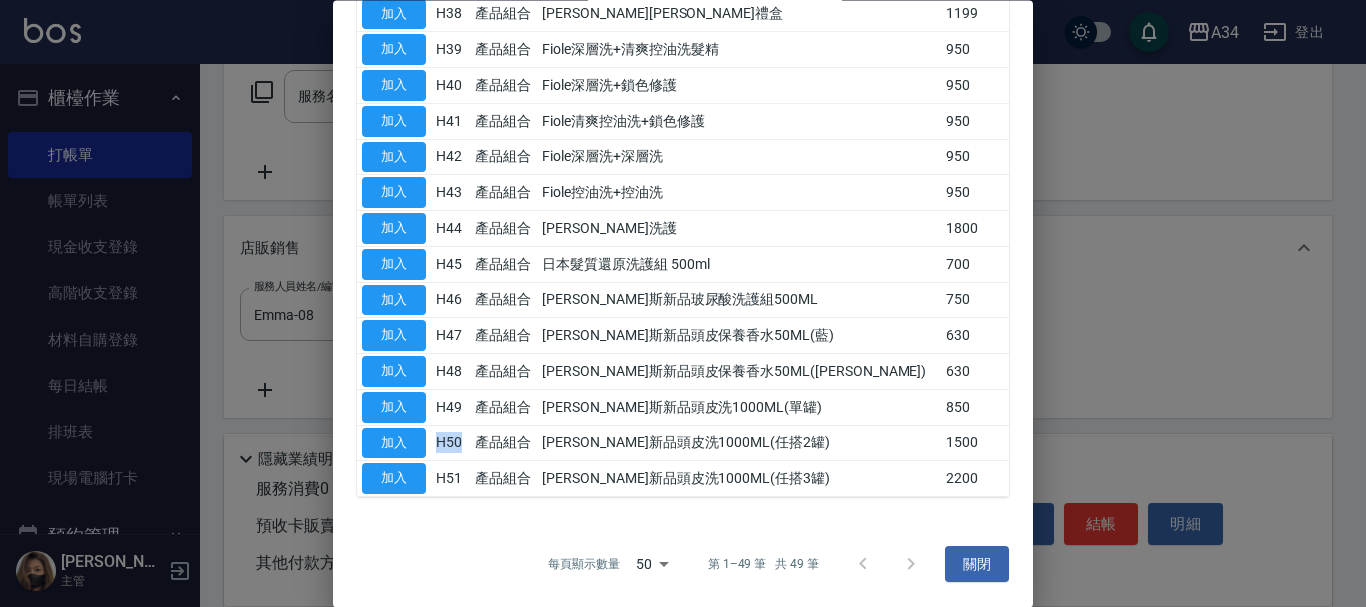 click on "加入" at bounding box center [394, 444] 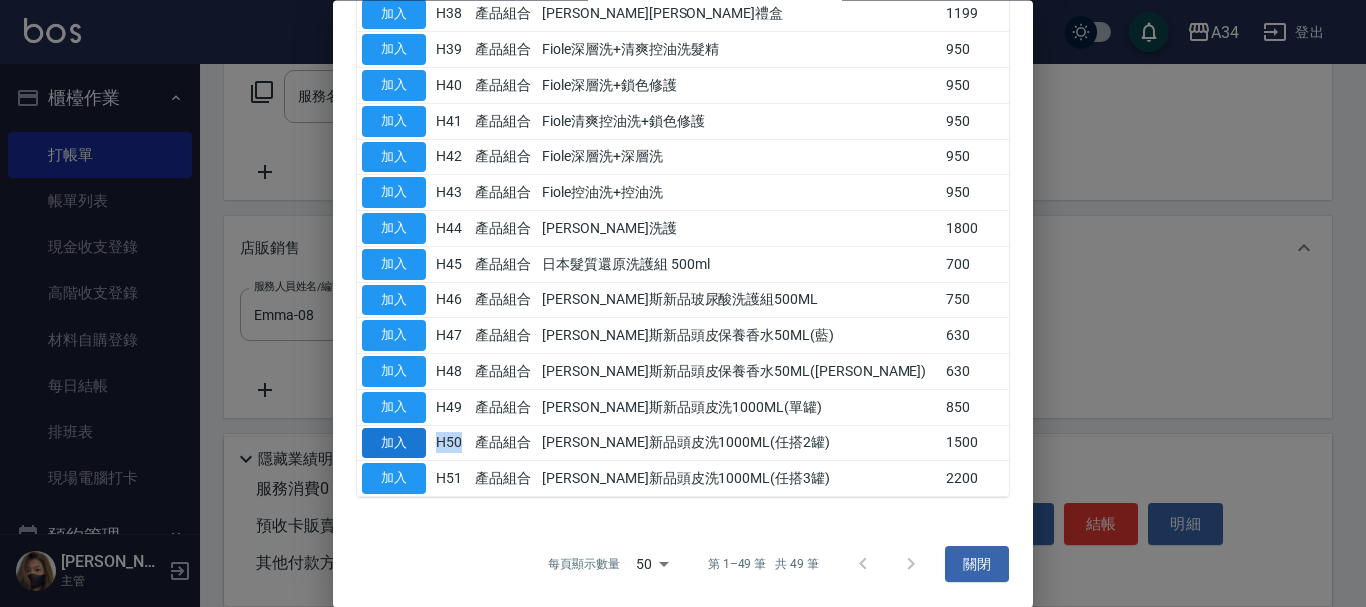 click on "加入" at bounding box center [394, 443] 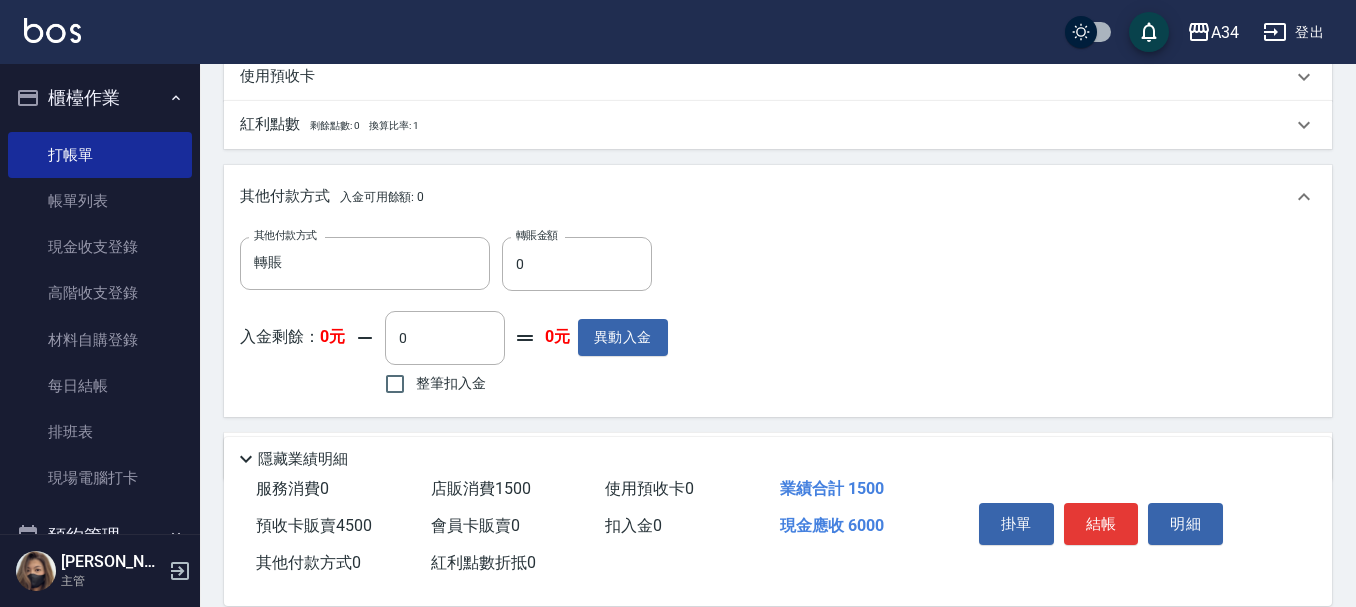 scroll, scrollTop: 926, scrollLeft: 0, axis: vertical 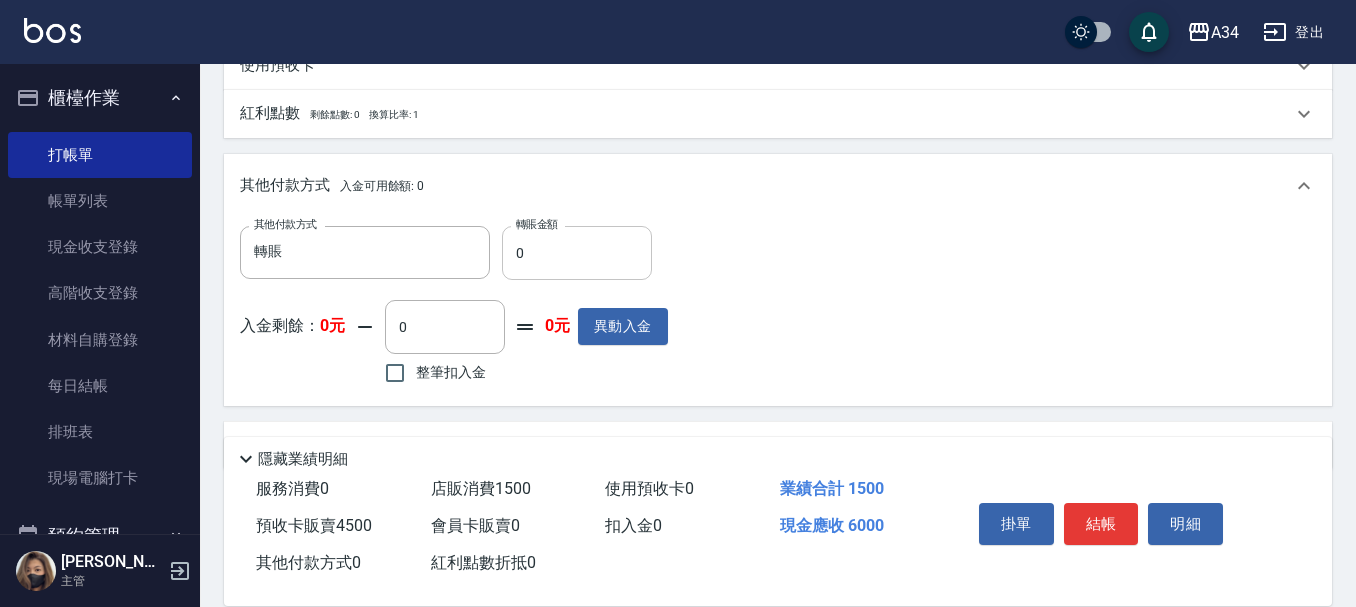click on "0" at bounding box center [577, 253] 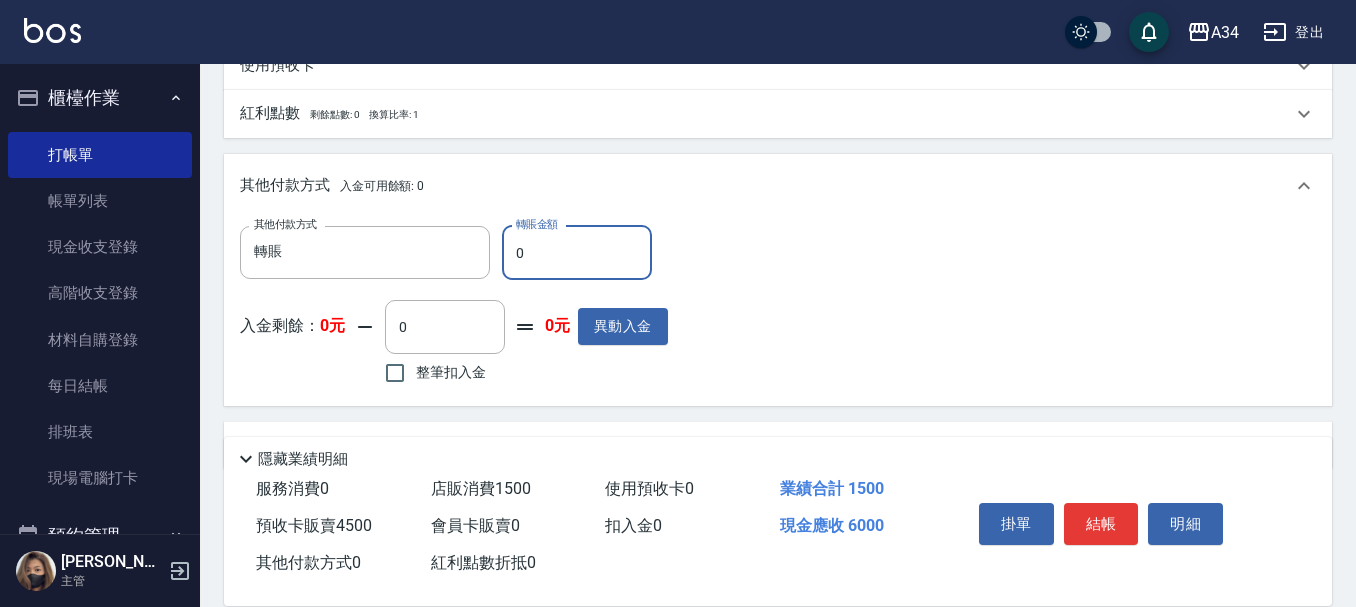 type on "66" 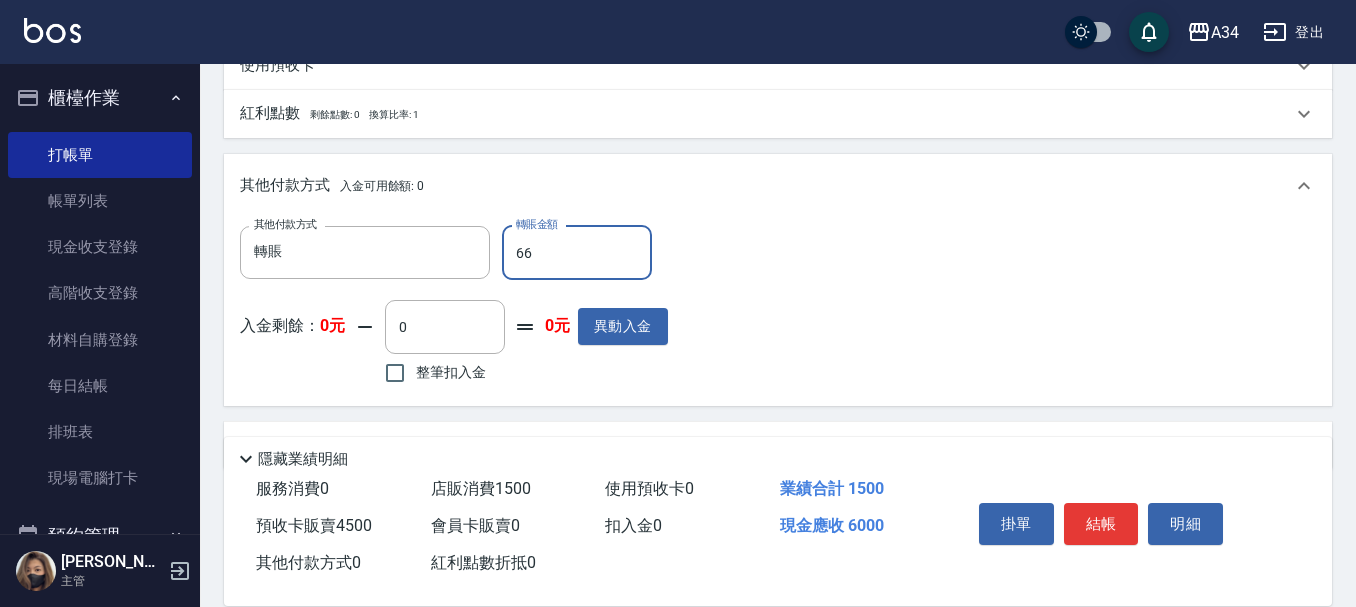 type on "590" 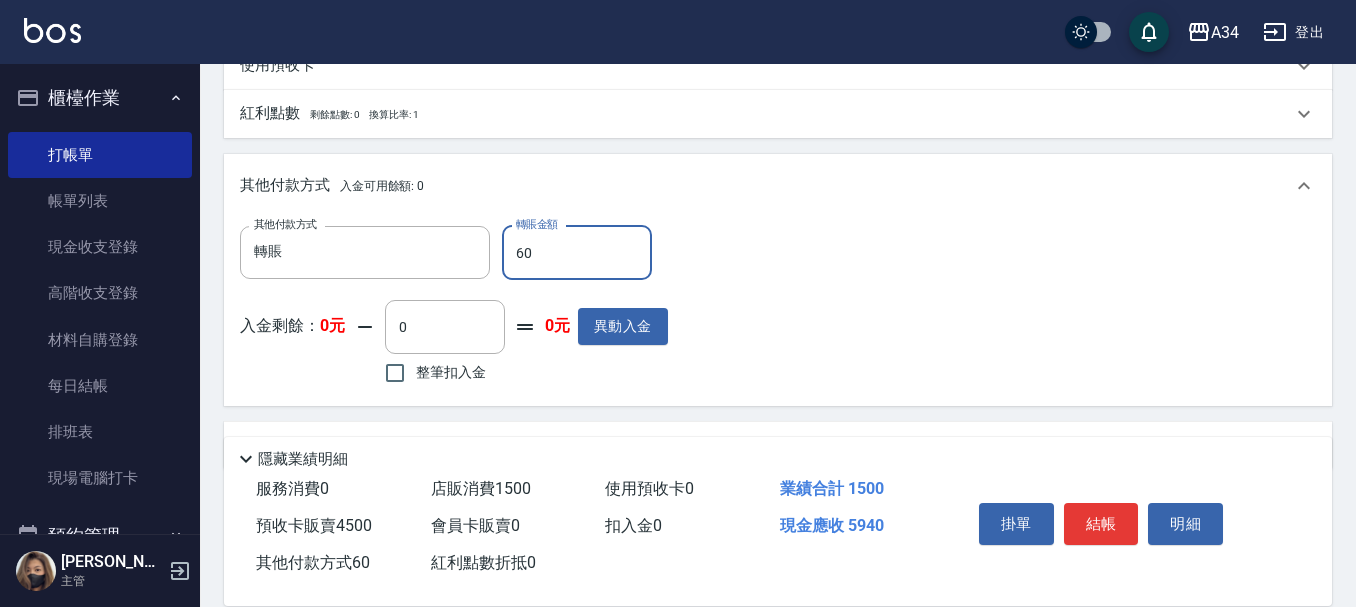 type on "600" 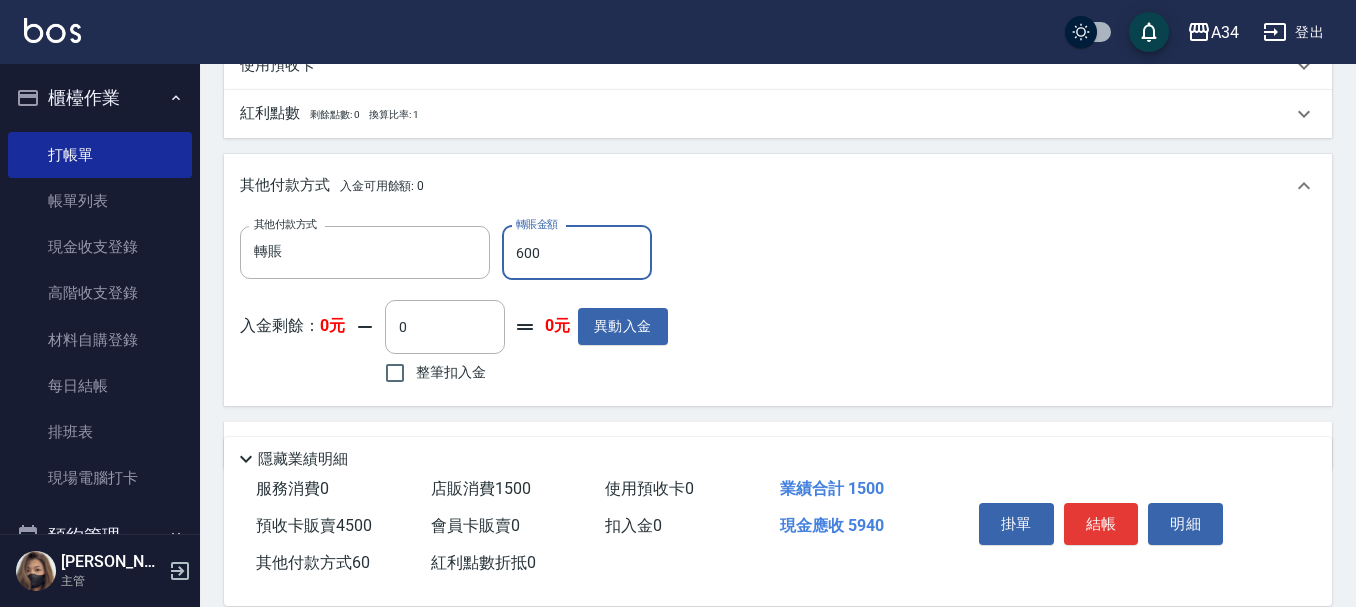 type on "540" 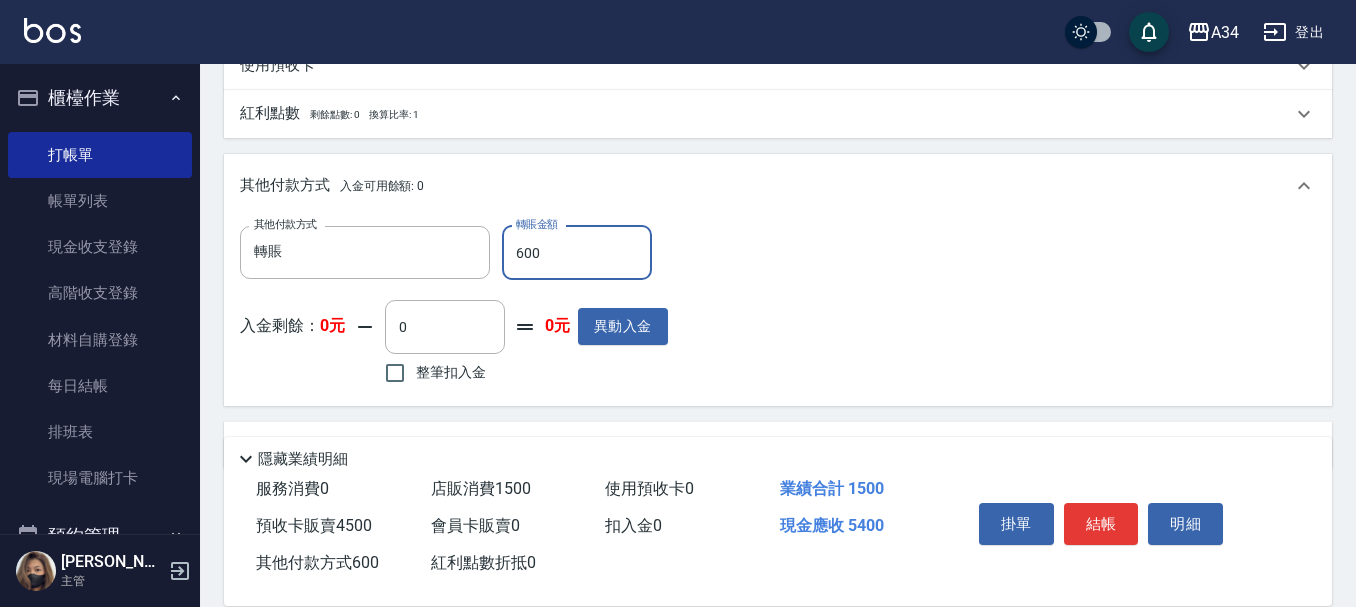 type on "6000" 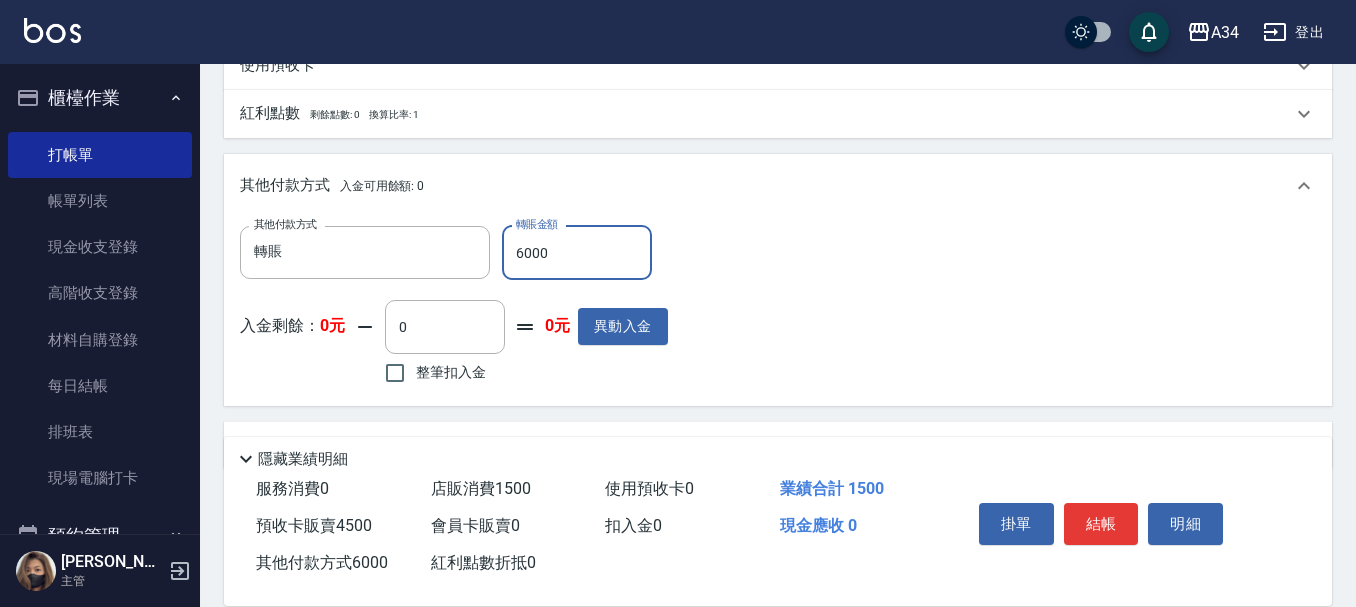 type on "6000" 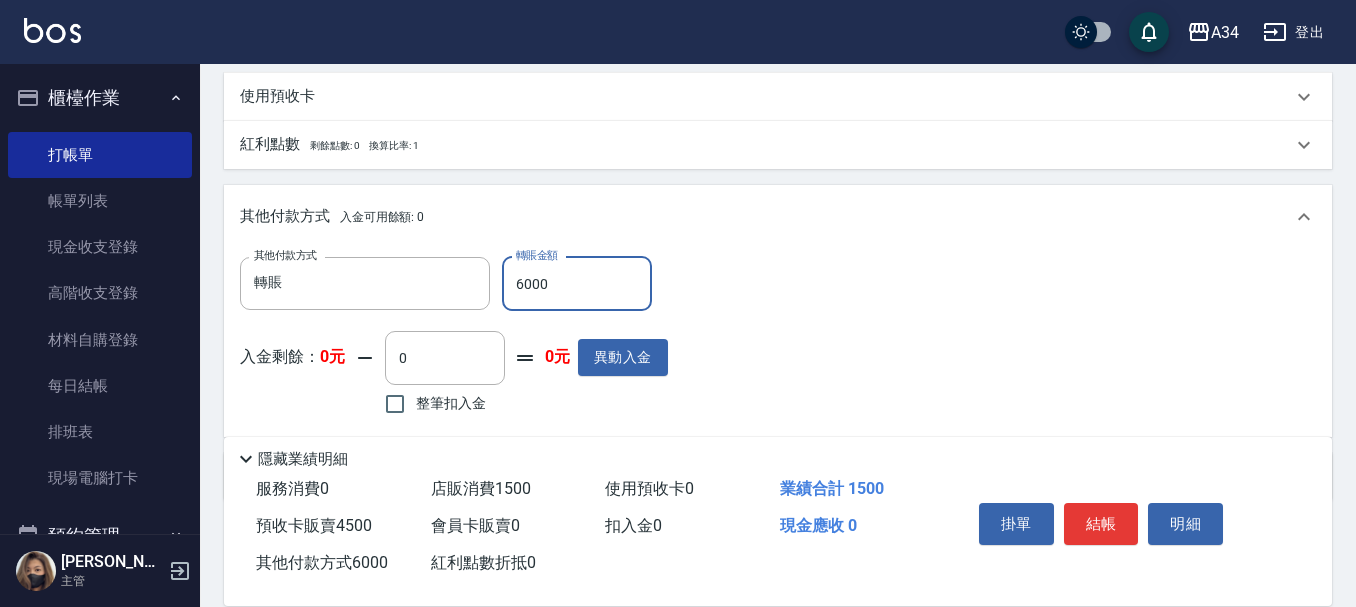 scroll, scrollTop: 981, scrollLeft: 0, axis: vertical 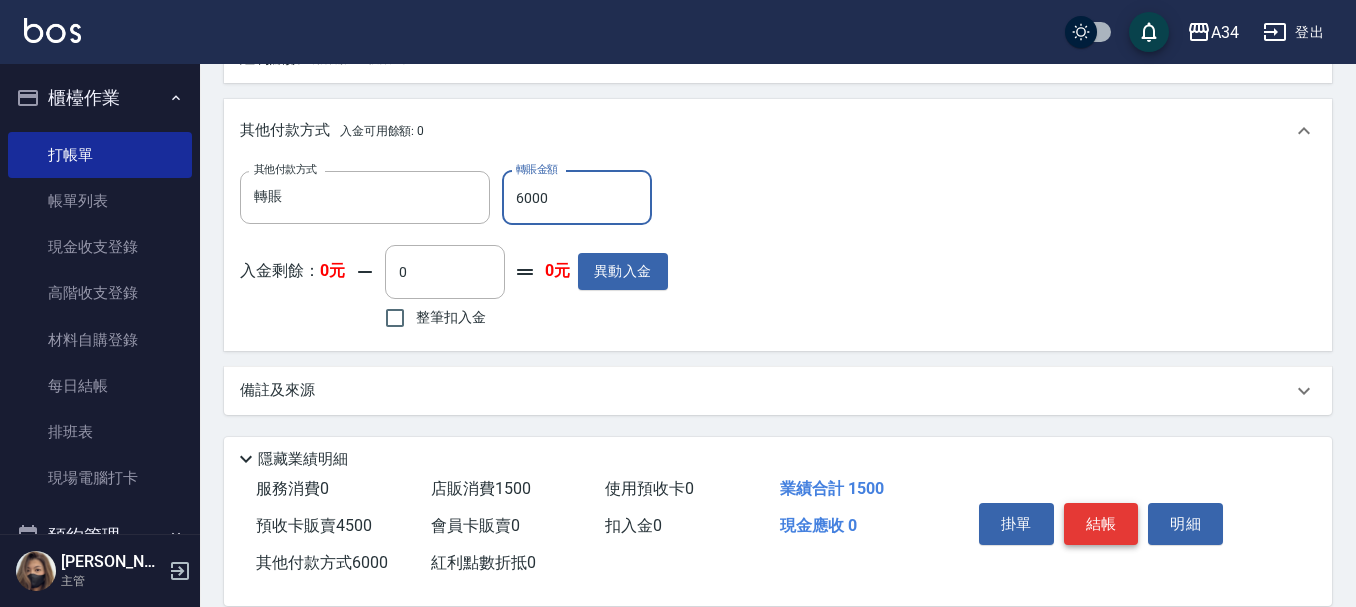 click on "結帳" at bounding box center [1101, 524] 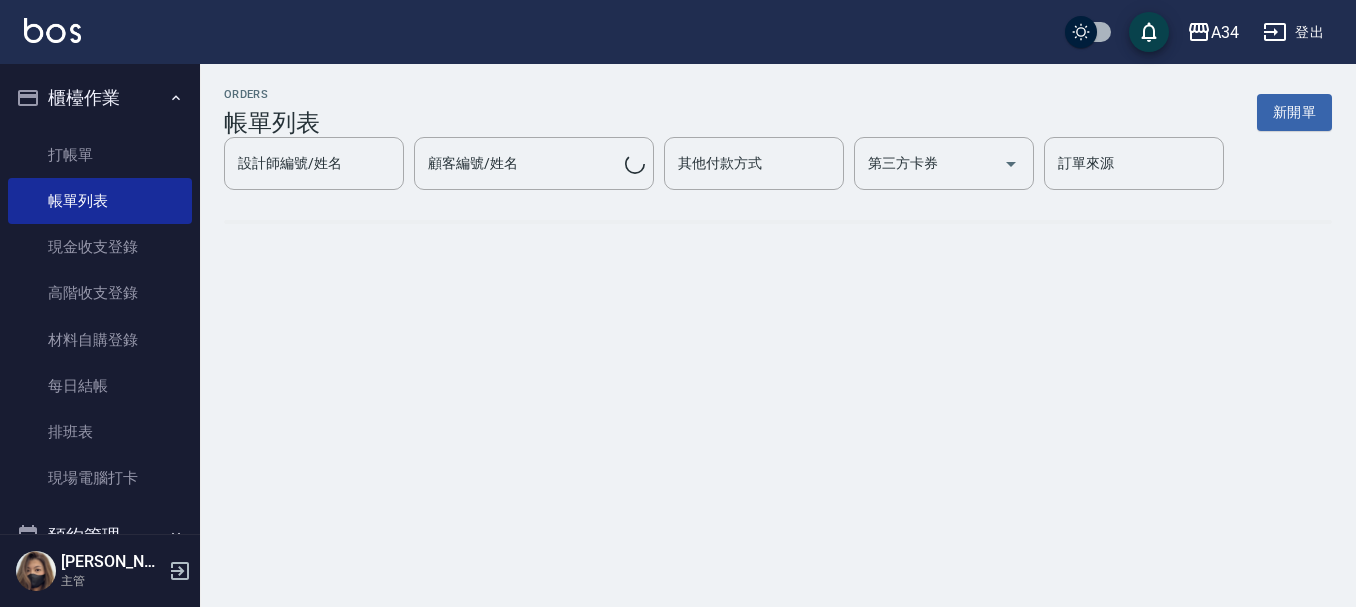 scroll, scrollTop: 0, scrollLeft: 0, axis: both 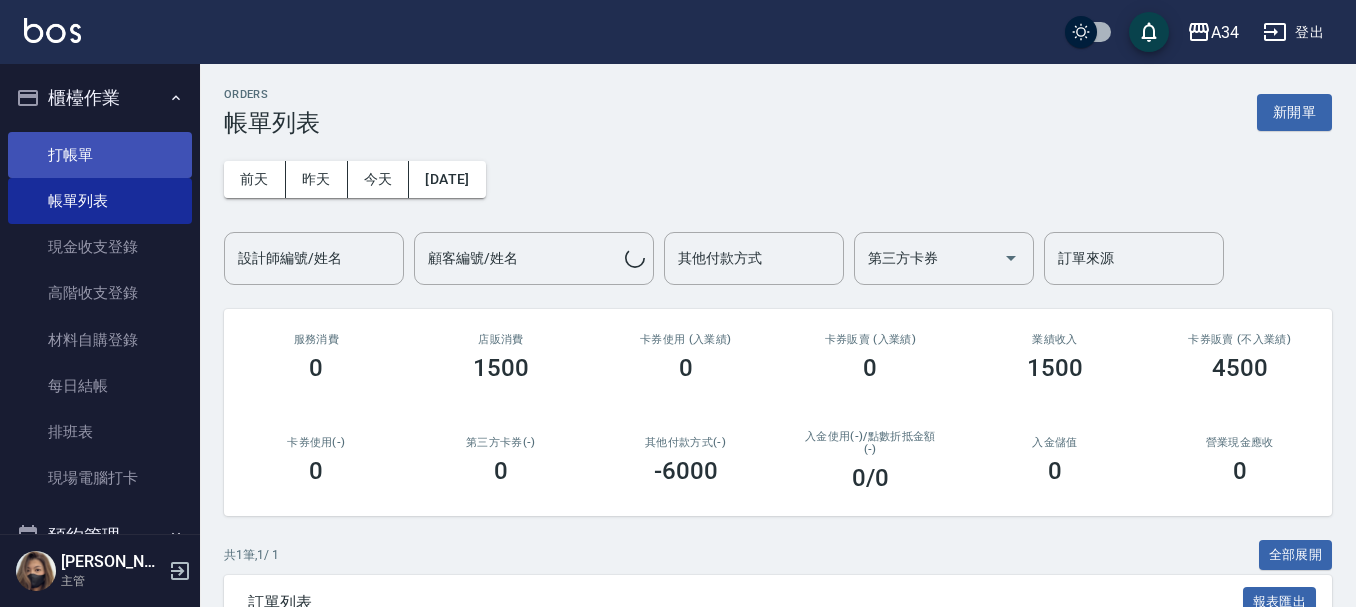 click on "打帳單" at bounding box center (100, 155) 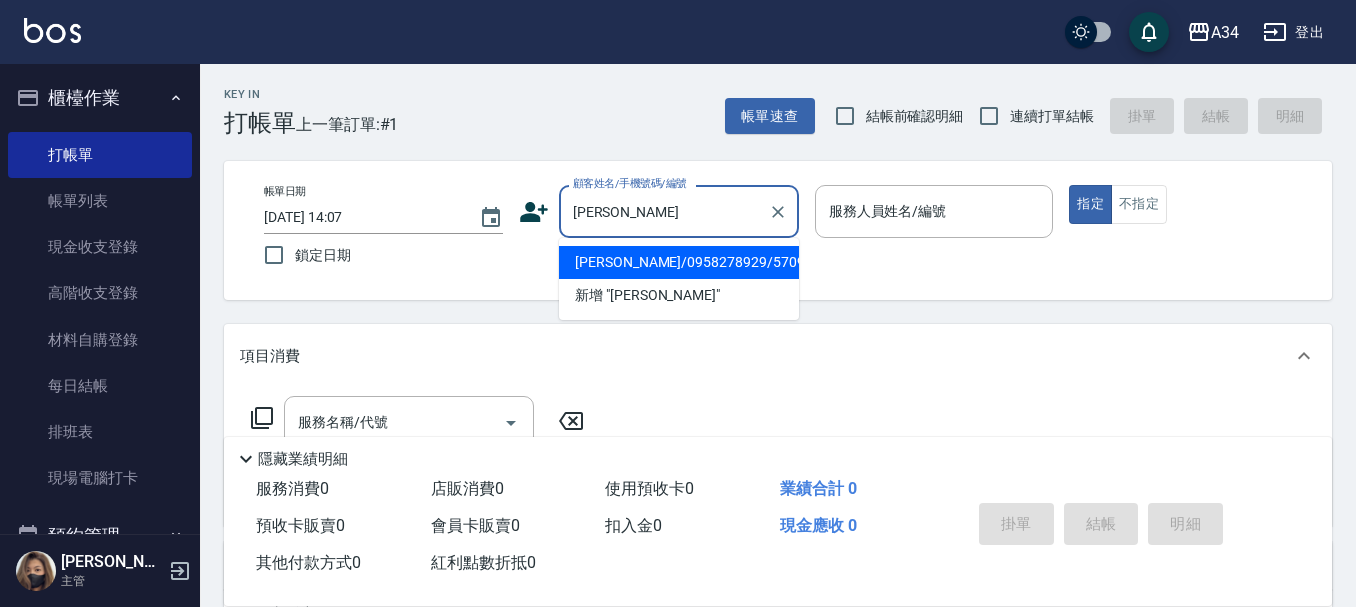 type on "[PERSON_NAME]/0958278929/570910" 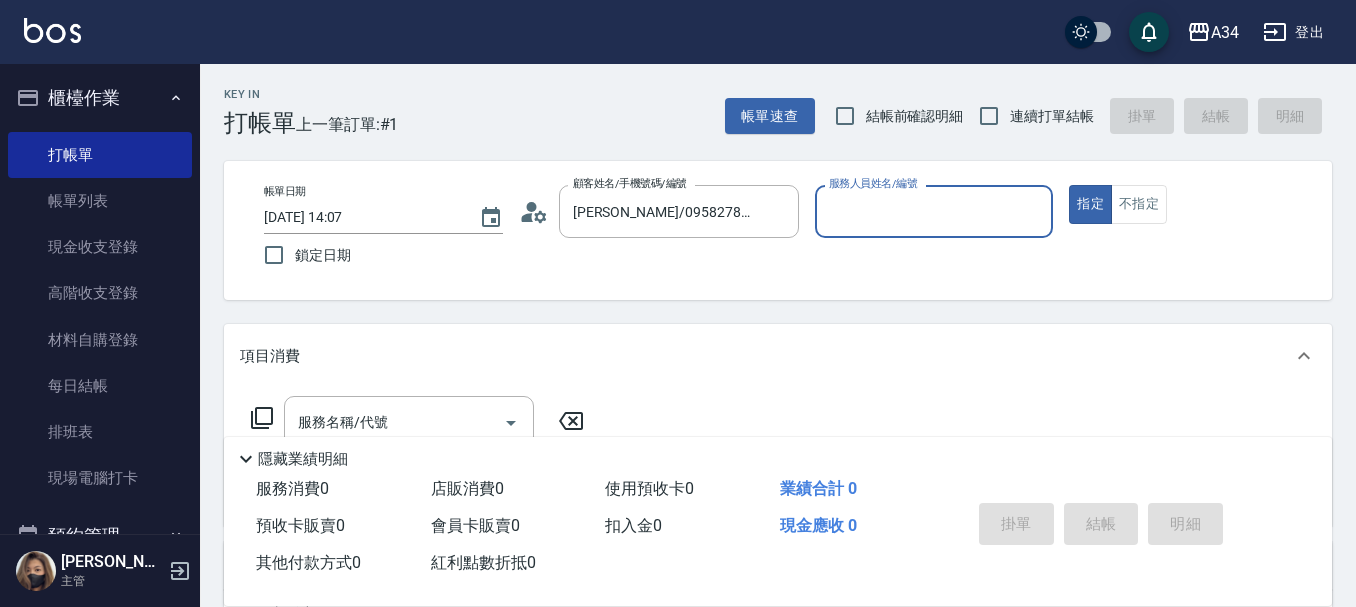type on "Emma-08" 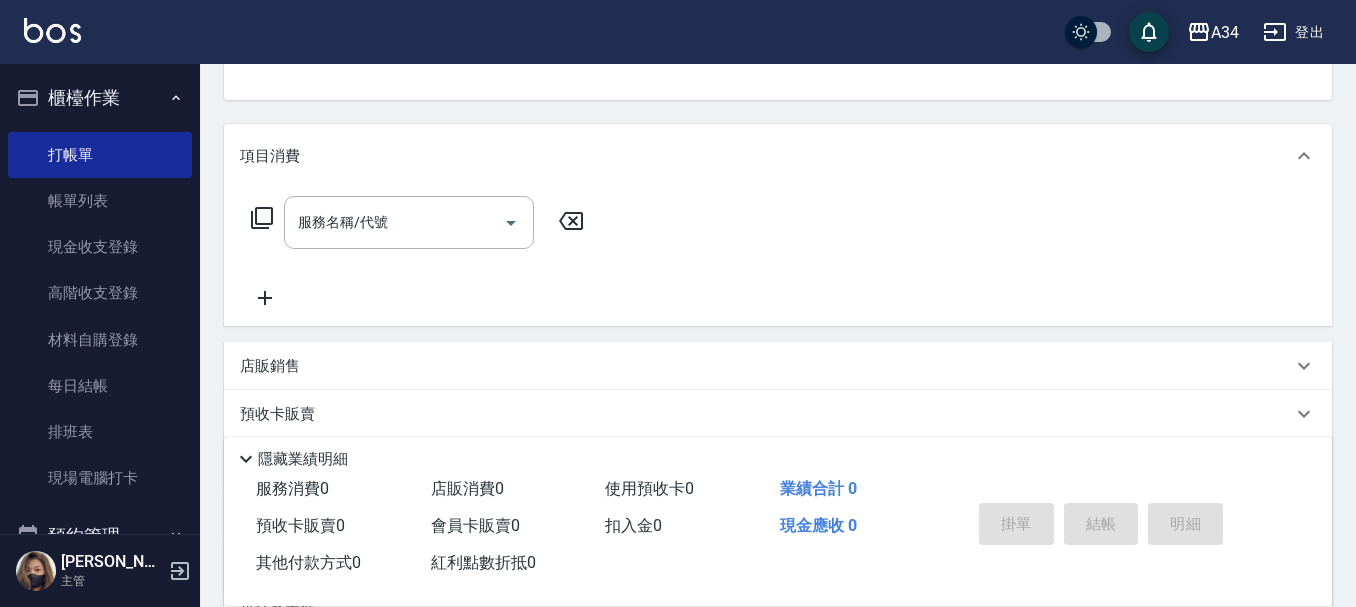 scroll, scrollTop: 321, scrollLeft: 0, axis: vertical 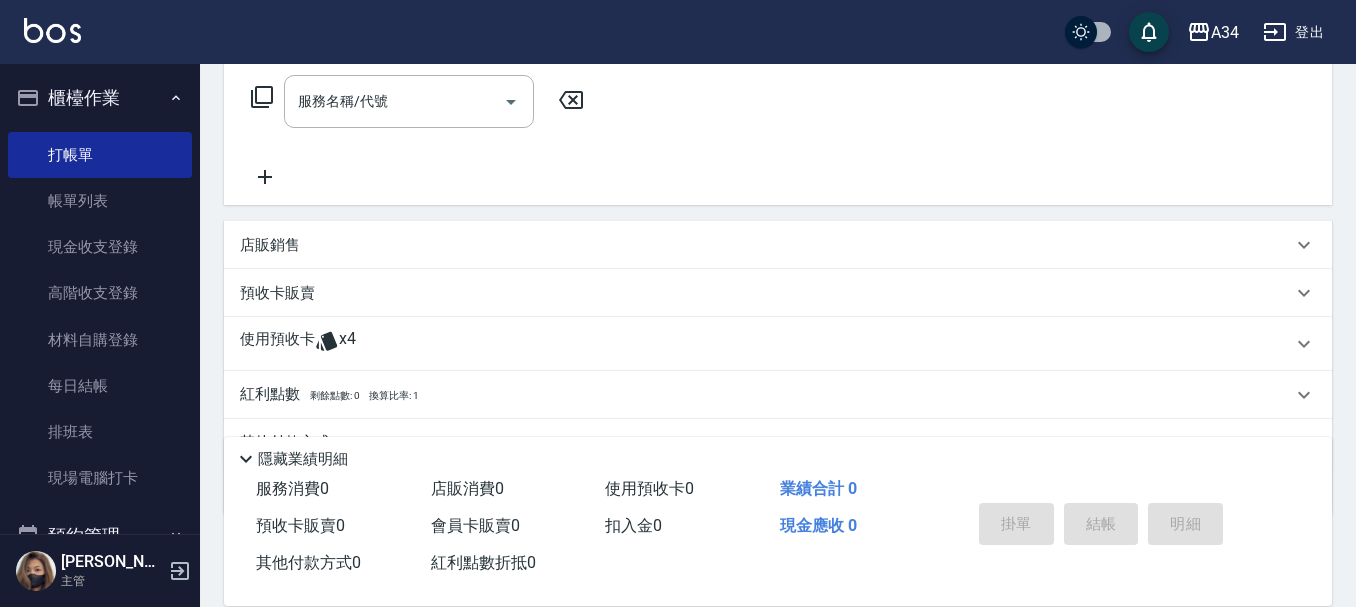click on "使用預收卡" at bounding box center (277, 344) 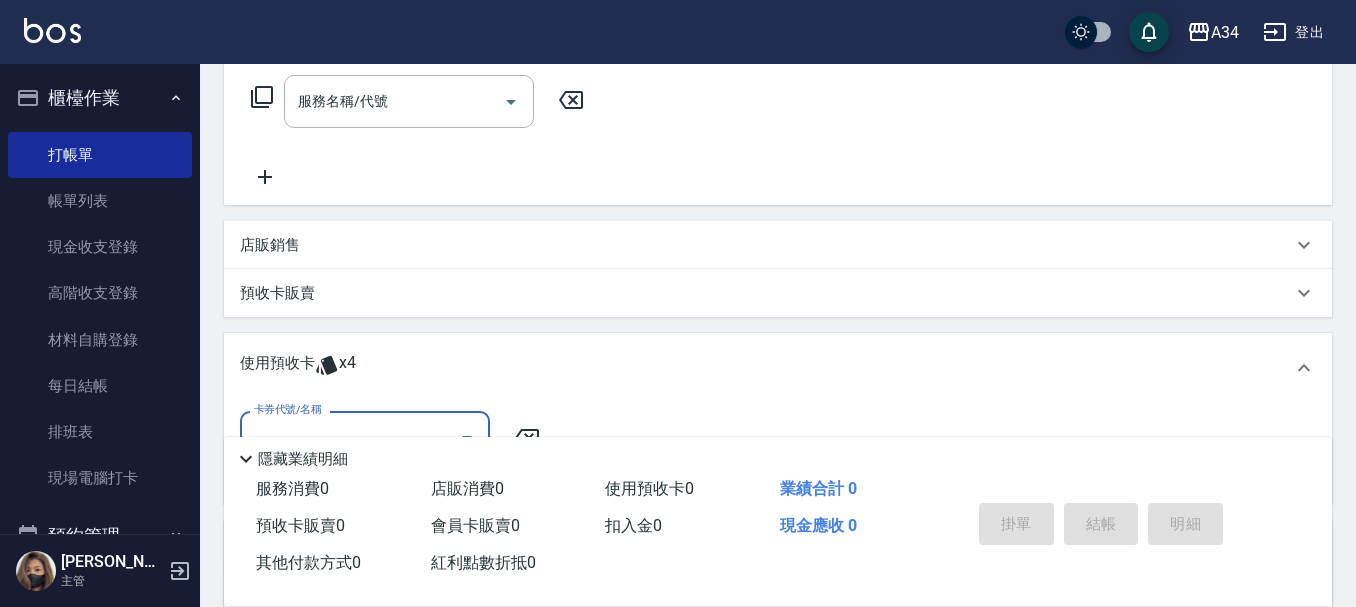 scroll, scrollTop: 0, scrollLeft: 0, axis: both 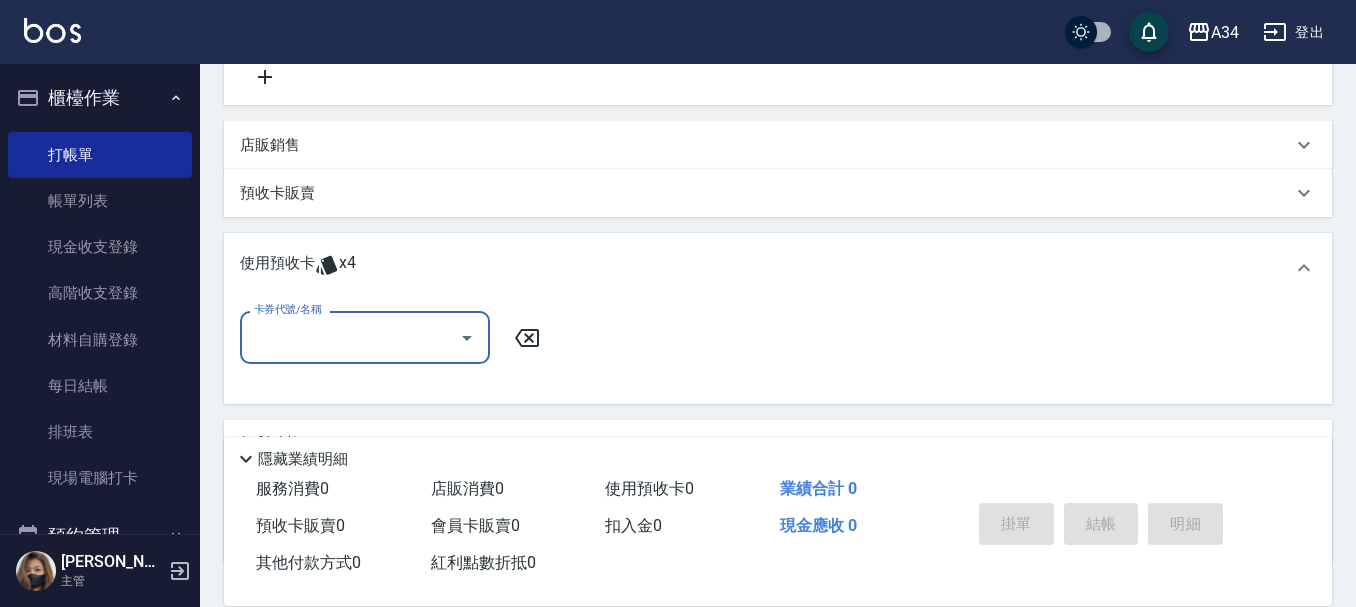 click on "卡券代號/名稱" at bounding box center (350, 337) 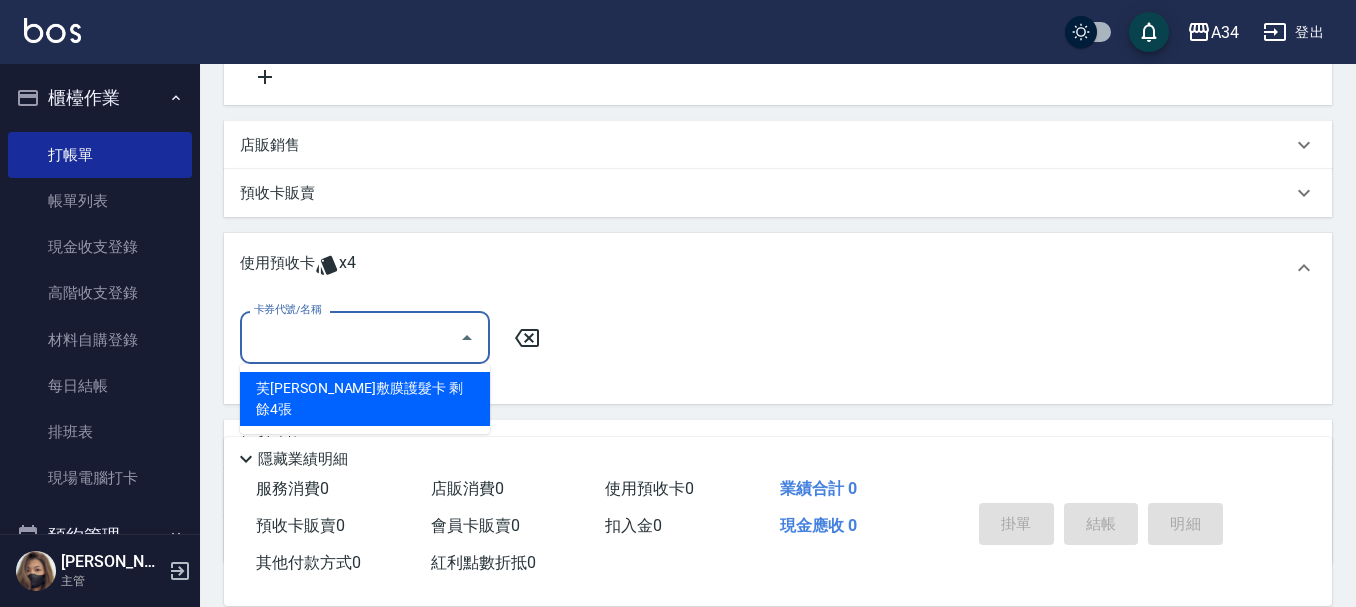 click on "芙米勒敷膜護髮卡 剩餘4張" at bounding box center (365, 399) 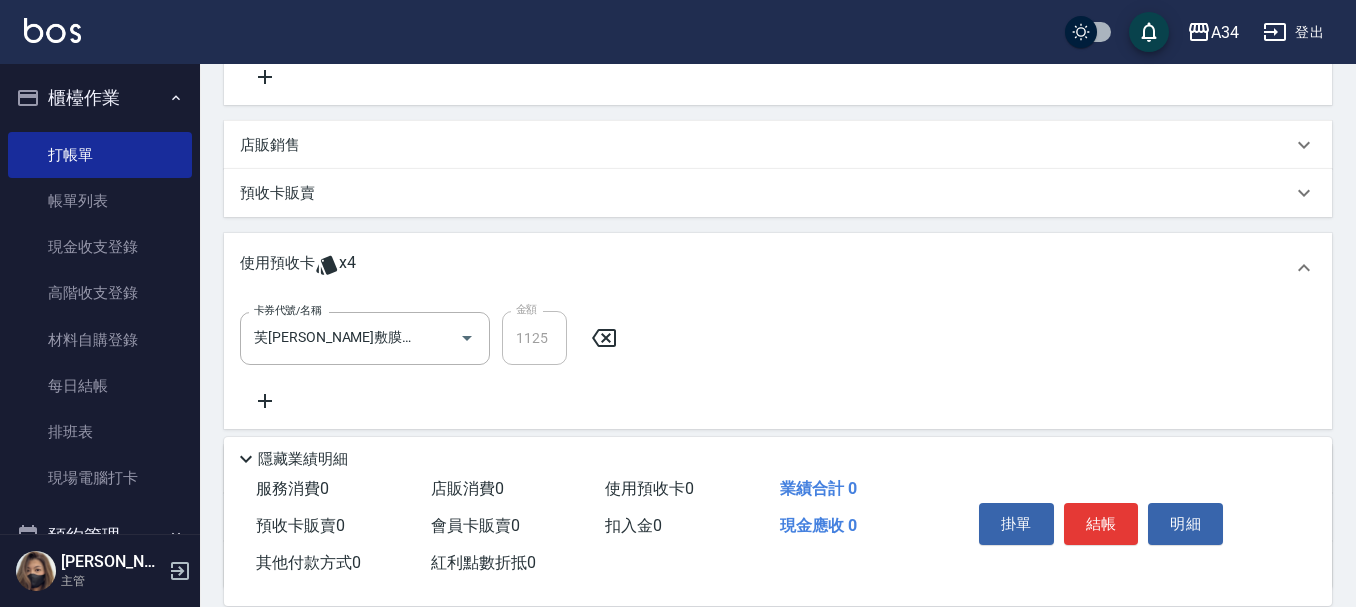 click on "卡券代號/名稱 芙米勒敷膜護髮卡 卡券代號/名稱 金額 1125 金額" at bounding box center (778, 362) 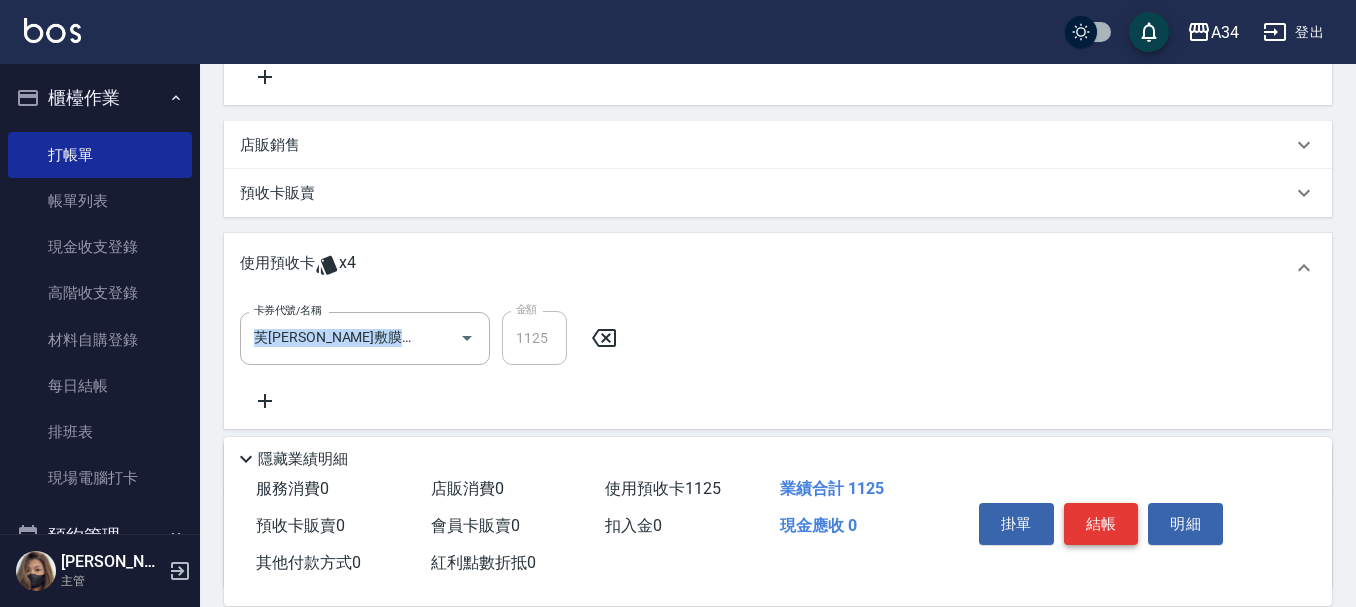 click on "結帳" at bounding box center (1101, 524) 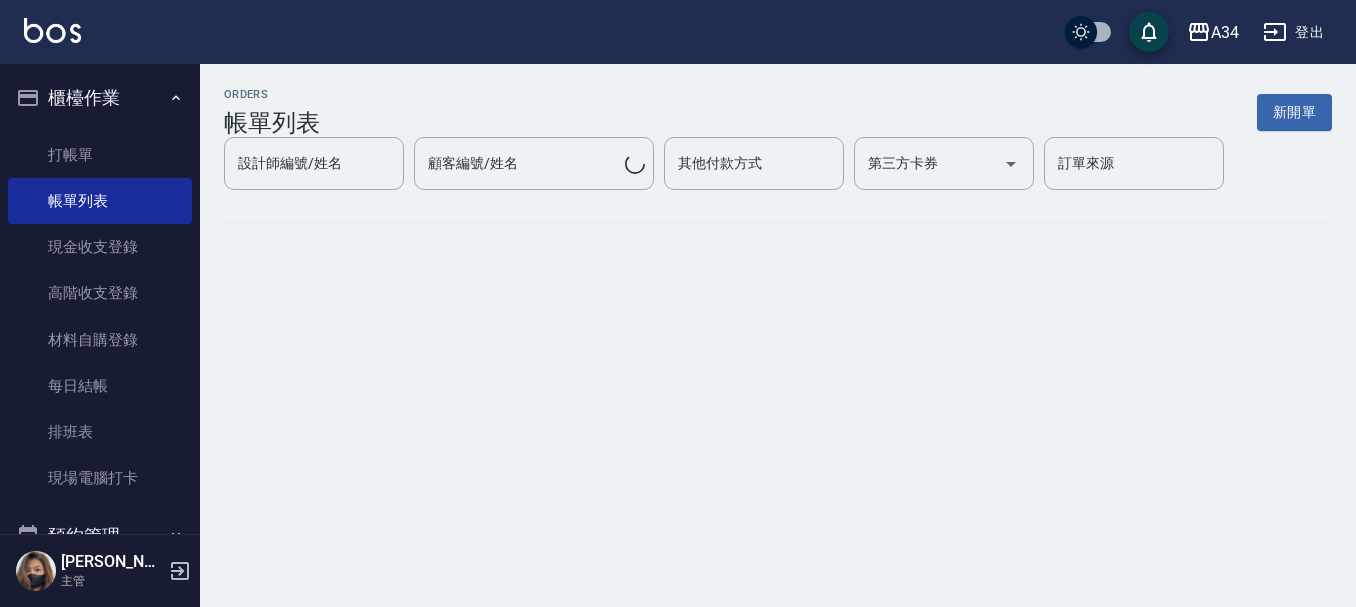 scroll, scrollTop: 0, scrollLeft: 0, axis: both 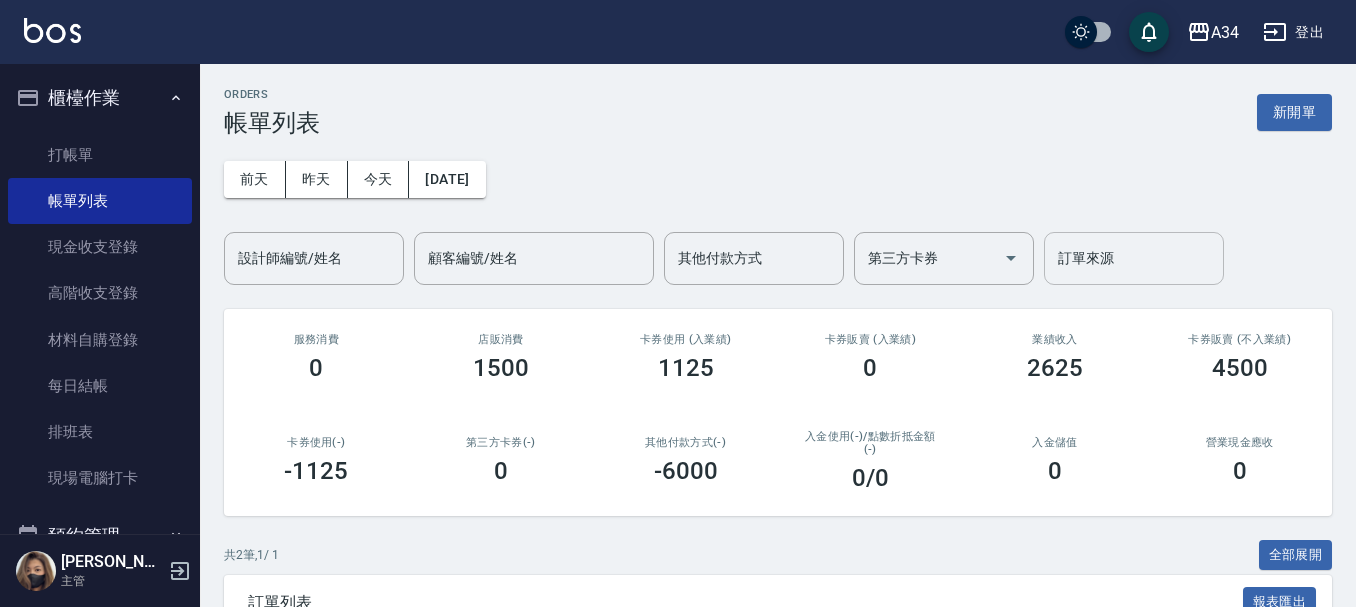 click on "訂單來源" at bounding box center (1134, 258) 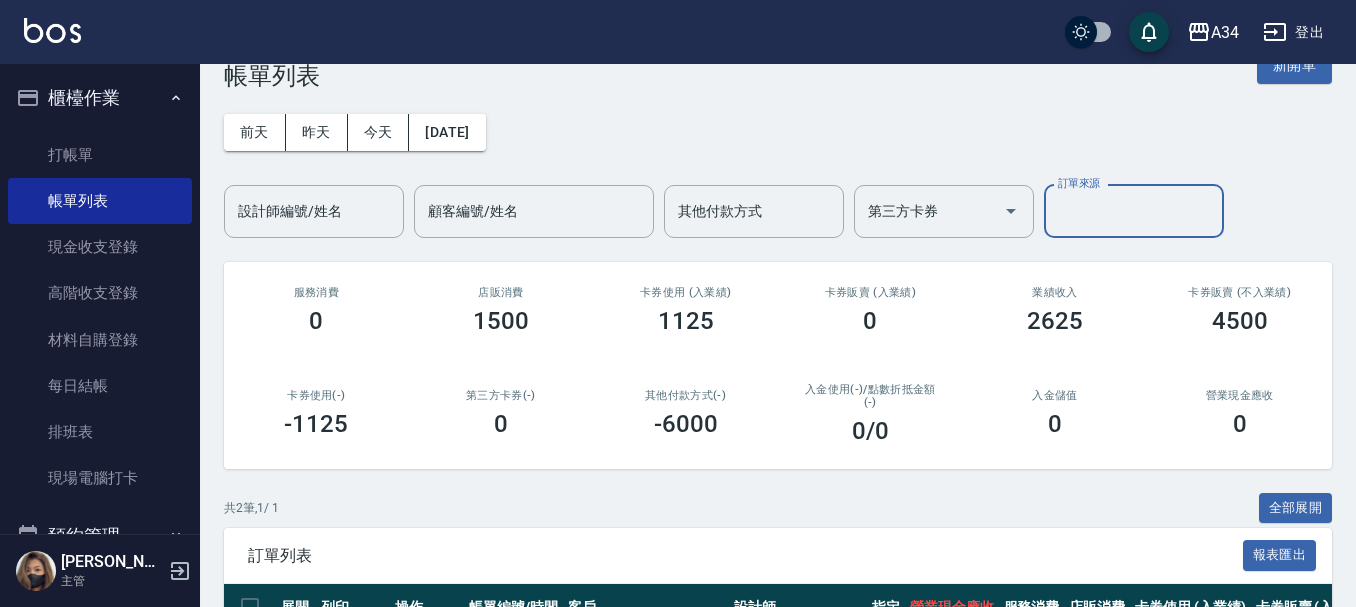 scroll, scrollTop: 87, scrollLeft: 0, axis: vertical 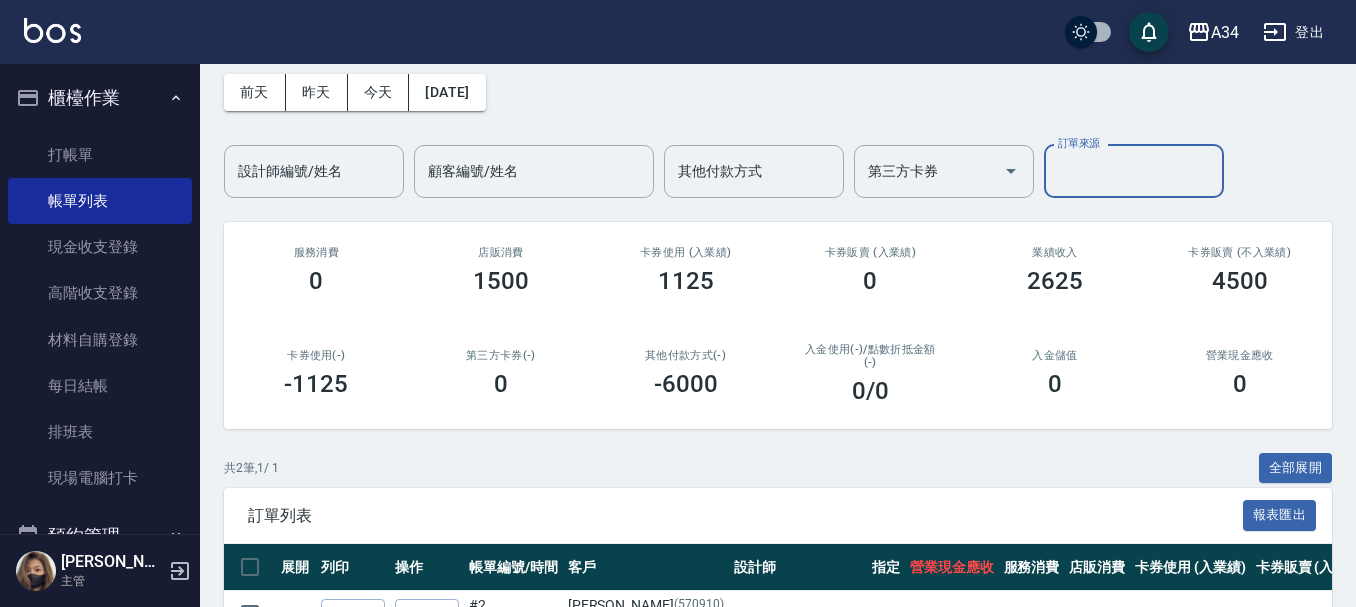 click on "ORDERS 帳單列表 新開單 前天 昨天 今天 2025/07/14 設計師編號/姓名 設計師編號/姓名 顧客編號/姓名 顧客編號/姓名 其他付款方式 其他付款方式 第三方卡券 第三方卡券 訂單來源 訂單來源 服務消費 0 店販消費 1500 卡券使用 (入業績) 1125 卡券販賣 (入業績) 0 業績收入 2625 卡券販賣 (不入業績) 4500 卡券使用(-) -1125 第三方卡券(-) 0 其他付款方式(-) -6000 入金使用(-) /點數折抵金額(-) 0 /0 入金儲值 0 營業現金應收 0 共  2  筆,  1  /   1 全部展開 訂單列表 報表匯出 展開 列印 操作 帳單編號/時間 客戶 設計師 指定 營業現金應收 服務消費 店販消費 卡券使用 (入業績) 卡券販賣 (入業績) 業績收入 卡券販賣 (不入業績) 卡券使用(-) 第三方卡券(-) 其他付款方式(-) 入金使用(-) 點數折抵金額(-) 備註 訂單來源 列印 詳情 #2 07/14 (一) 14:07 胡美英 (570910) 0958278929 Emma /08 Y 0 0 0 1125 0 1125 0 -1125 0 0 0 0" at bounding box center (778, 371) 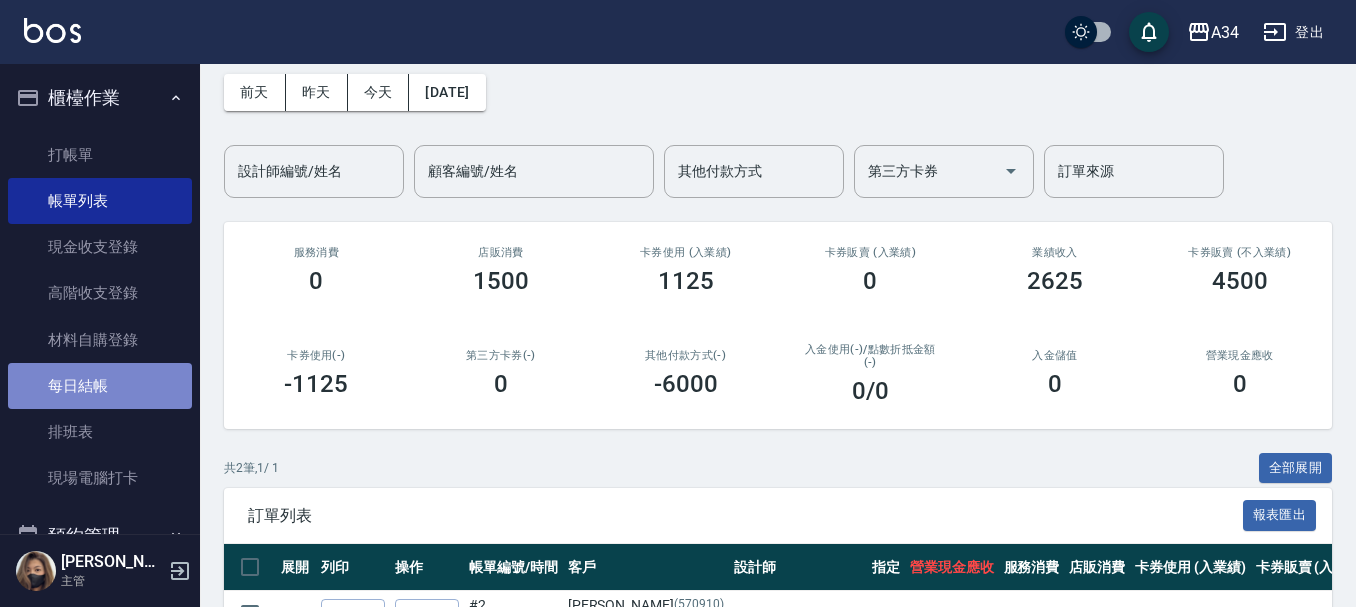 click on "每日結帳" at bounding box center [100, 386] 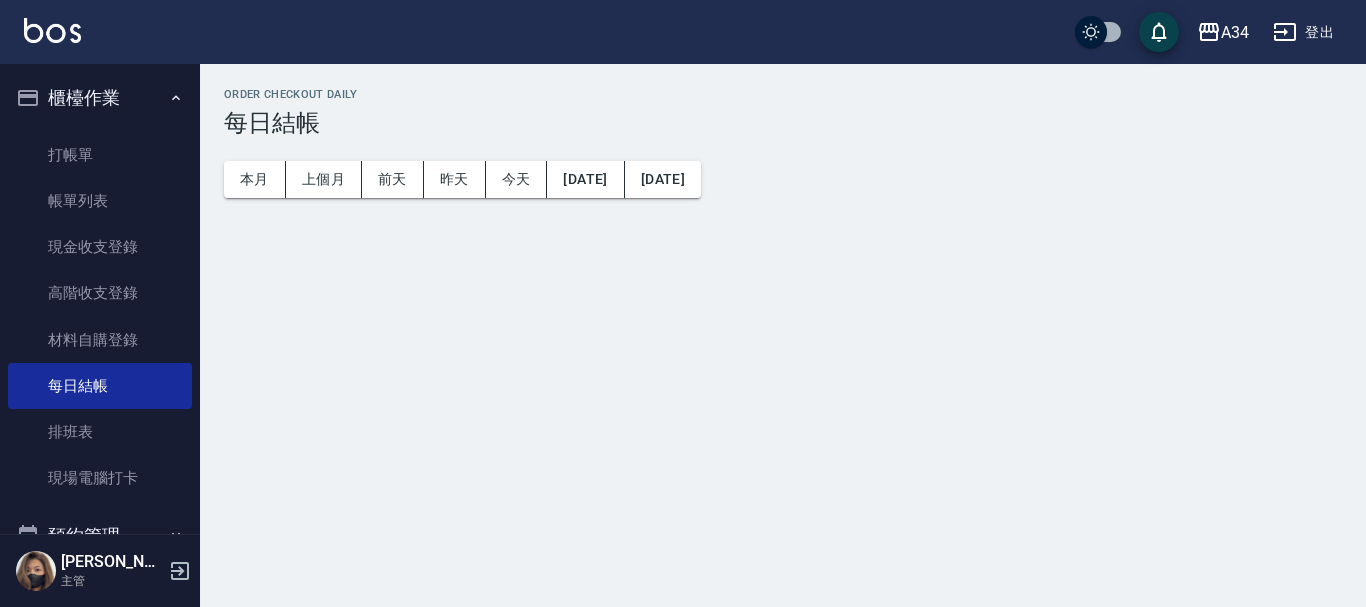 click on "Order checkout daily 每日結帳 本月 上個月 前天 昨天 今天 2025/06/13 2025/07/14" at bounding box center [683, 303] 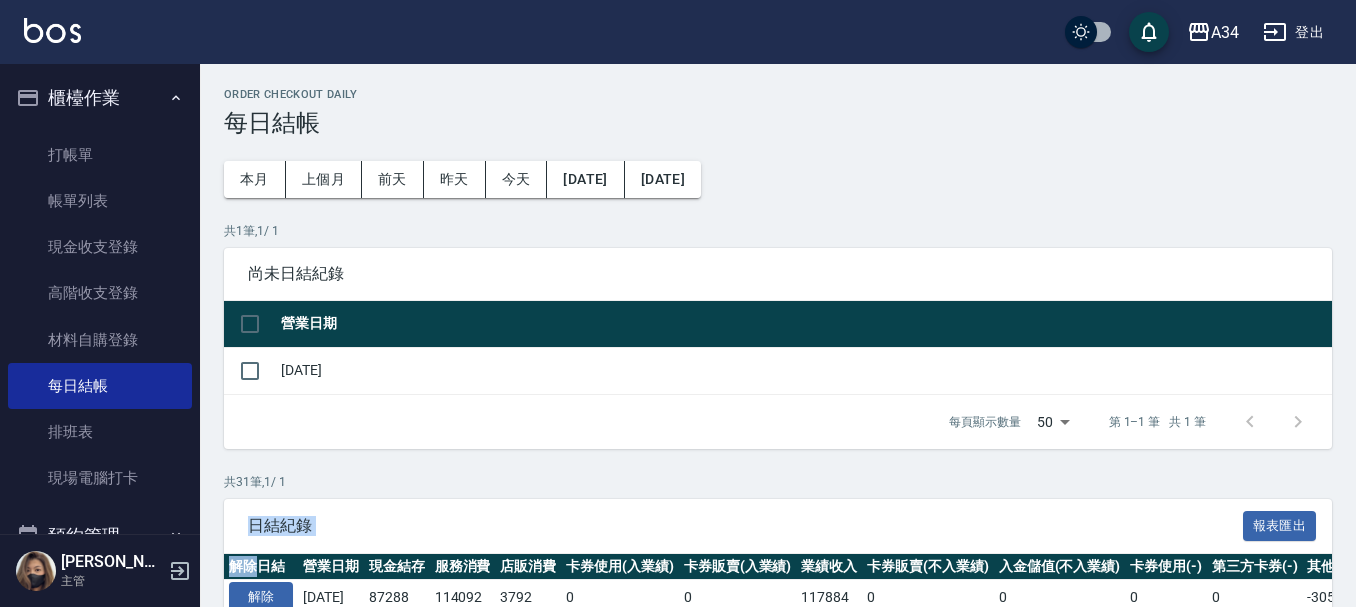 scroll, scrollTop: 360, scrollLeft: 0, axis: vertical 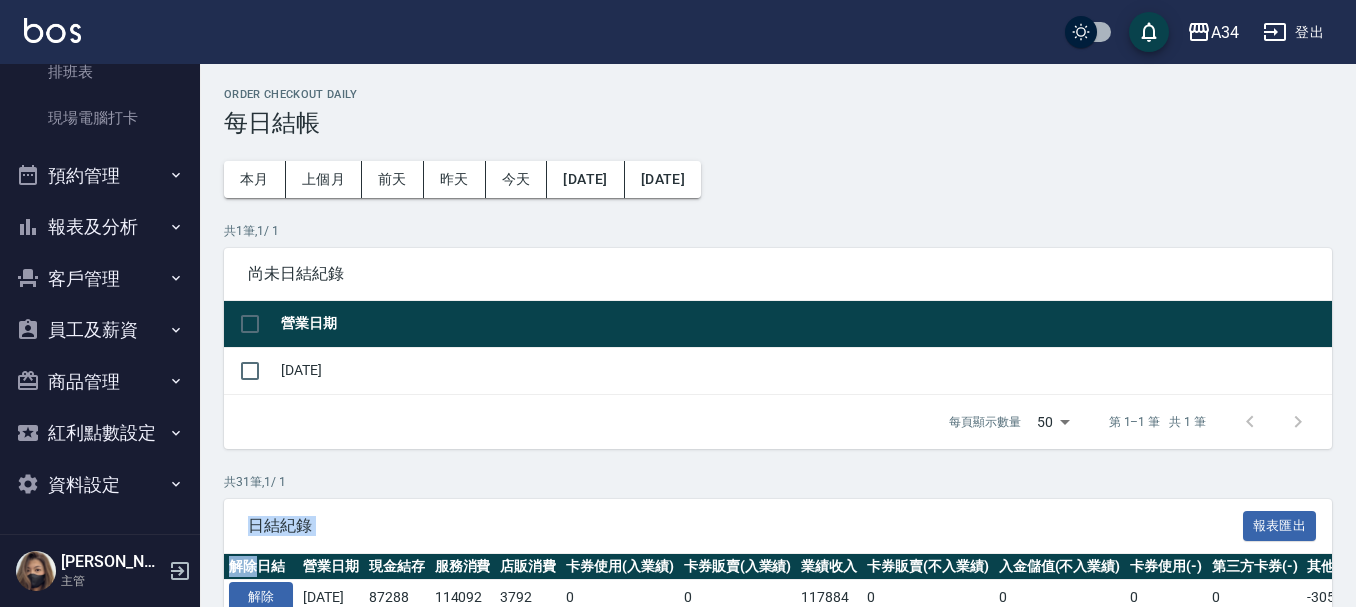 click on "報表及分析" at bounding box center (100, 227) 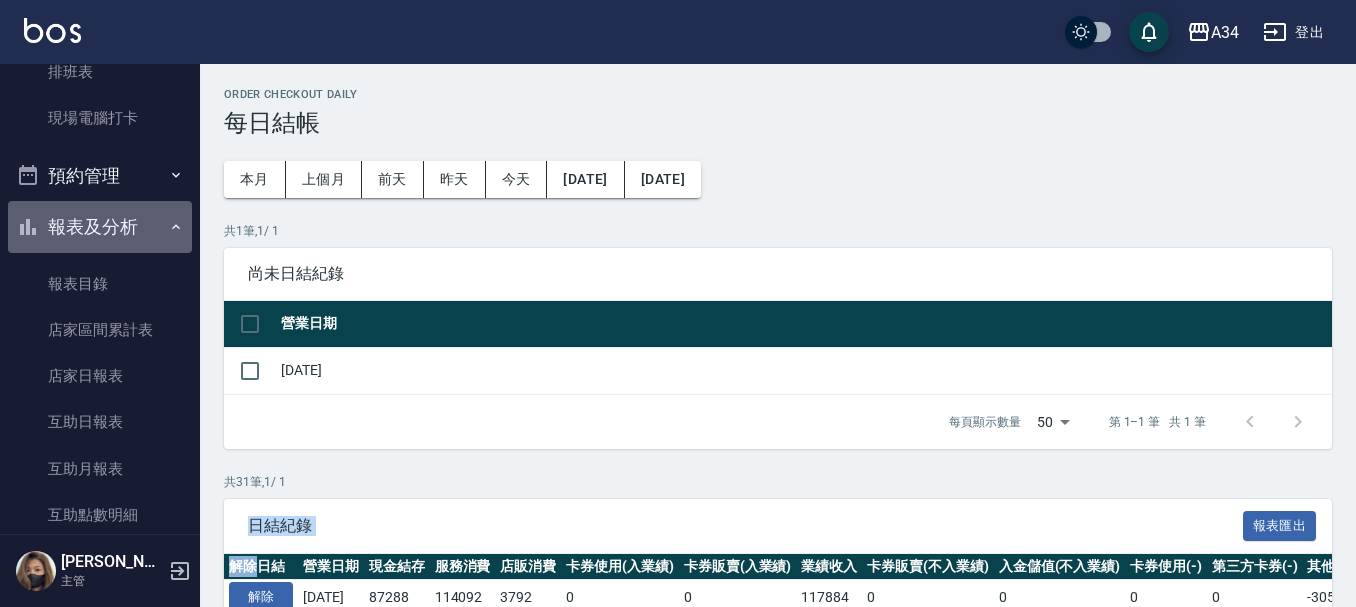 click on "報表及分析" at bounding box center [100, 227] 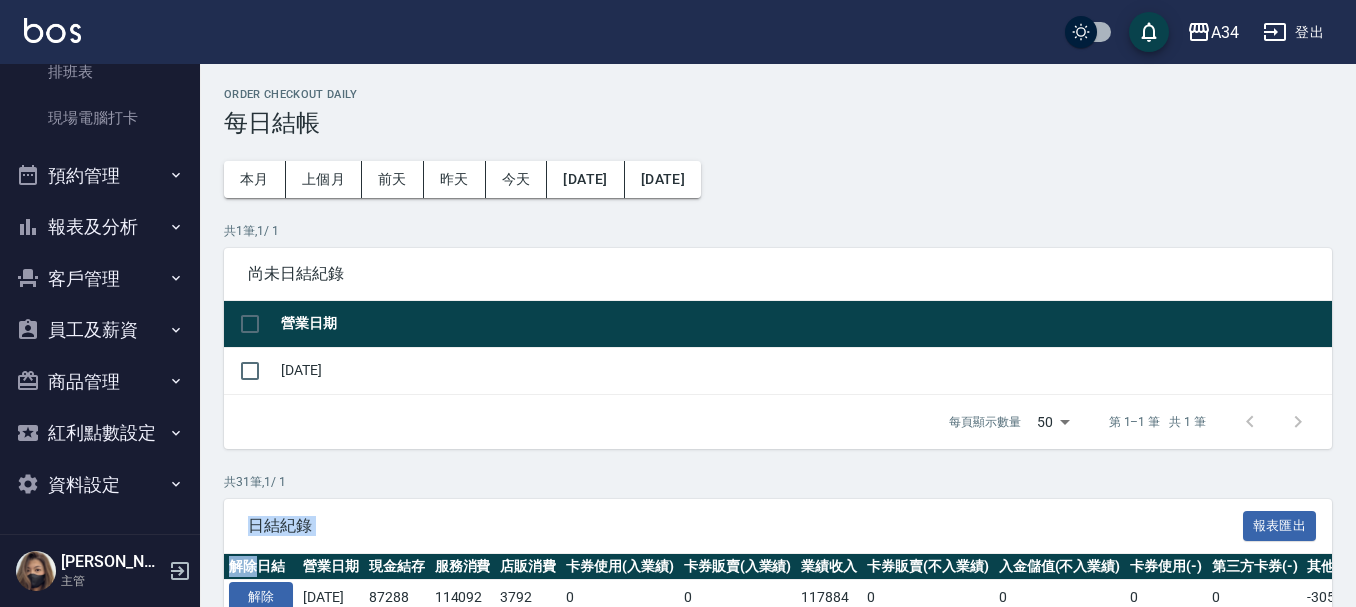 click on "報表及分析" at bounding box center [100, 227] 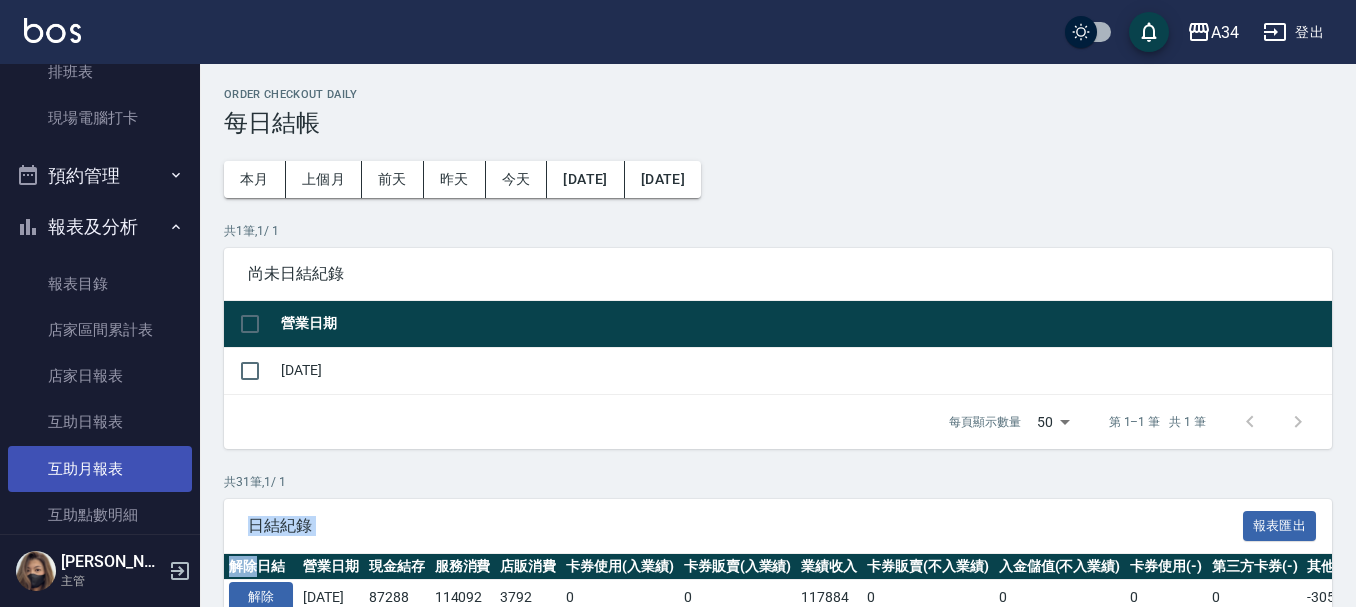 click on "互助月報表" at bounding box center [100, 469] 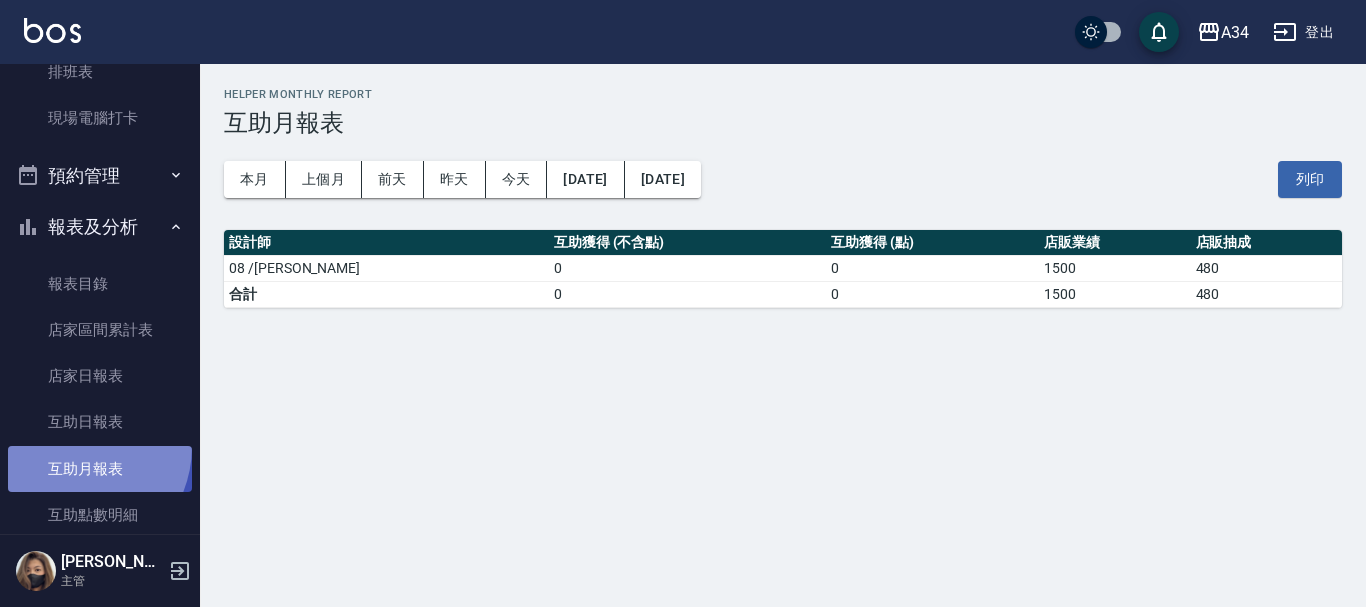 click on "互助月報表" at bounding box center [100, 469] 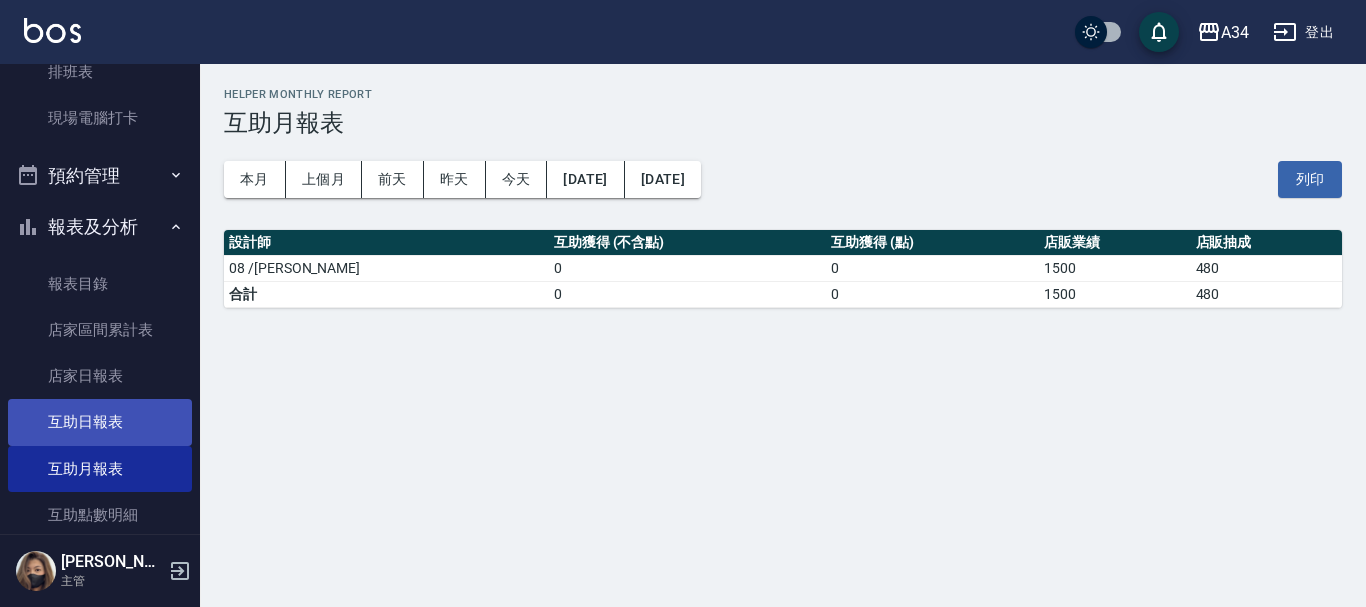 click on "互助日報表" at bounding box center [100, 422] 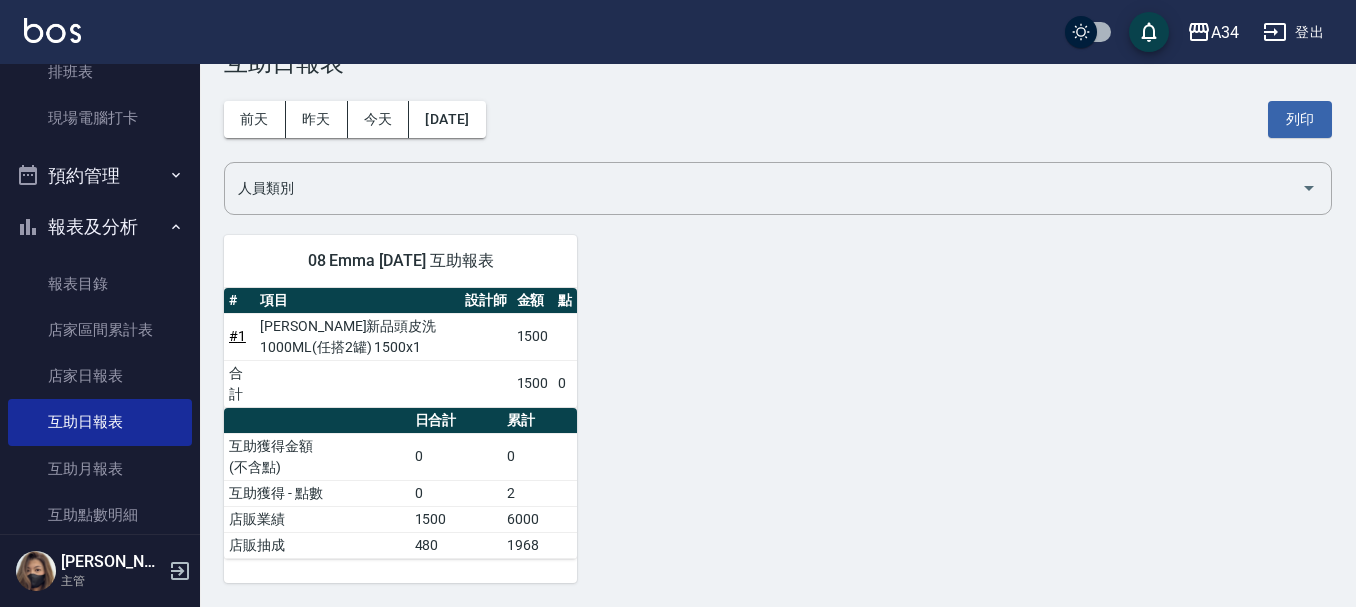 scroll, scrollTop: 0, scrollLeft: 0, axis: both 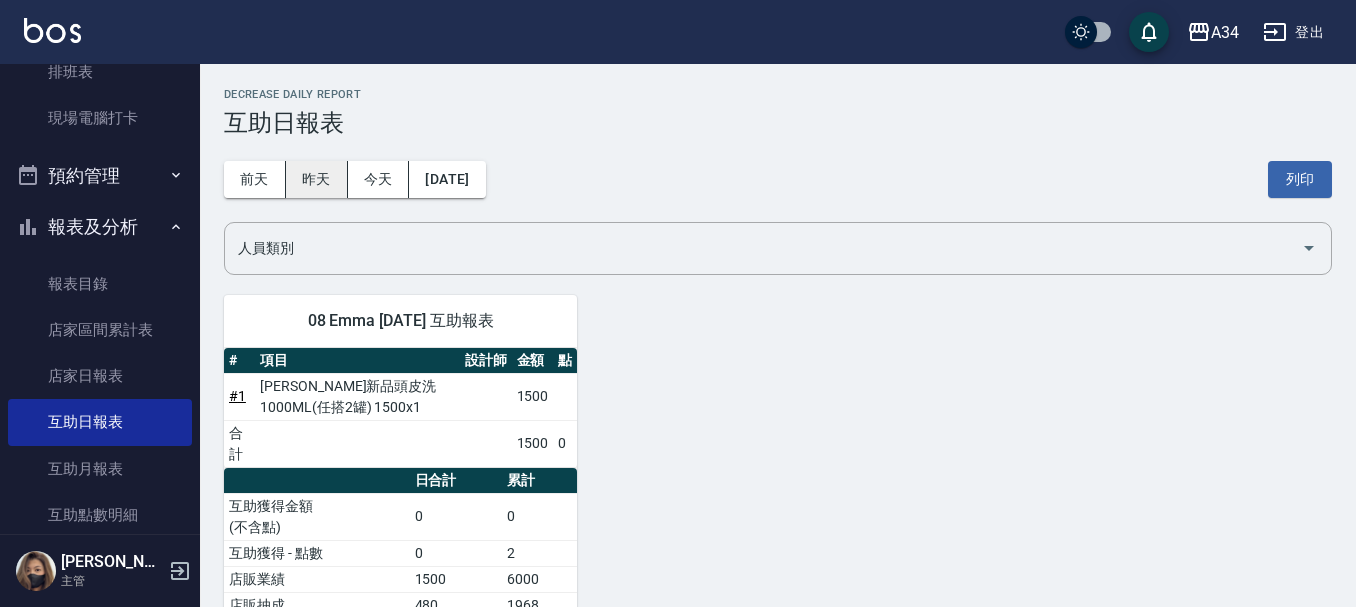 click on "昨天" at bounding box center (317, 179) 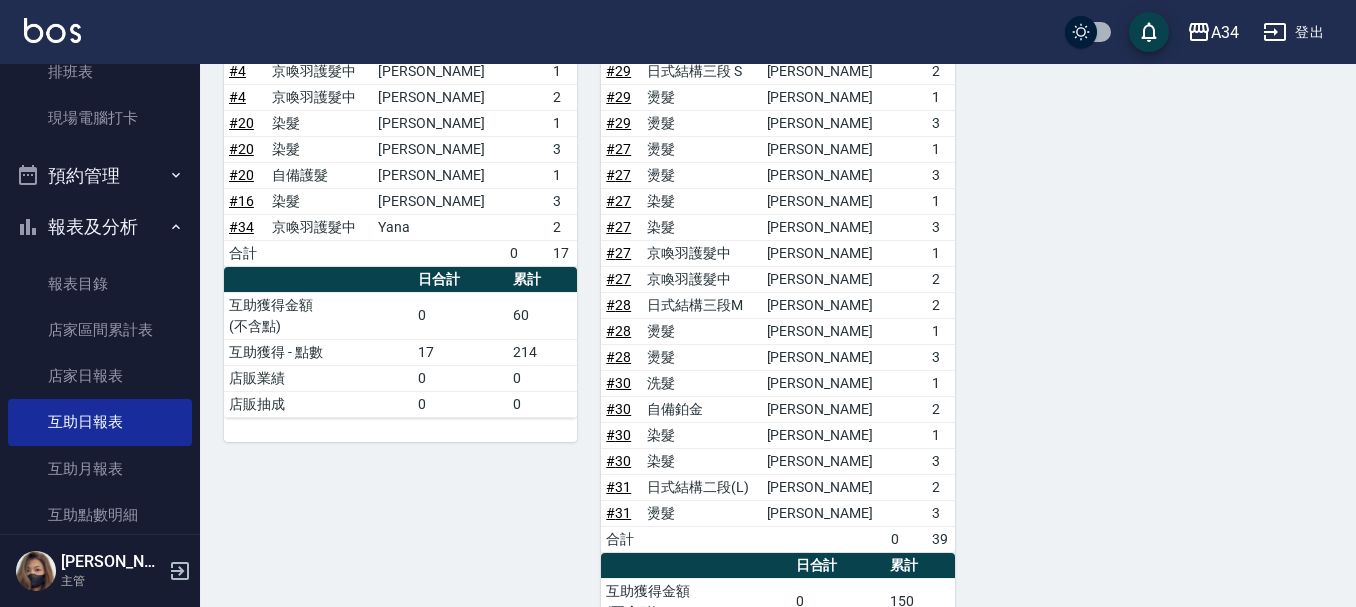 scroll, scrollTop: 2163, scrollLeft: 0, axis: vertical 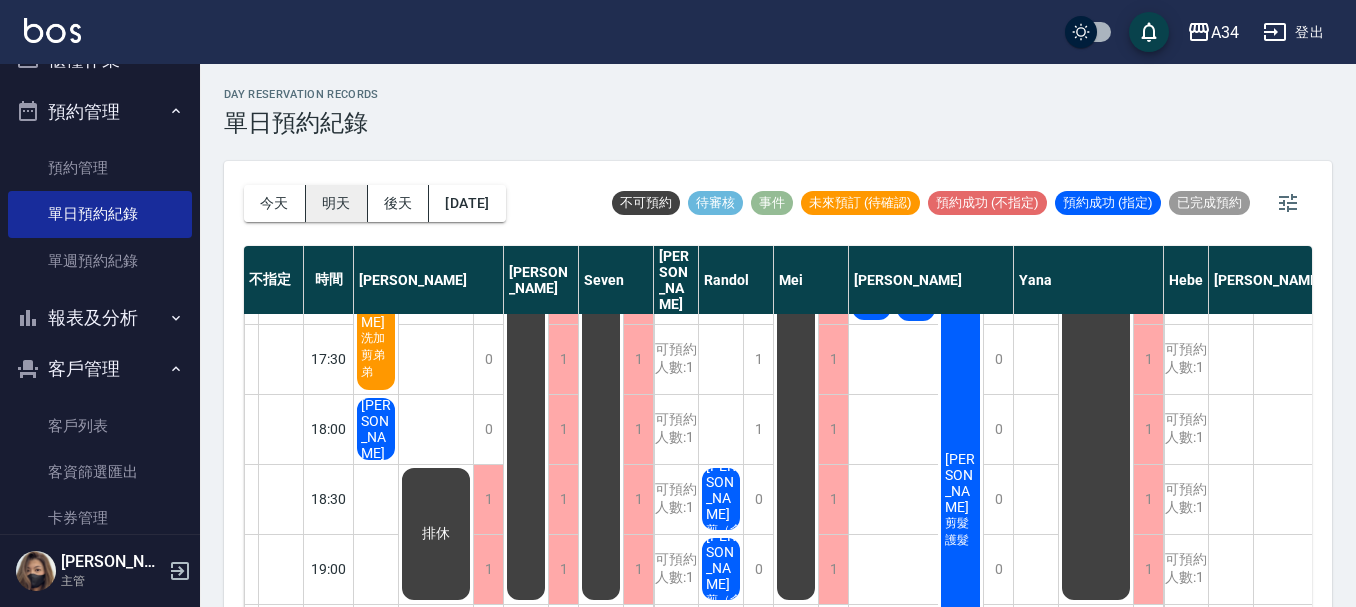 click on "明天" at bounding box center (337, 203) 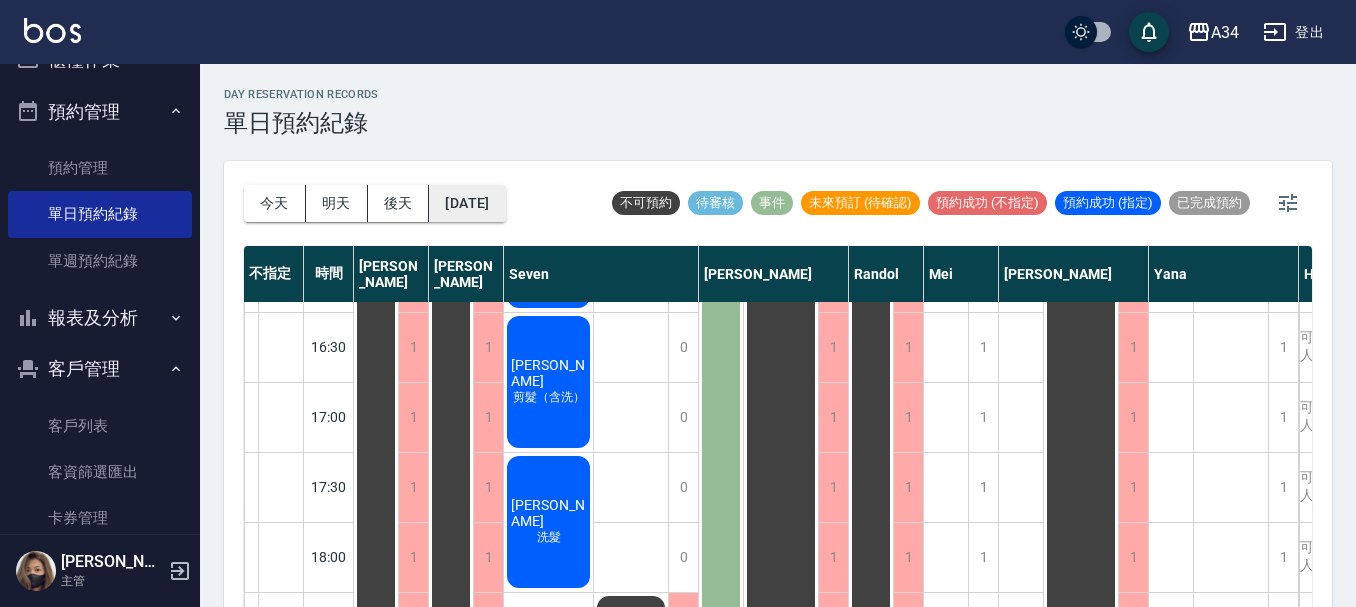 click on "[DATE]" at bounding box center [467, 203] 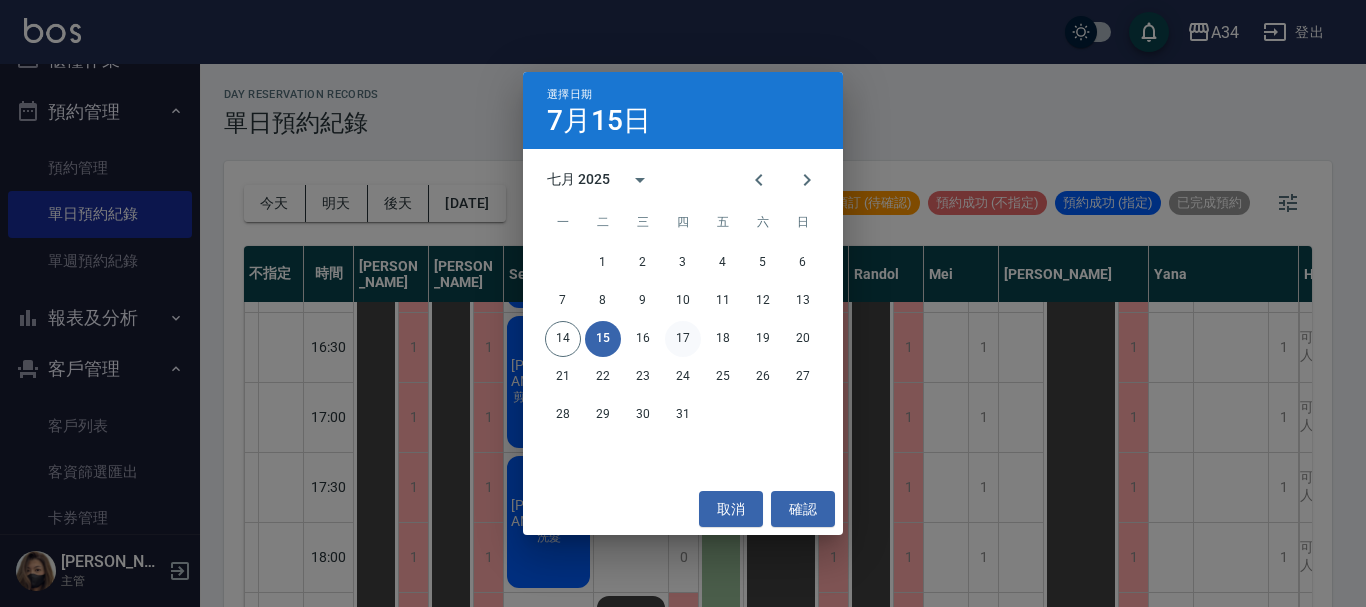 click on "17" at bounding box center [683, 339] 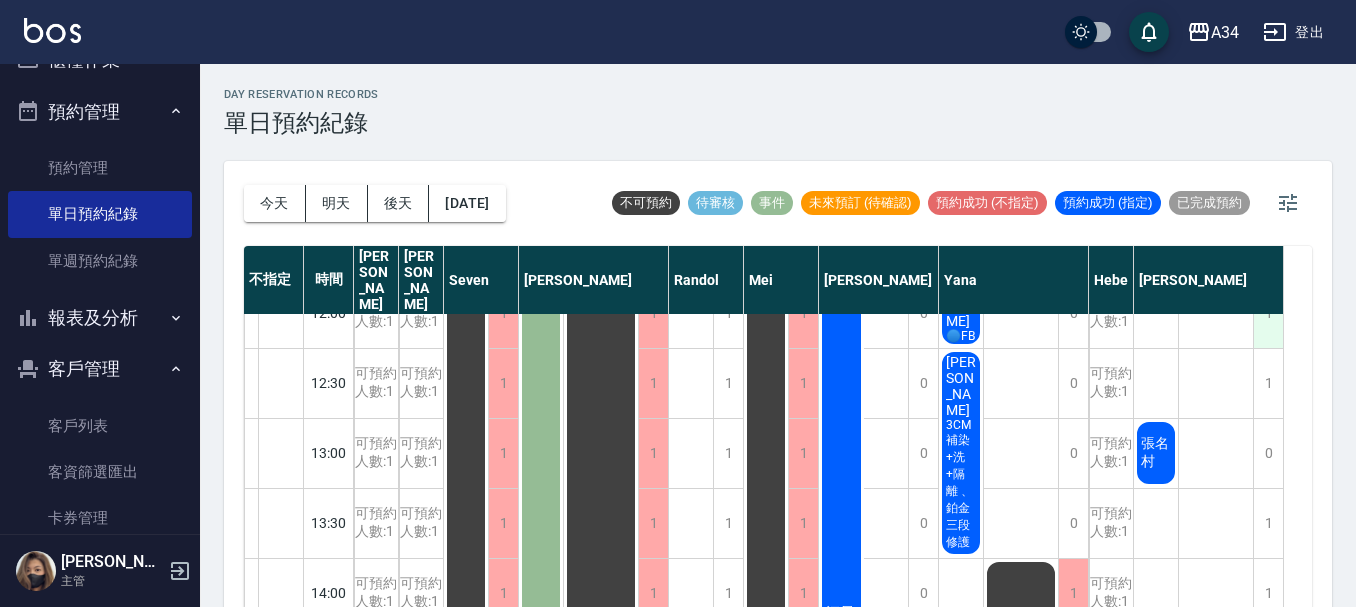 scroll, scrollTop: 300, scrollLeft: 0, axis: vertical 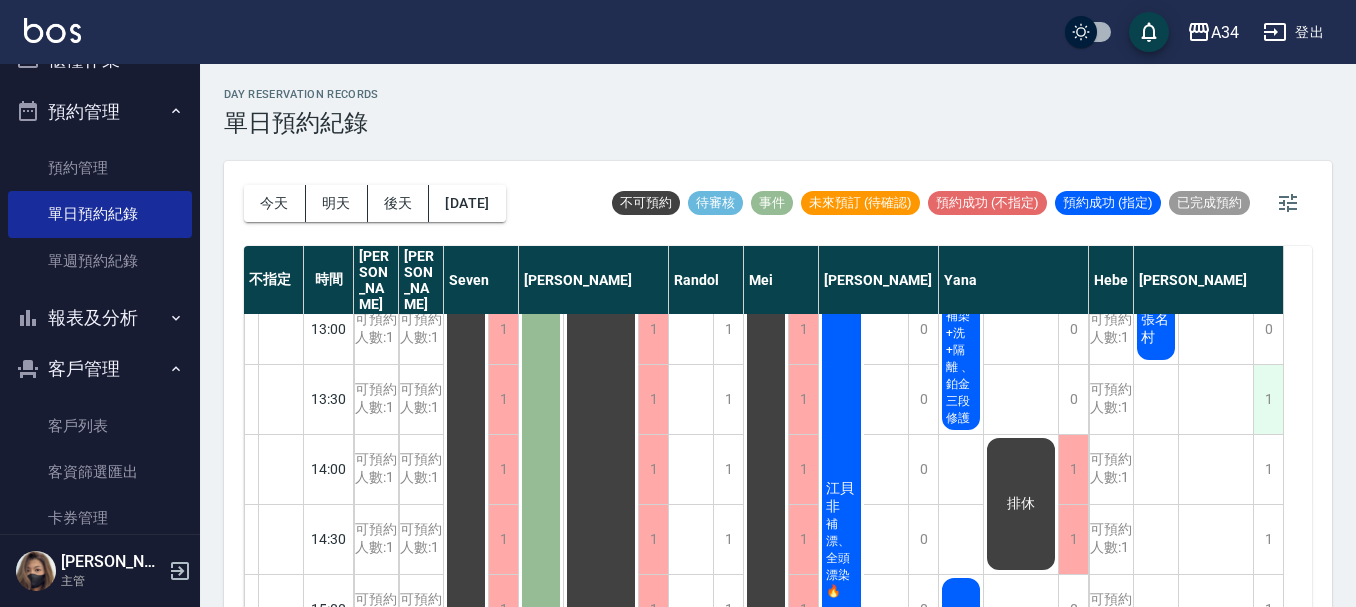 click on "1" at bounding box center (1268, 399) 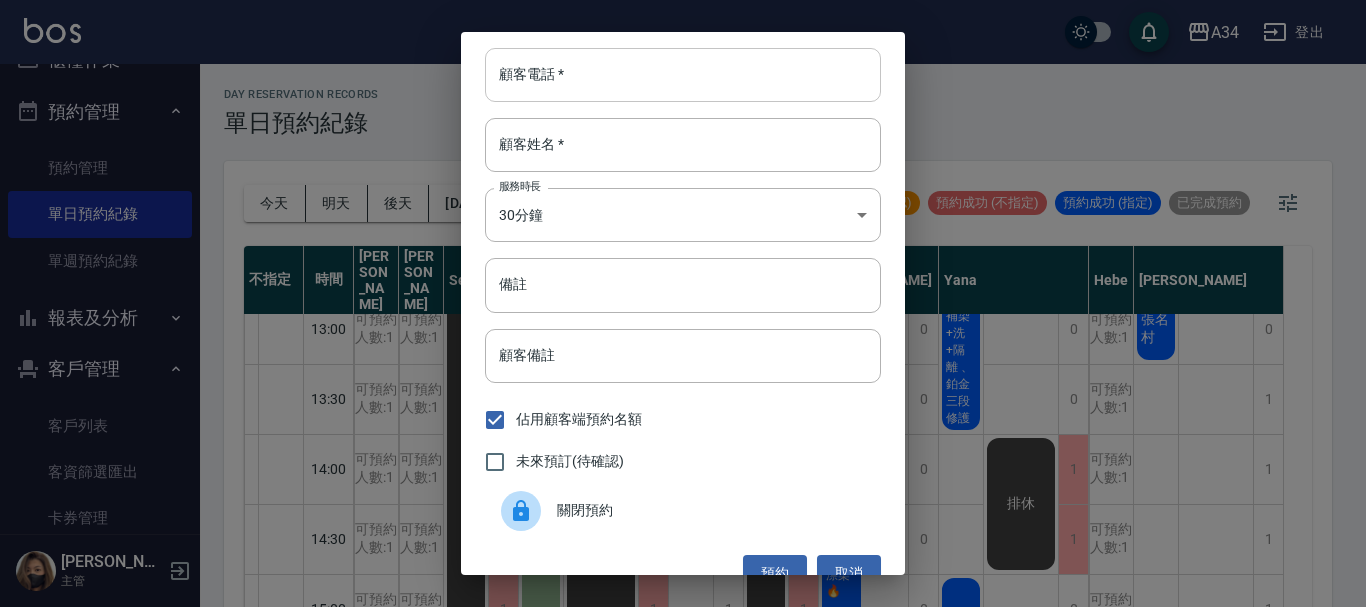 click on "顧客電話   *" at bounding box center (683, 75) 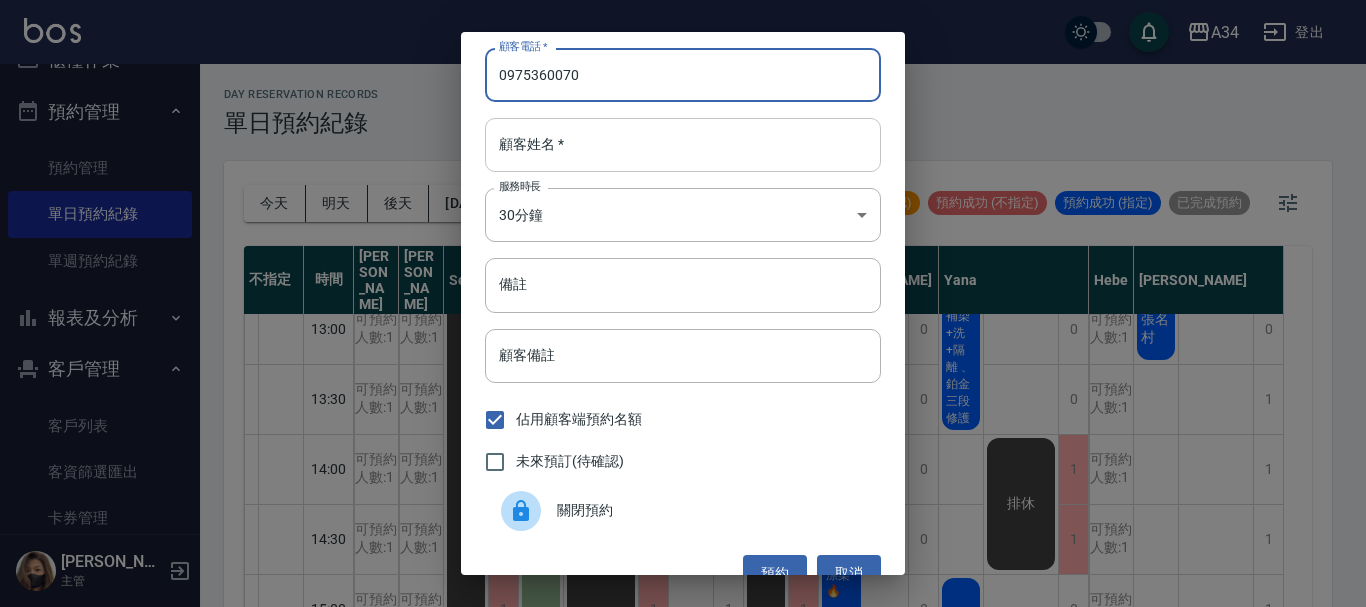 type on "0975360070" 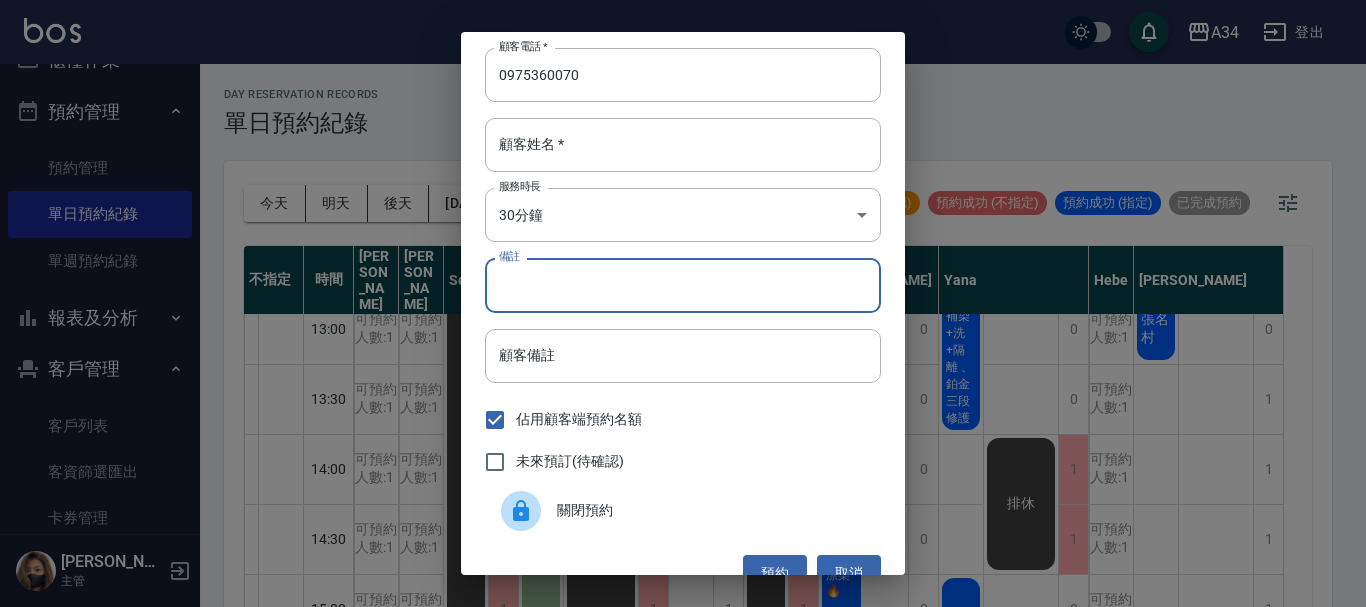 click on "備註" at bounding box center [683, 285] 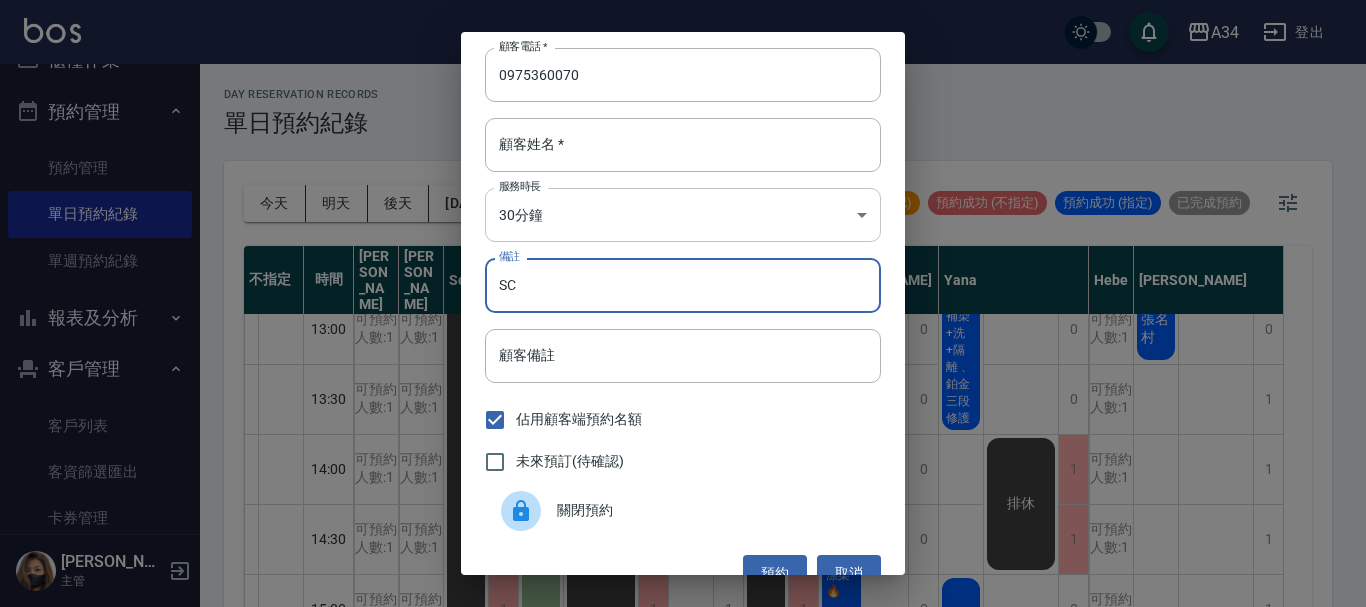 type on "SC" 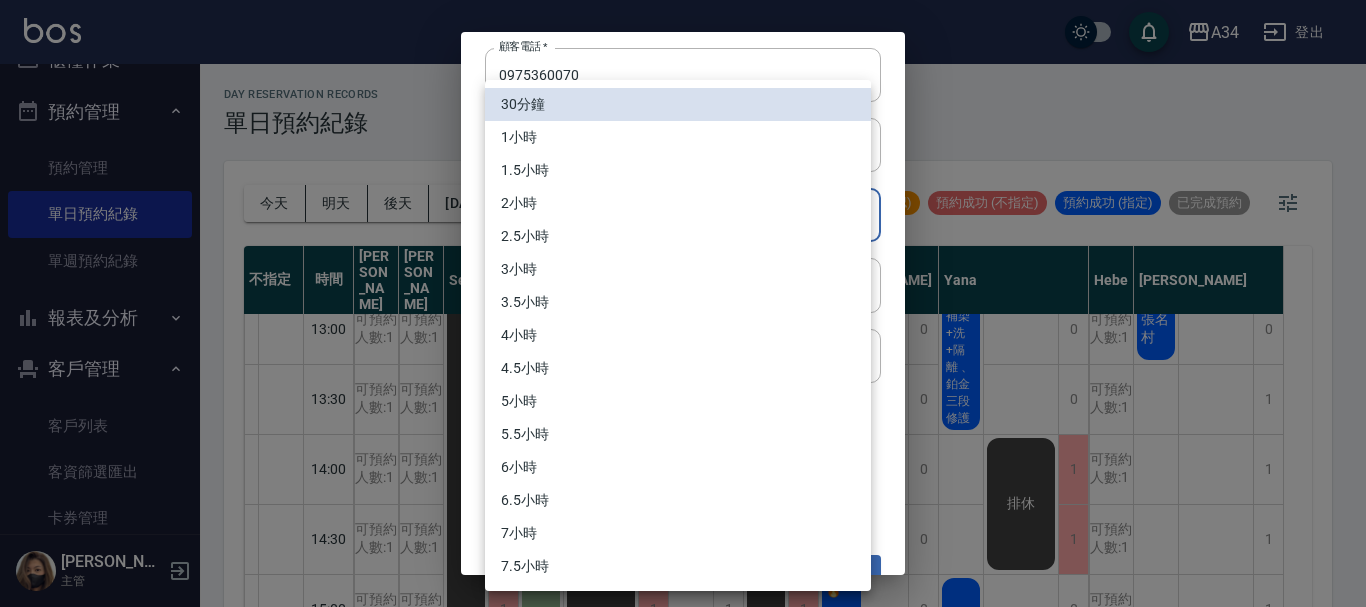 click on "1小時" at bounding box center (678, 137) 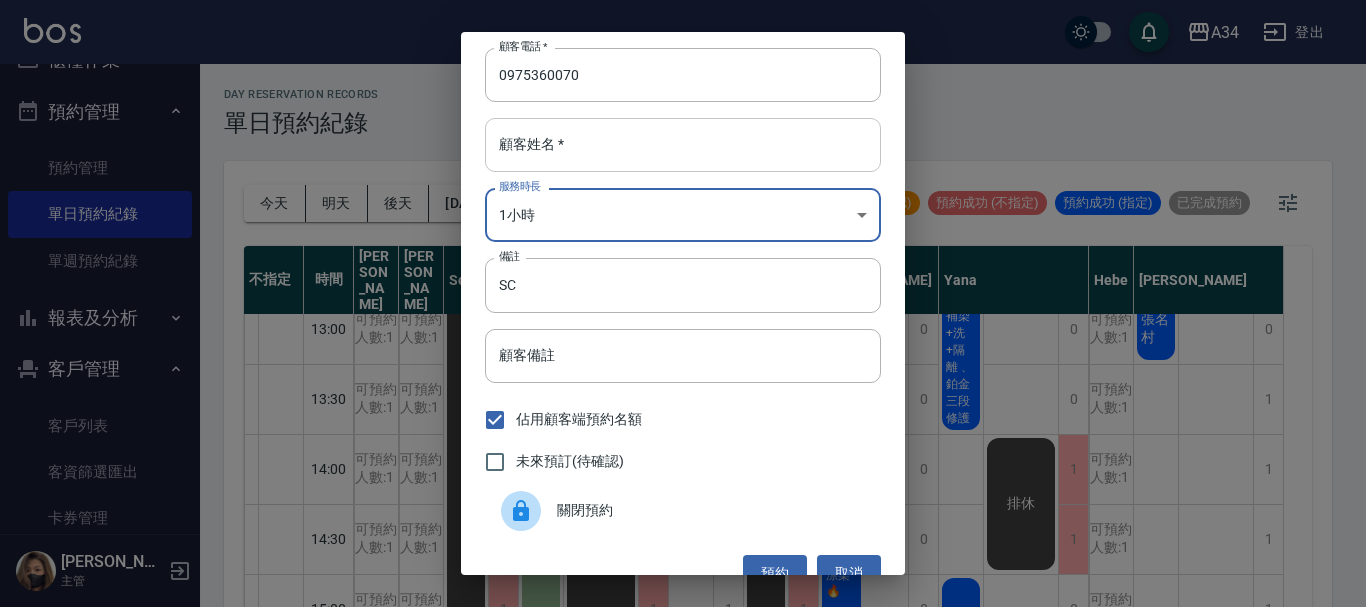 click on "顧客姓名   *" at bounding box center [683, 145] 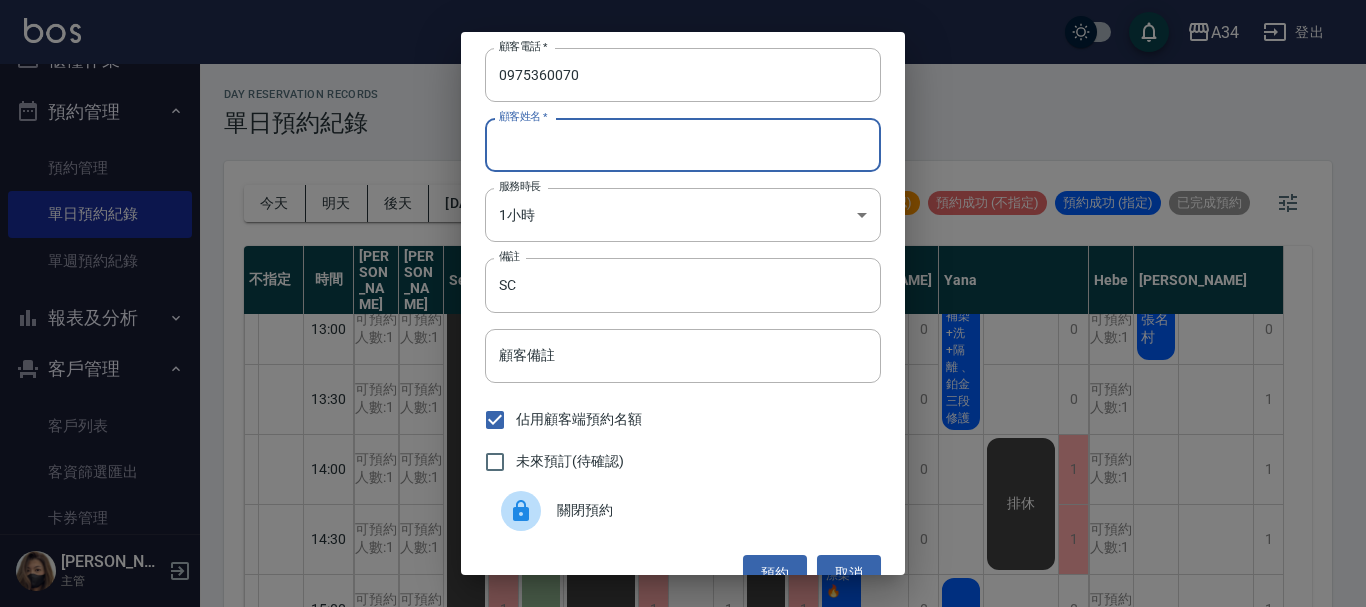 type on "x" 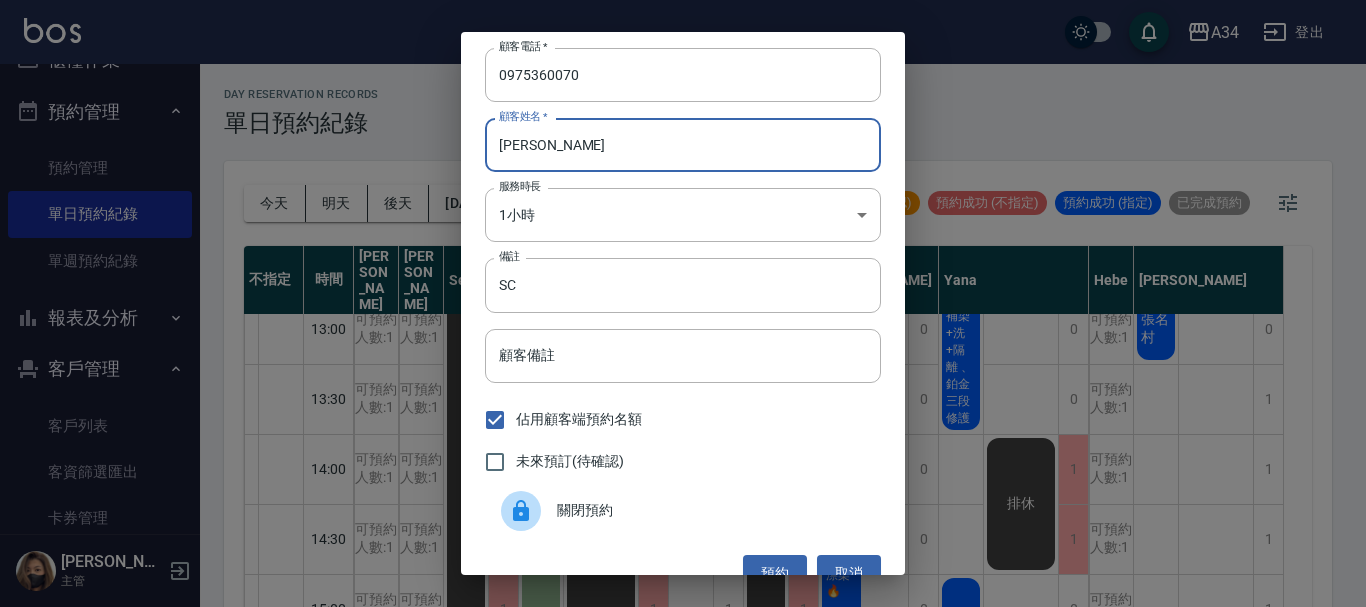 type on "[PERSON_NAME]" 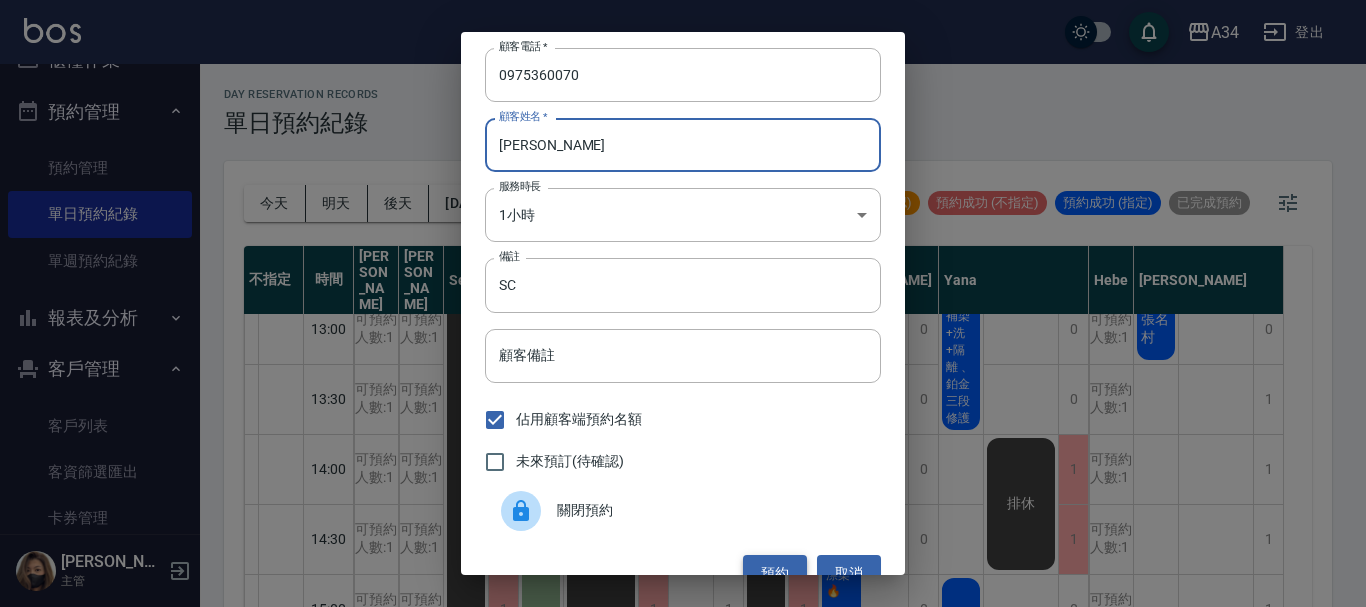 click on "預約" at bounding box center [775, 573] 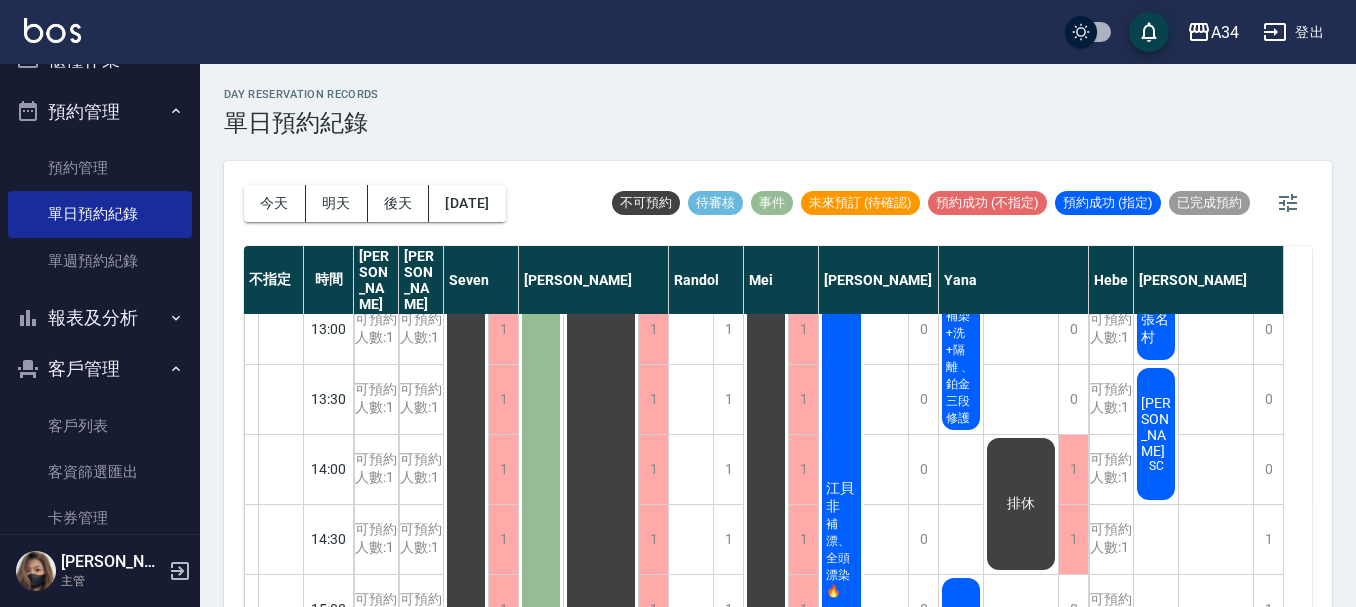 click on "[PERSON_NAME]" at bounding box center (466, 679) 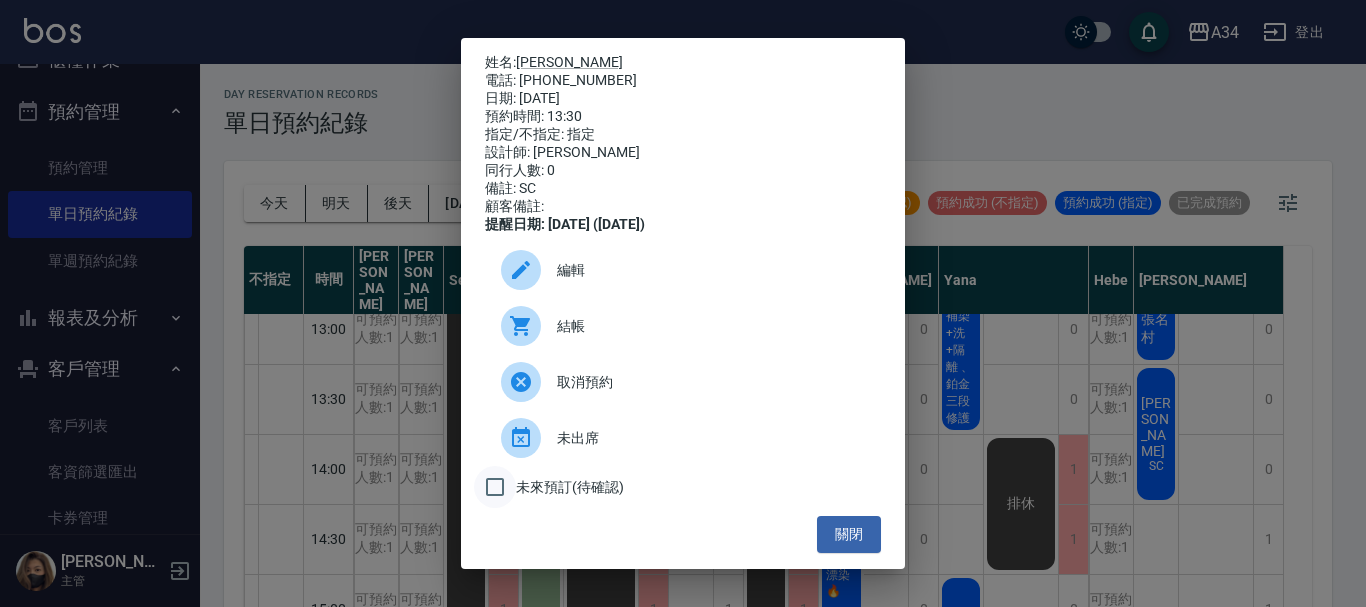 click on "未來預訂(待確認)" at bounding box center [495, 487] 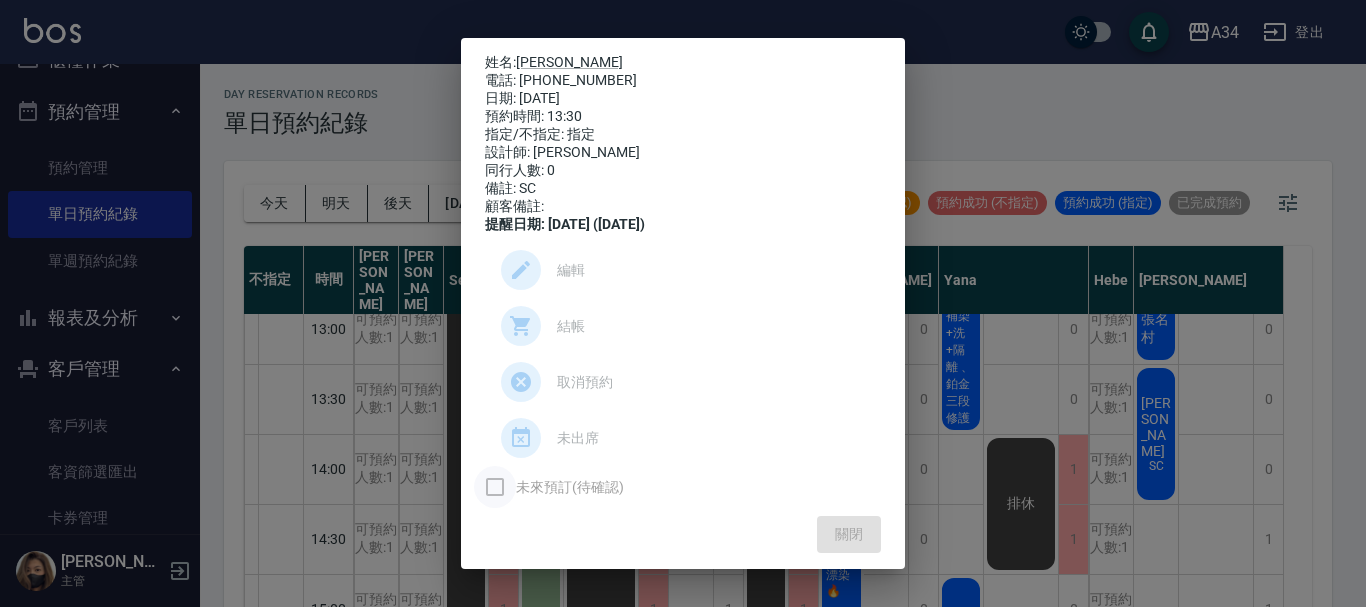checkbox on "true" 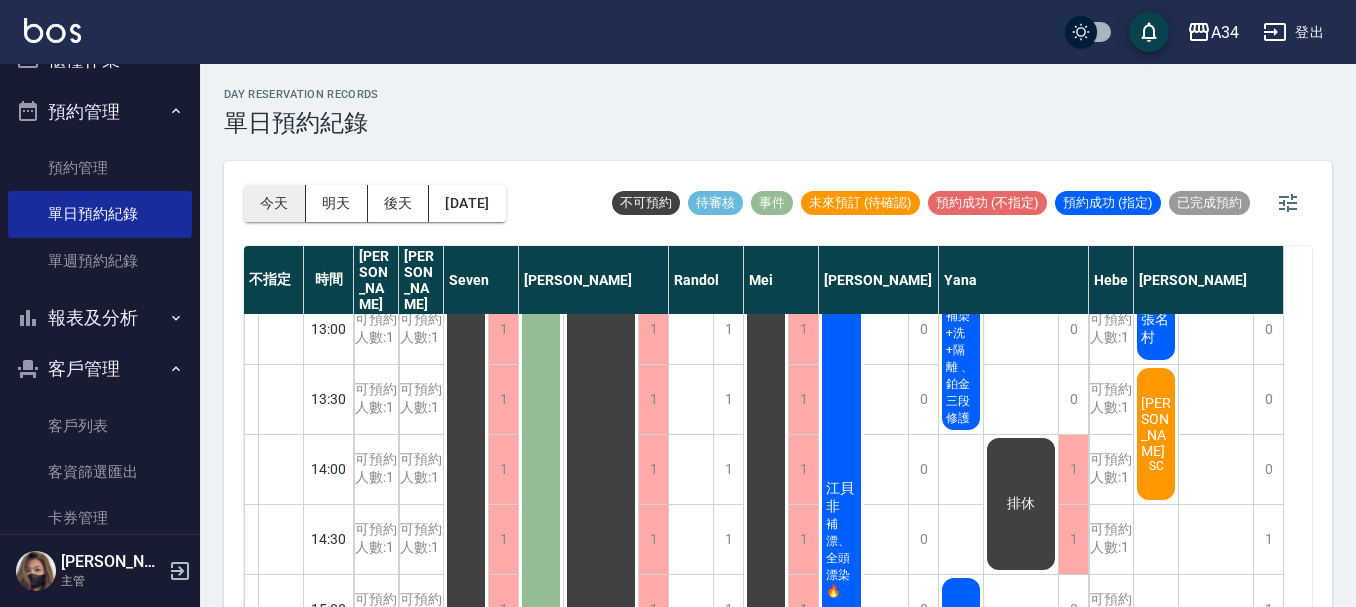 click on "今天" at bounding box center [275, 203] 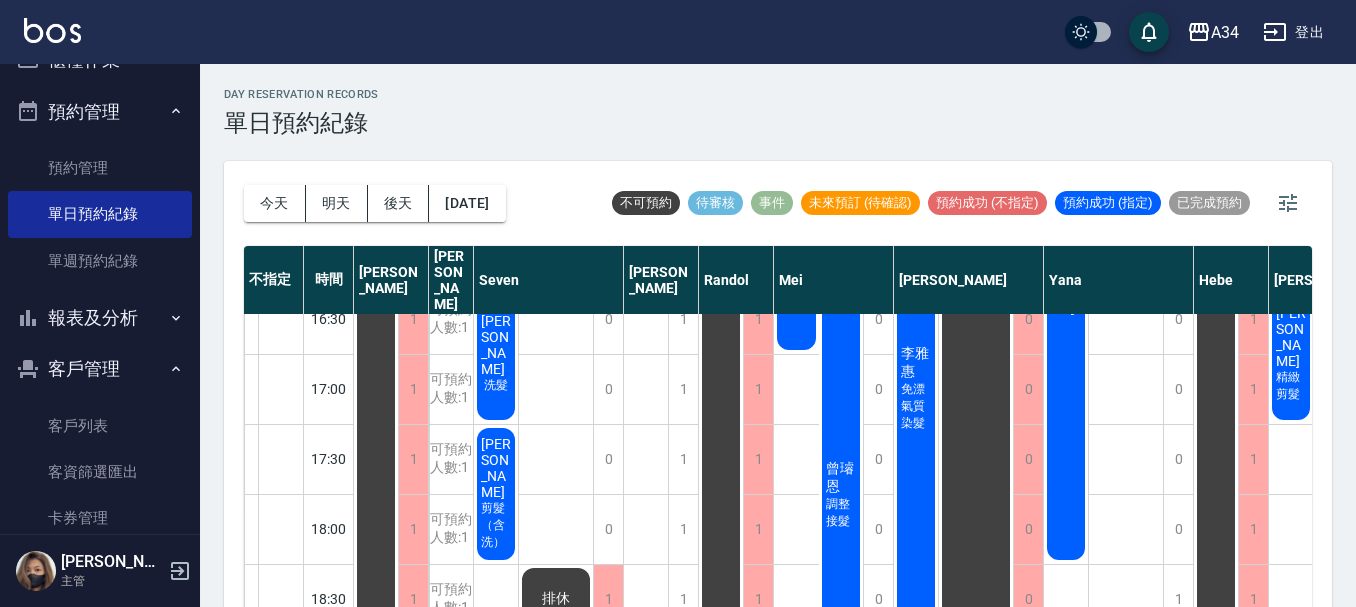 scroll, scrollTop: 900, scrollLeft: 0, axis: vertical 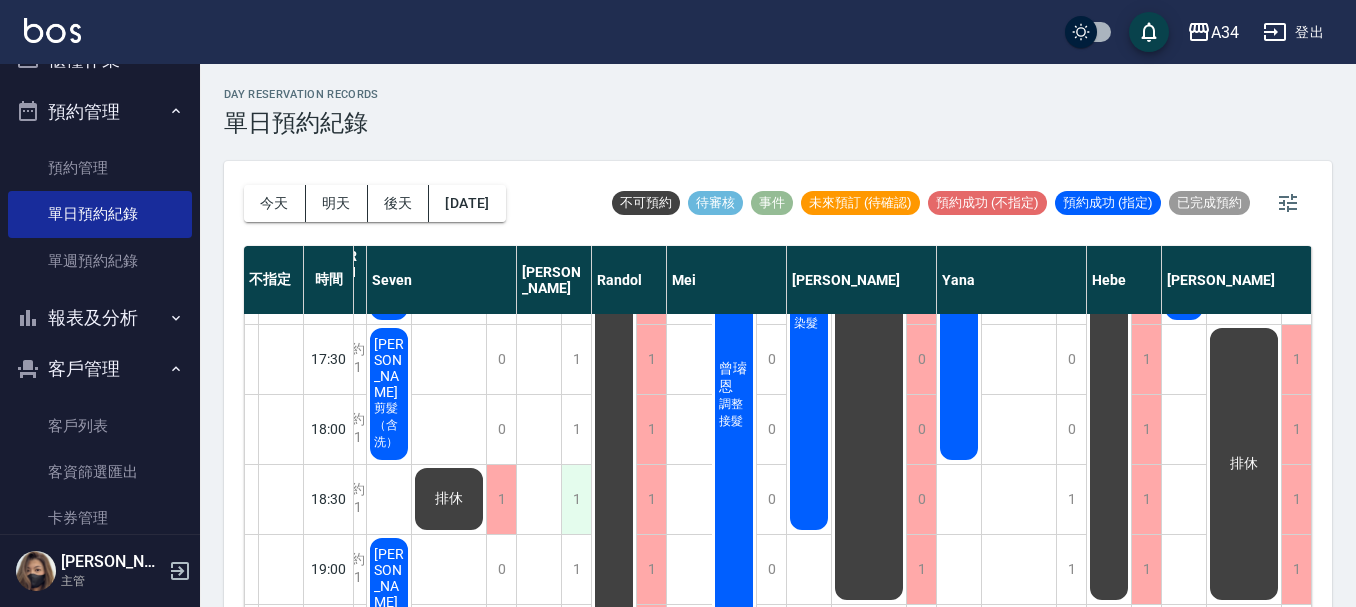 click on "1" at bounding box center (576, 499) 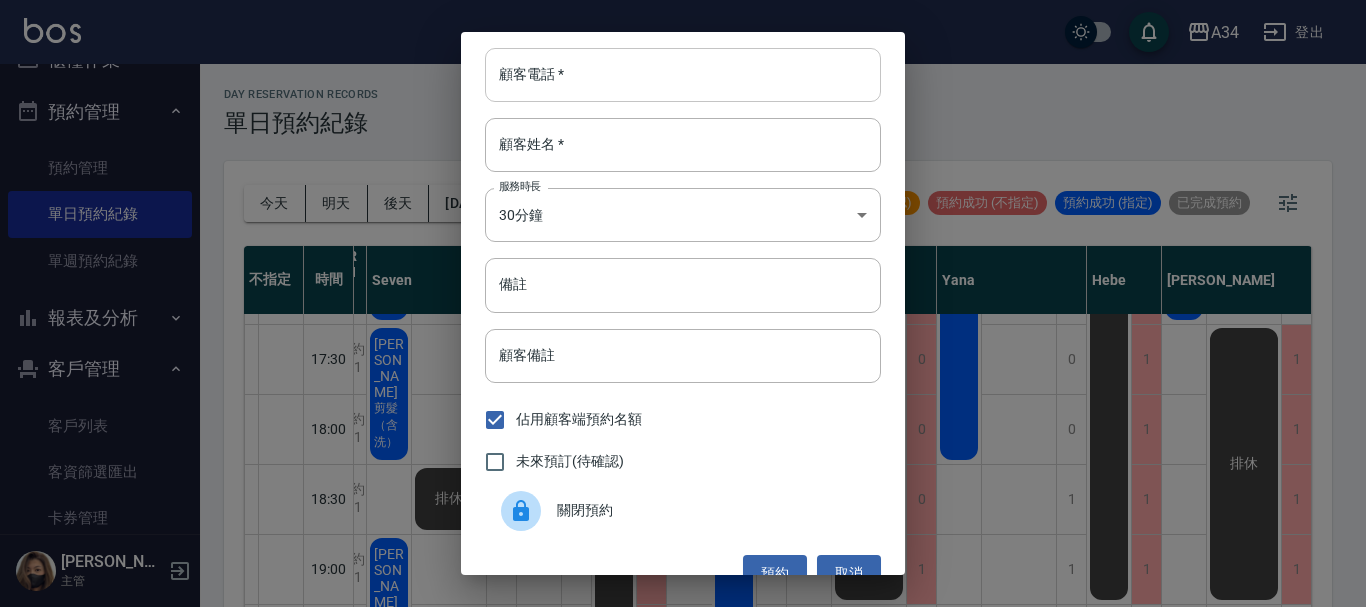 click on "顧客電話   *" at bounding box center [683, 75] 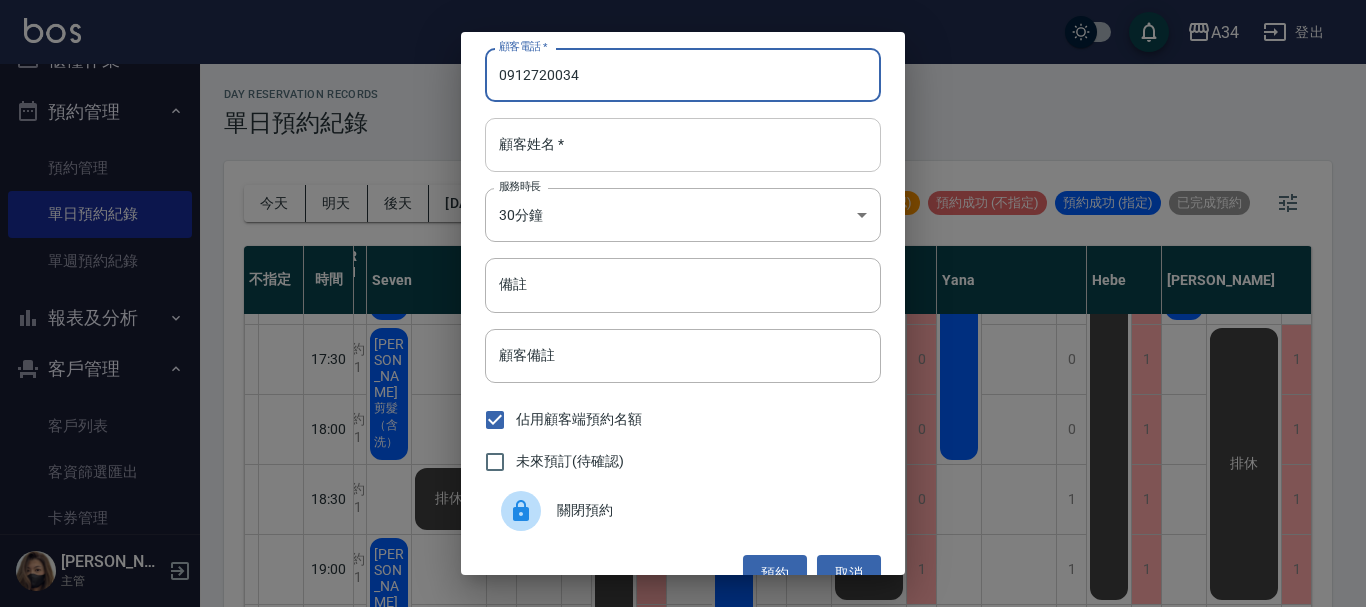 type on "0912720034" 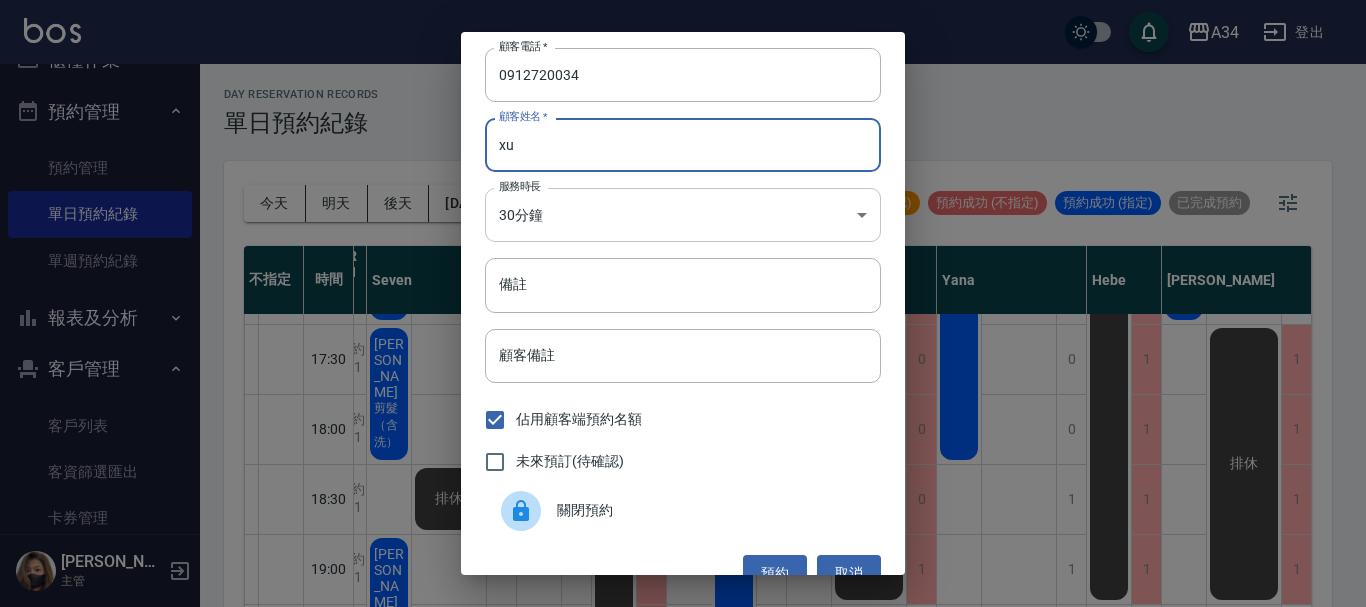 type on "x" 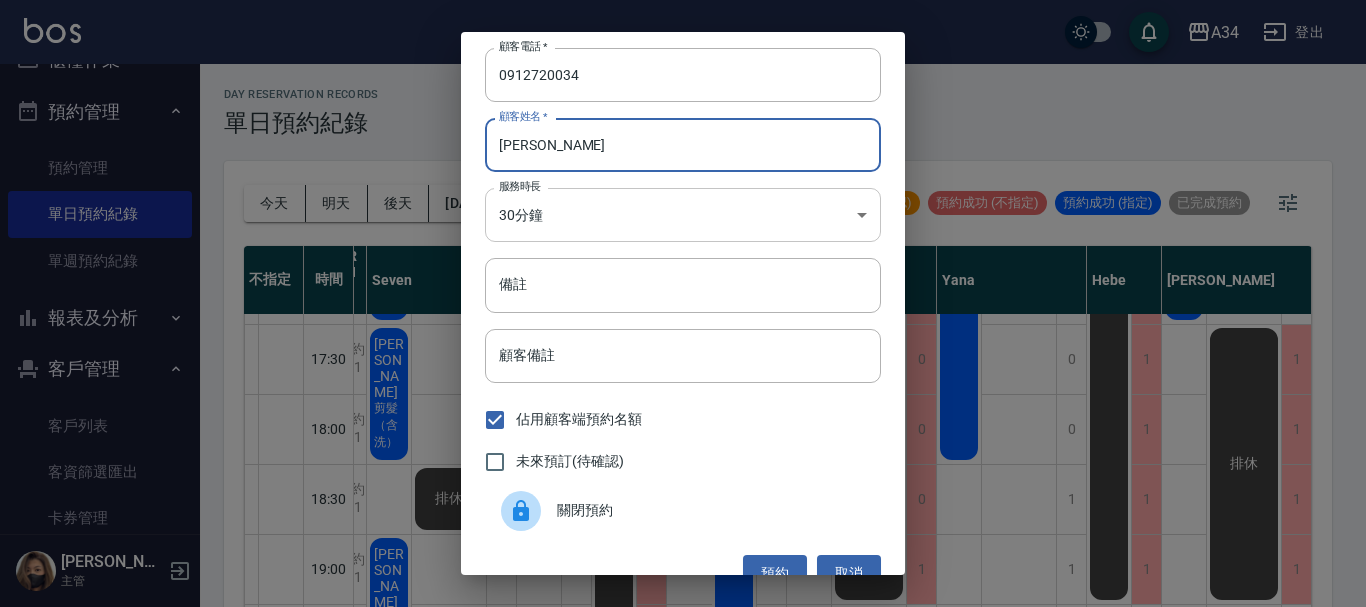type on "[PERSON_NAME]" 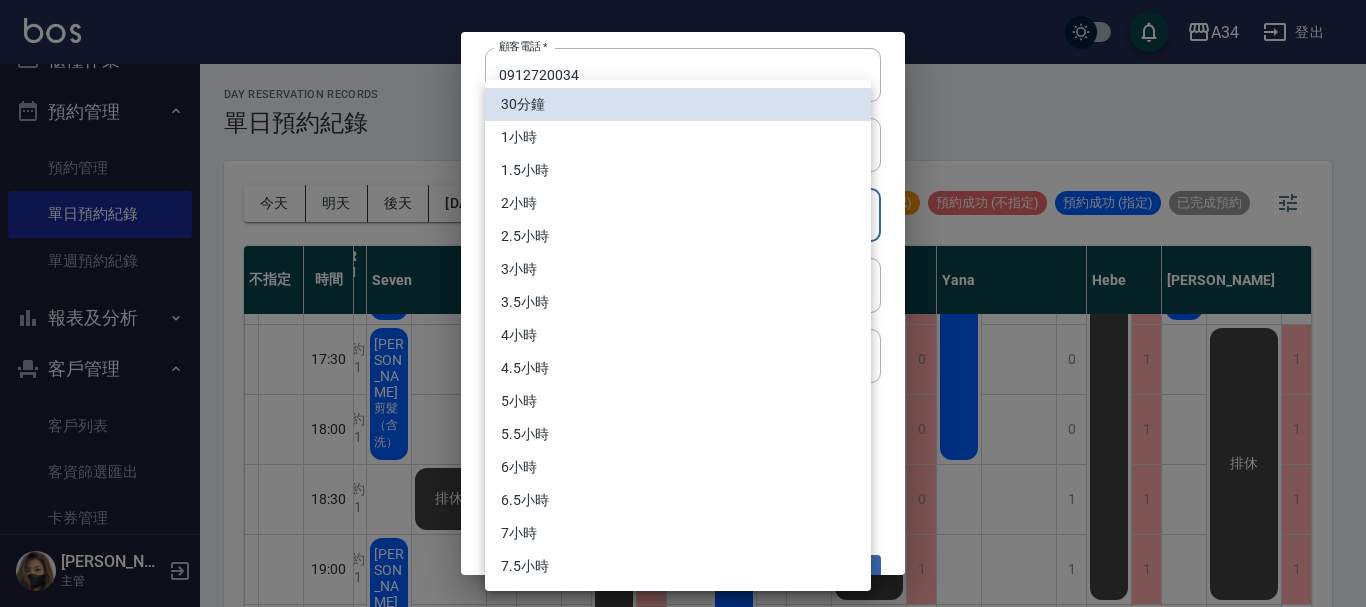 click on "1小時" at bounding box center [678, 137] 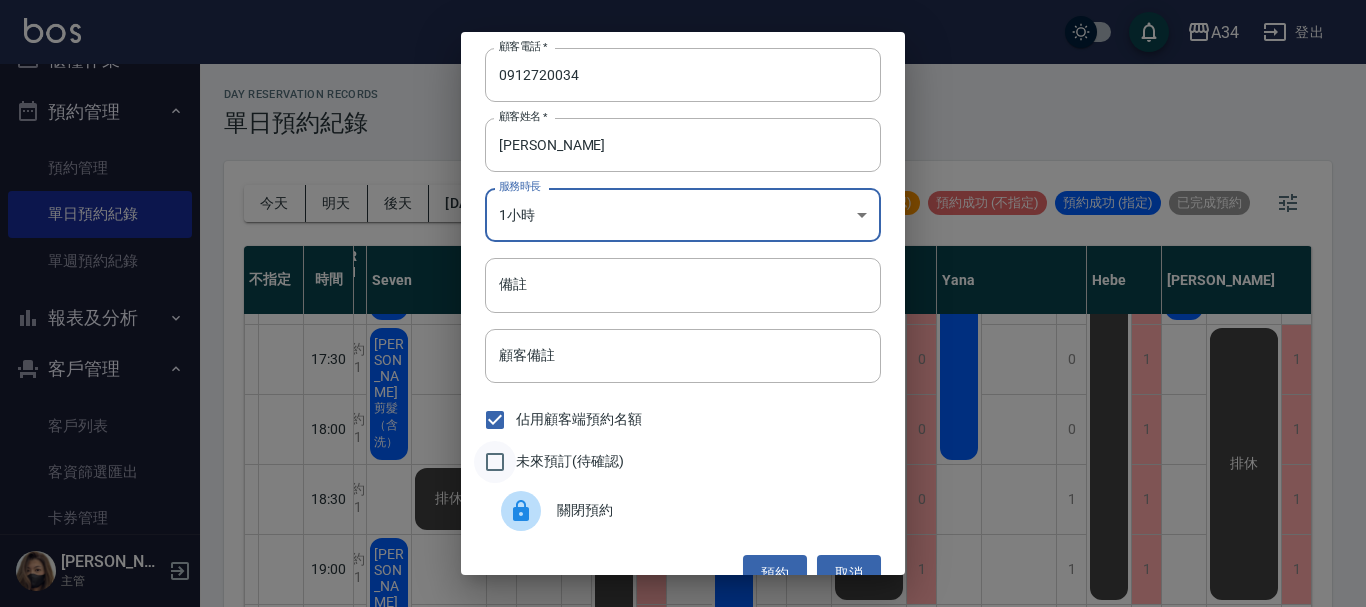 click on "未來預訂(待確認)" at bounding box center (495, 462) 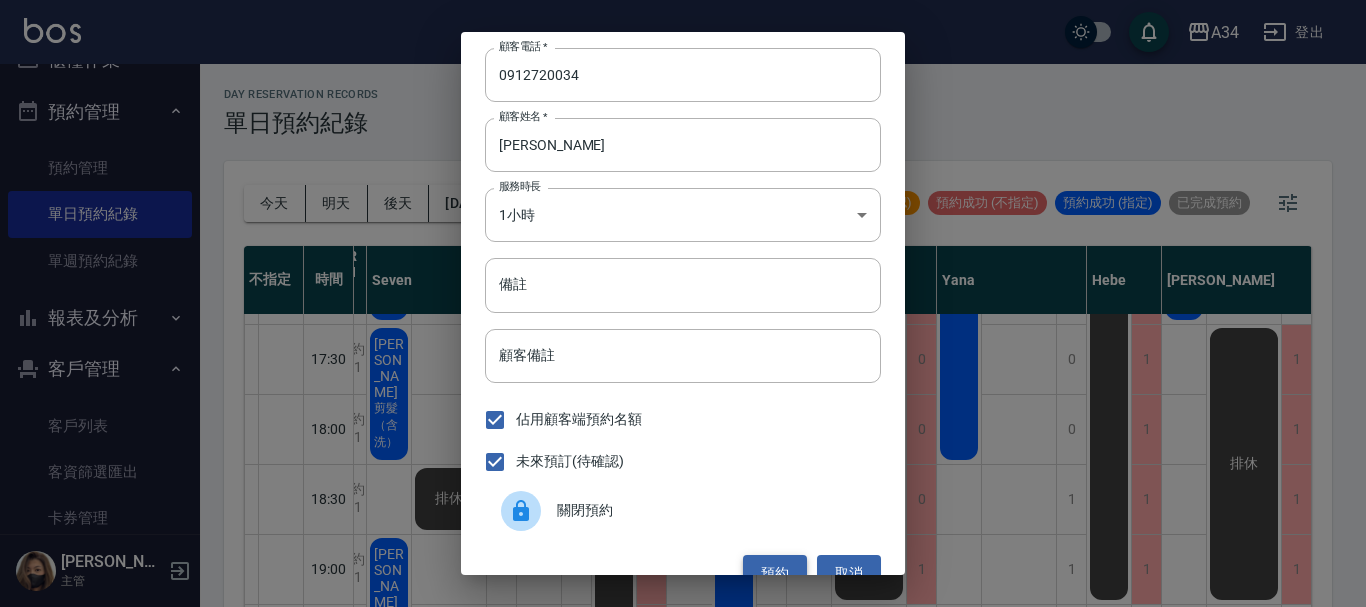 click on "預約" at bounding box center (775, 573) 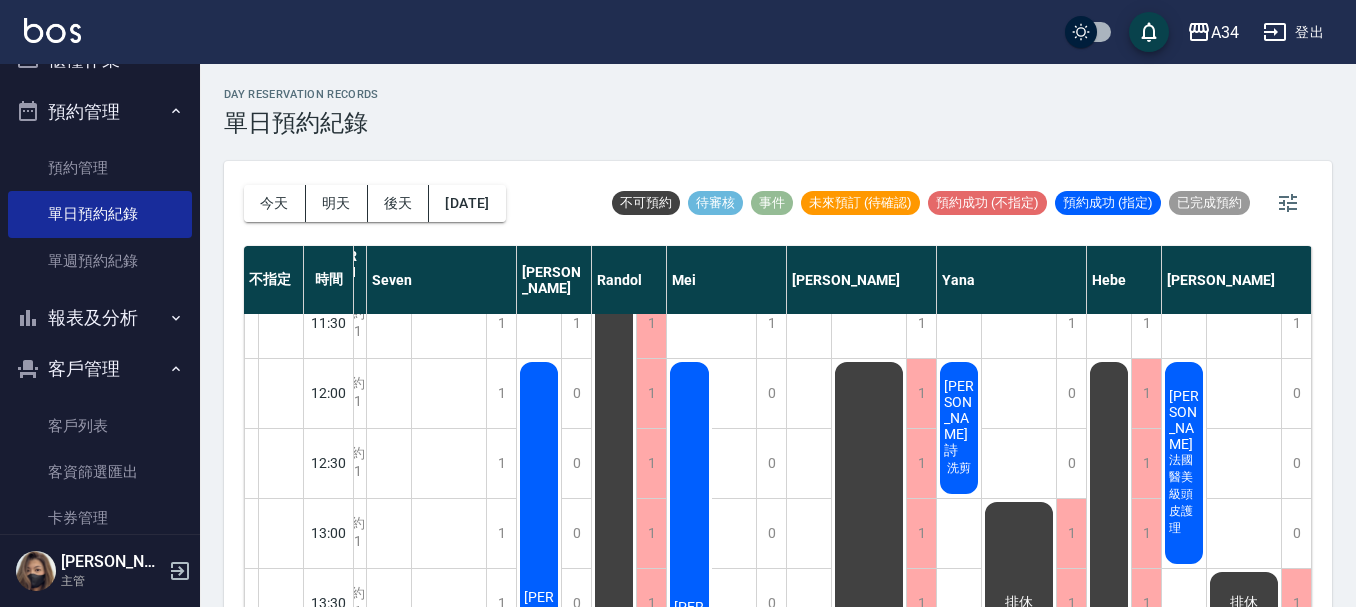 scroll, scrollTop: 0, scrollLeft: 107, axis: horizontal 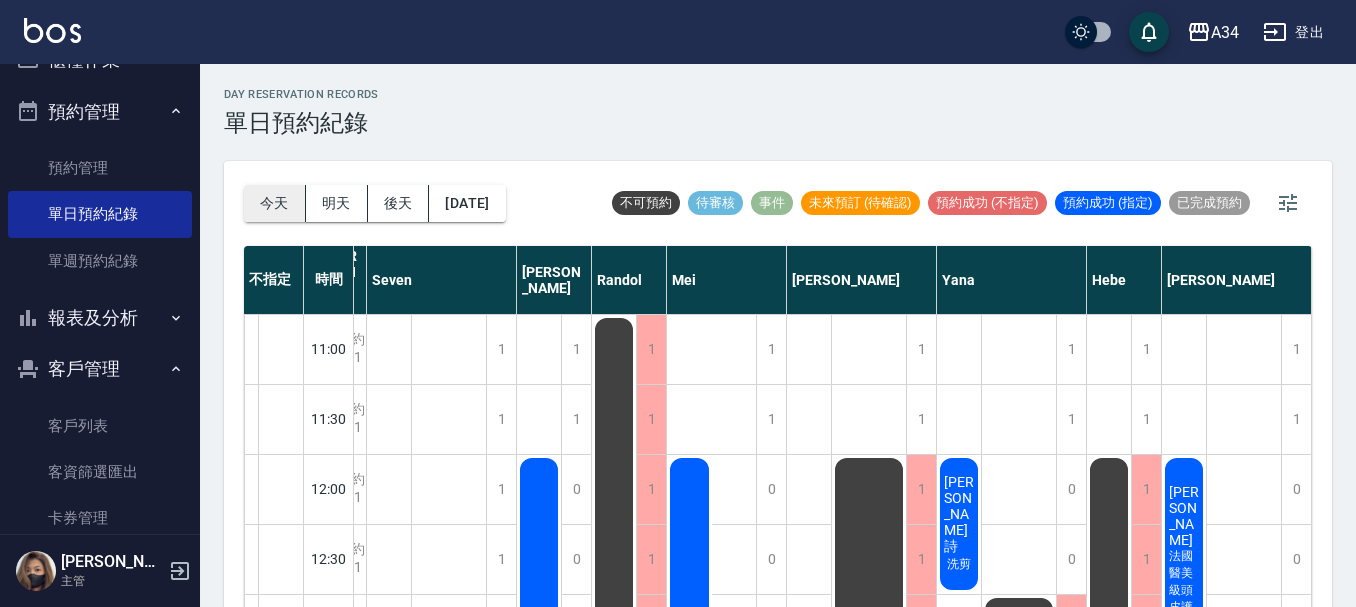 click on "今天" at bounding box center (275, 203) 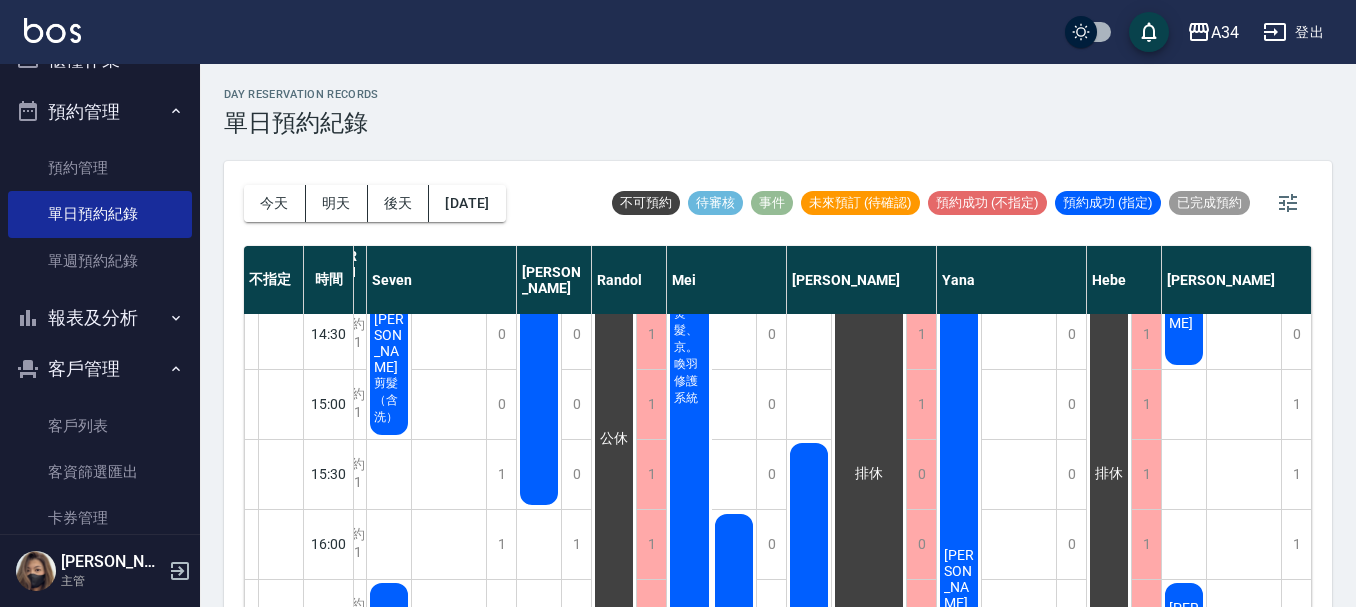 scroll, scrollTop: 600, scrollLeft: 107, axis: both 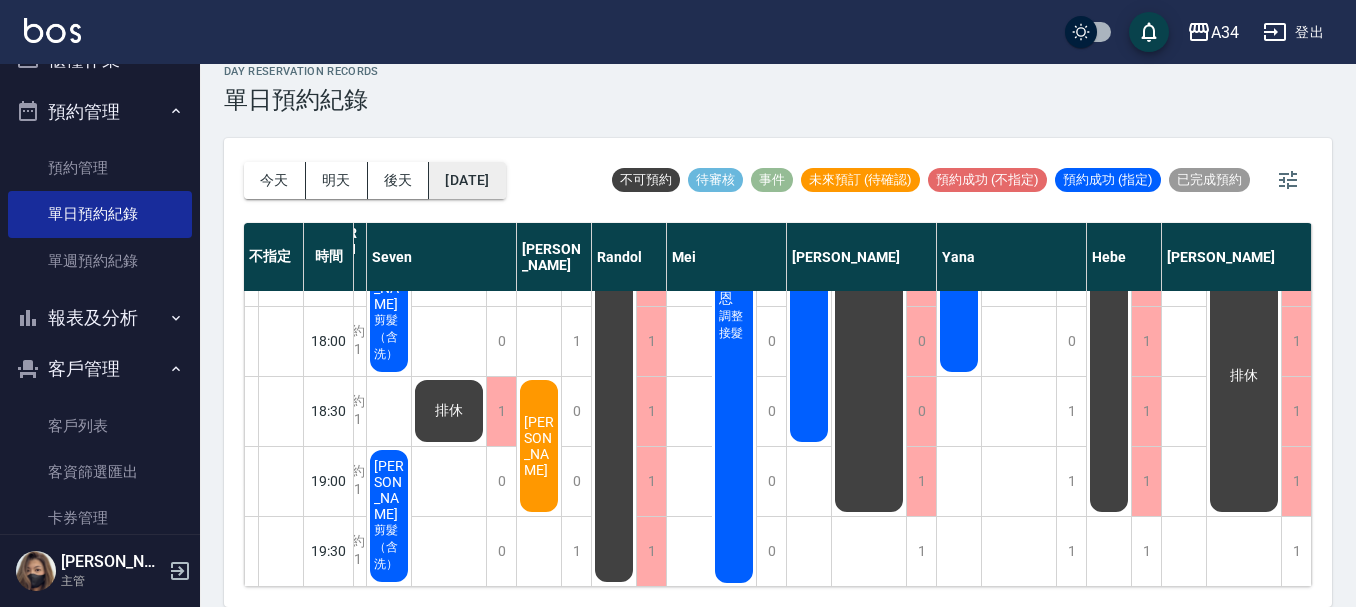 click on "[DATE]" at bounding box center (467, 180) 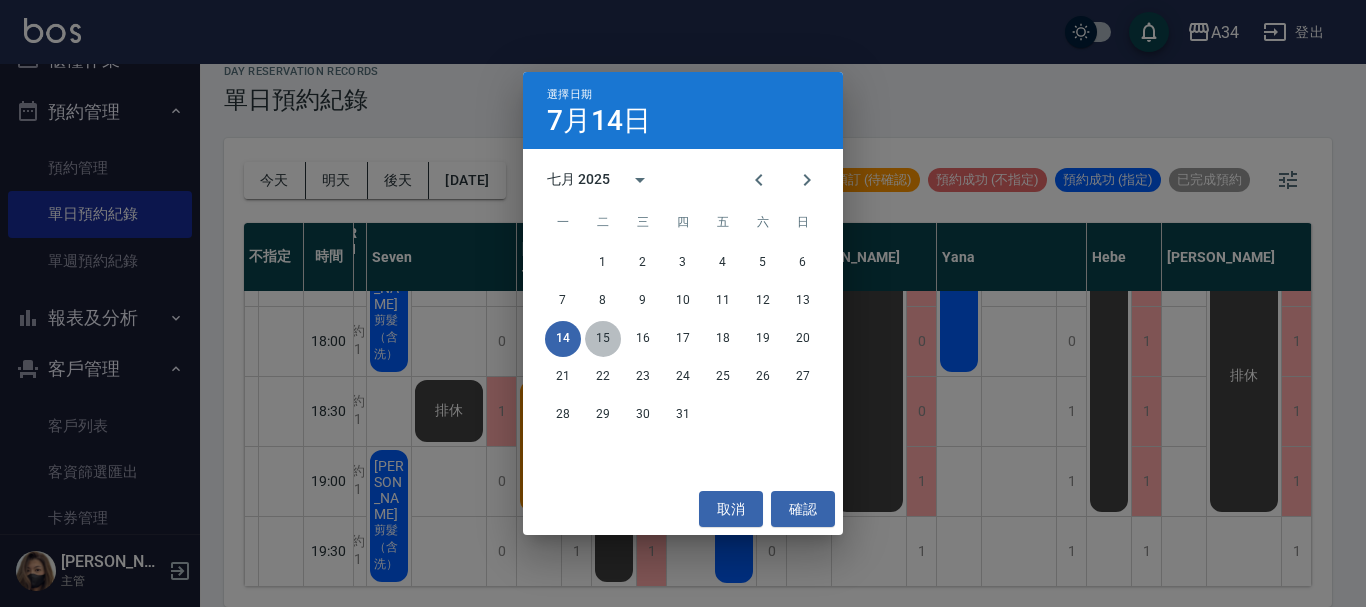 click on "15" at bounding box center (603, 339) 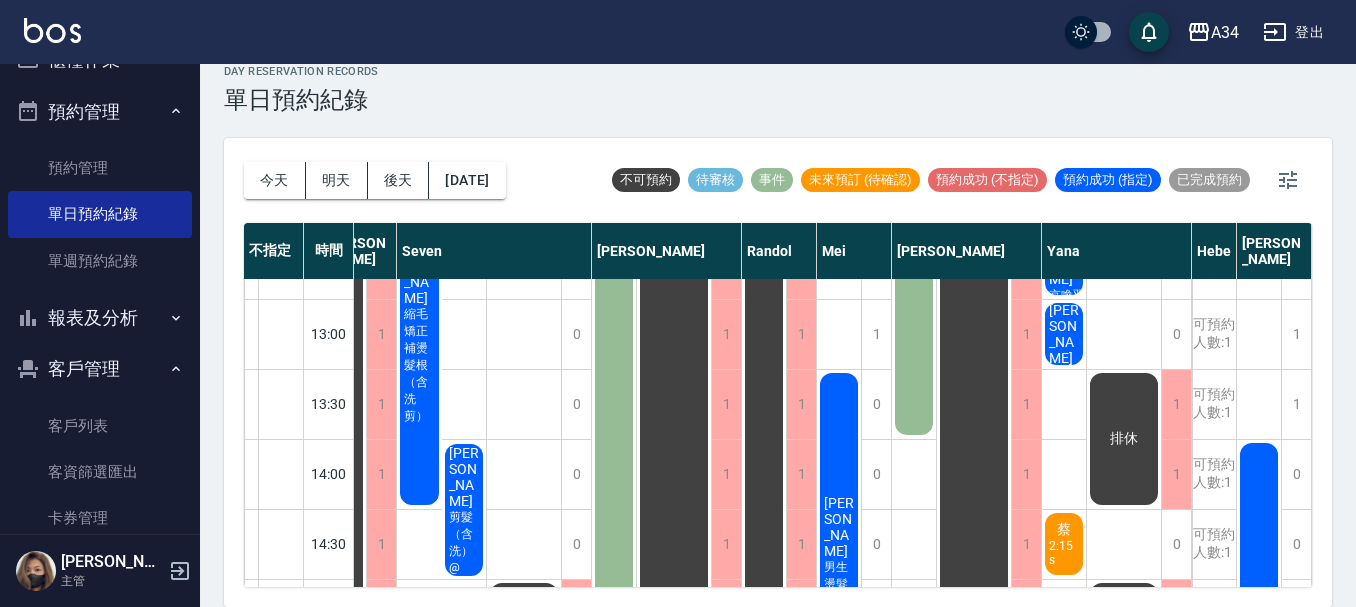 scroll, scrollTop: 100, scrollLeft: 107, axis: both 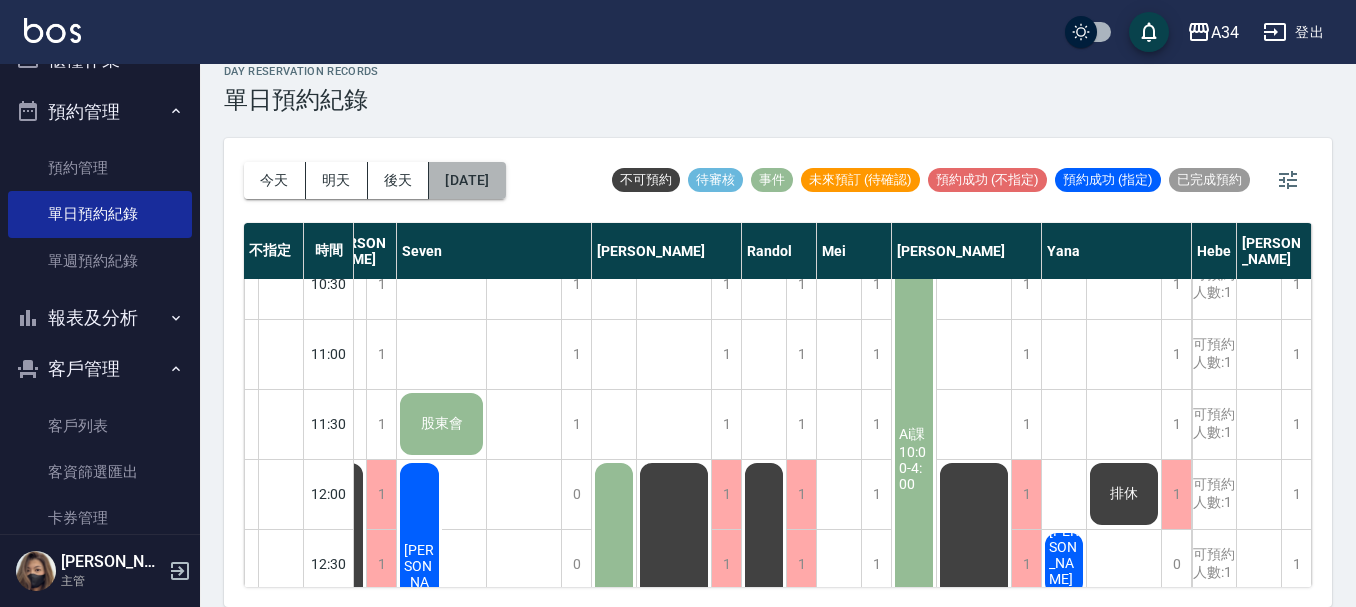 click on "[DATE]" at bounding box center [467, 180] 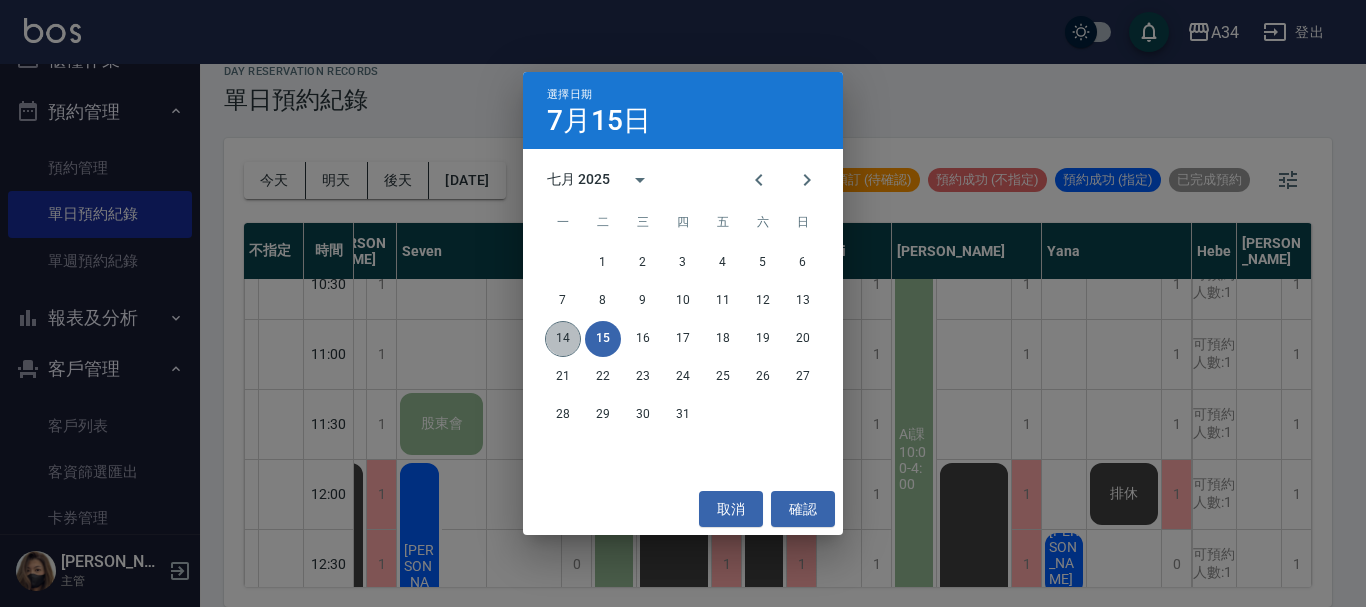 click on "14" at bounding box center [563, 339] 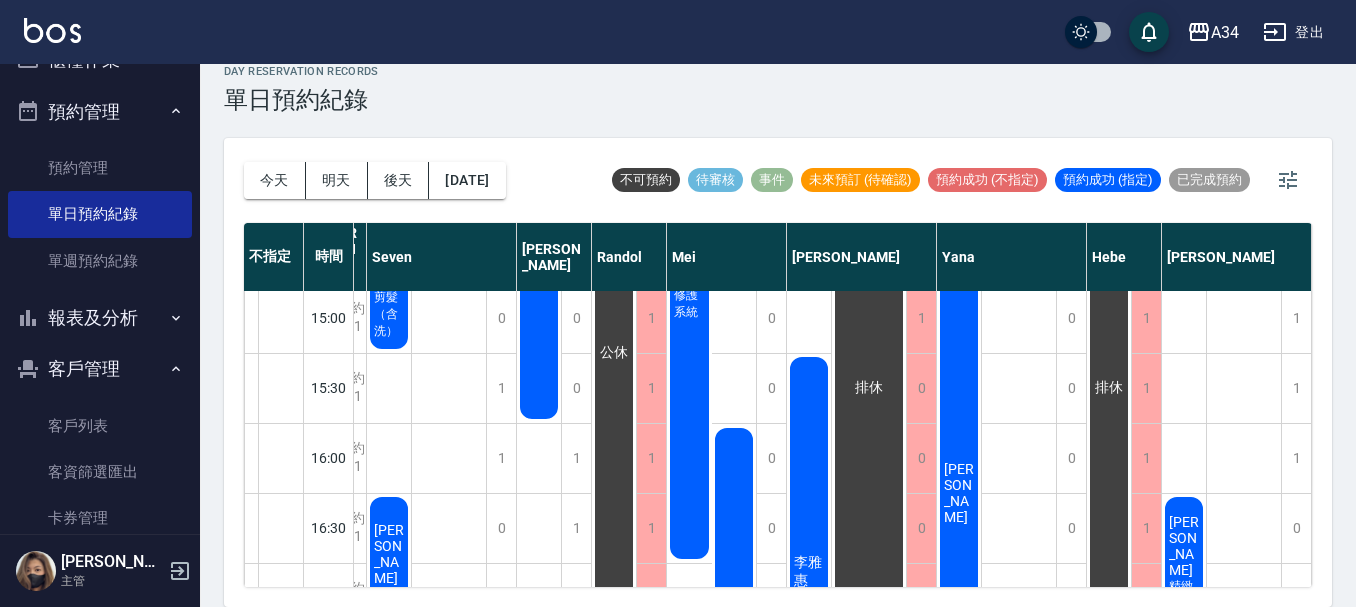 scroll, scrollTop: 868, scrollLeft: 107, axis: both 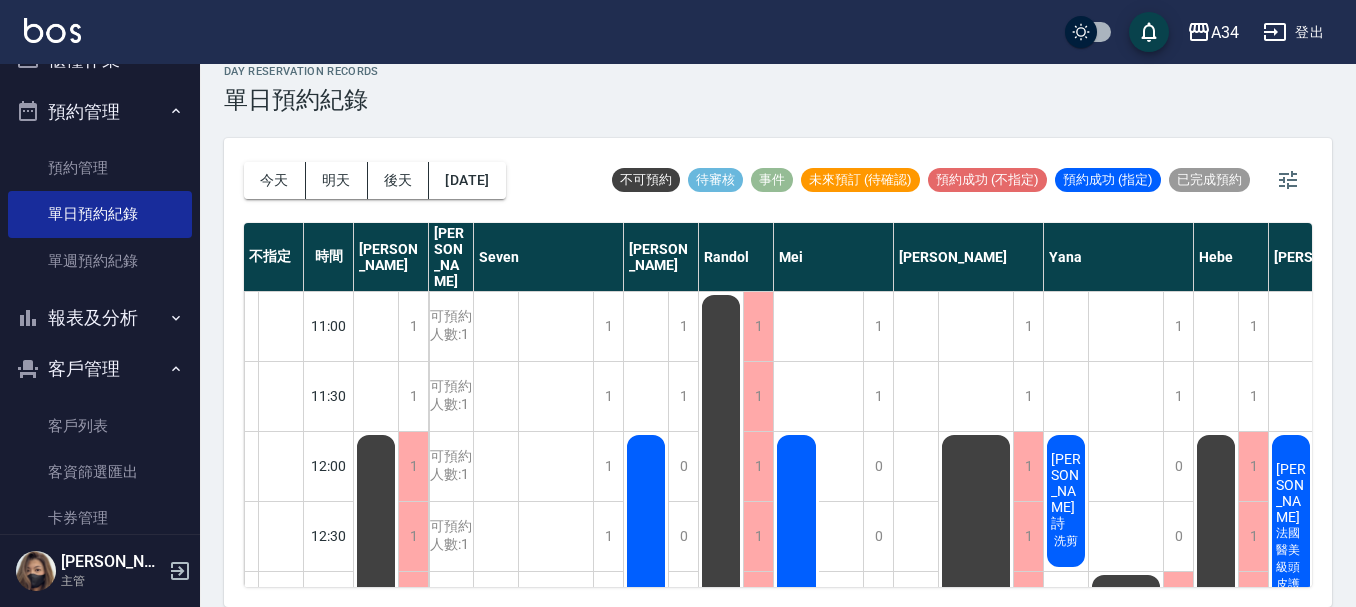 drag, startPoint x: 1111, startPoint y: 569, endPoint x: 1121, endPoint y: 564, distance: 11.18034 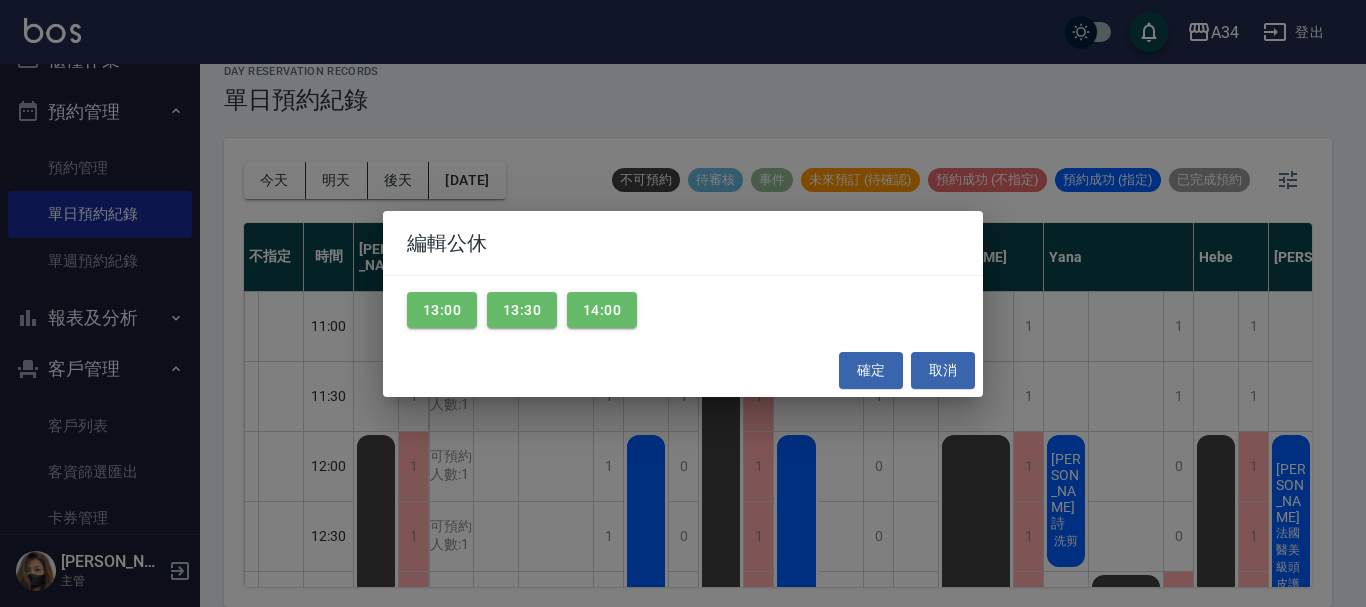 click on "編輯公休 13:00 13:30 14:00 確定 取消" at bounding box center (683, 303) 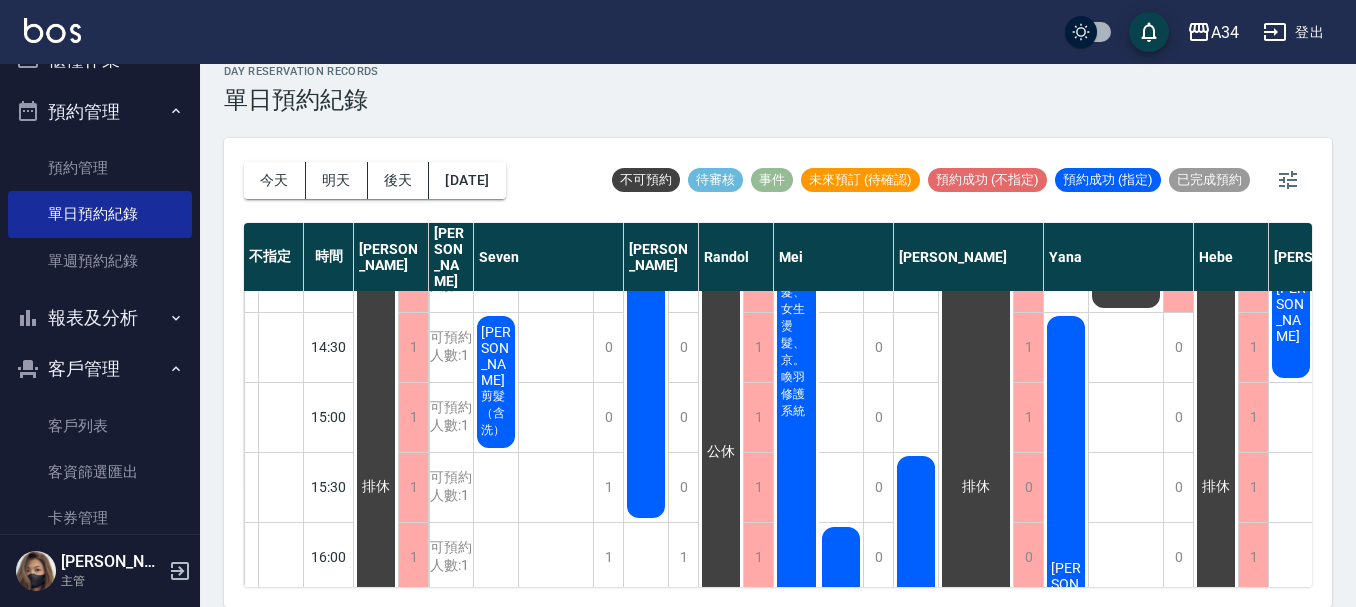 scroll, scrollTop: 500, scrollLeft: 0, axis: vertical 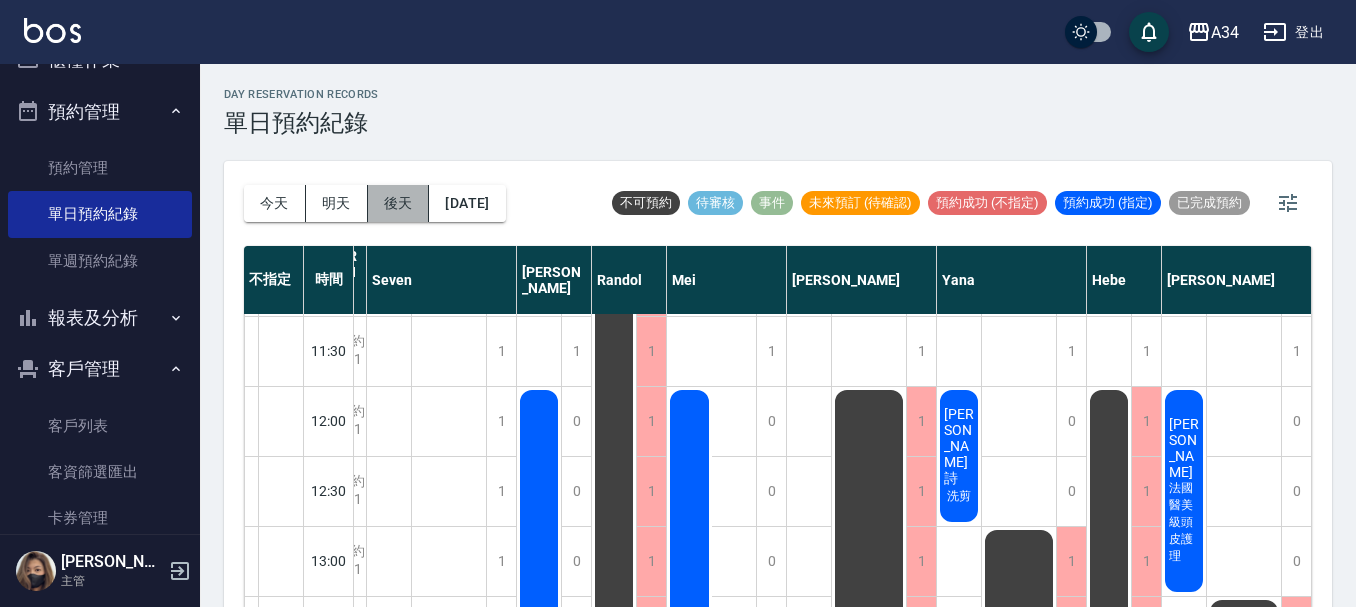 click on "後天" at bounding box center [399, 203] 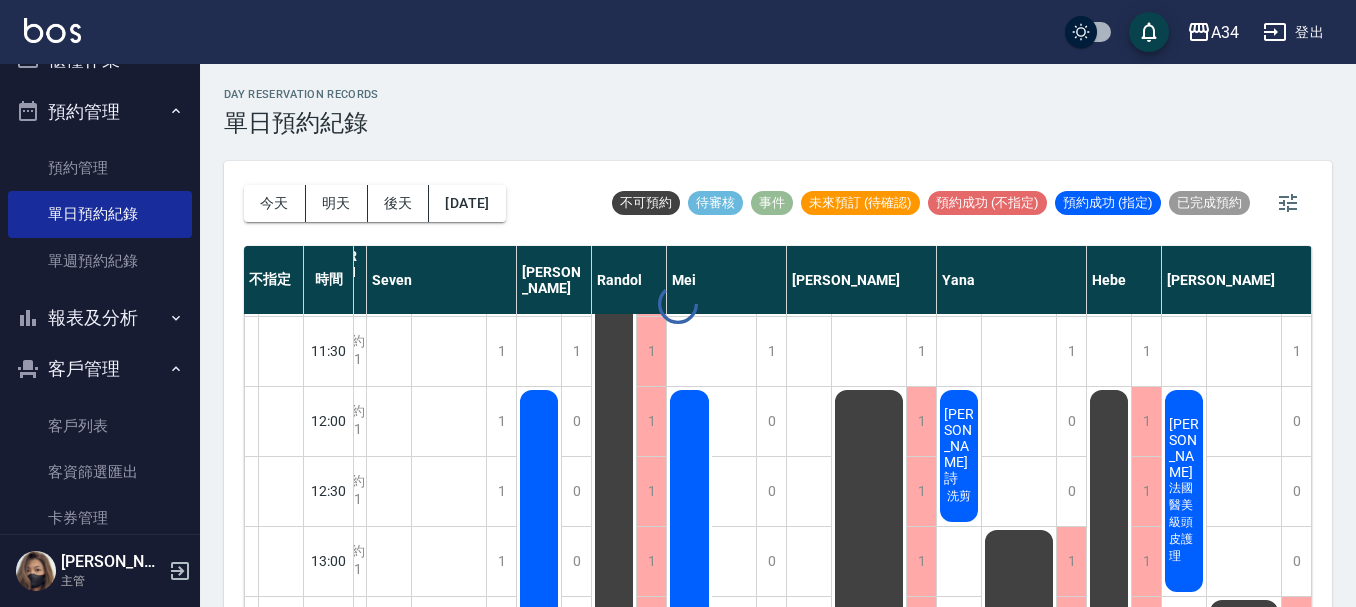 scroll, scrollTop: 68, scrollLeft: 57, axis: both 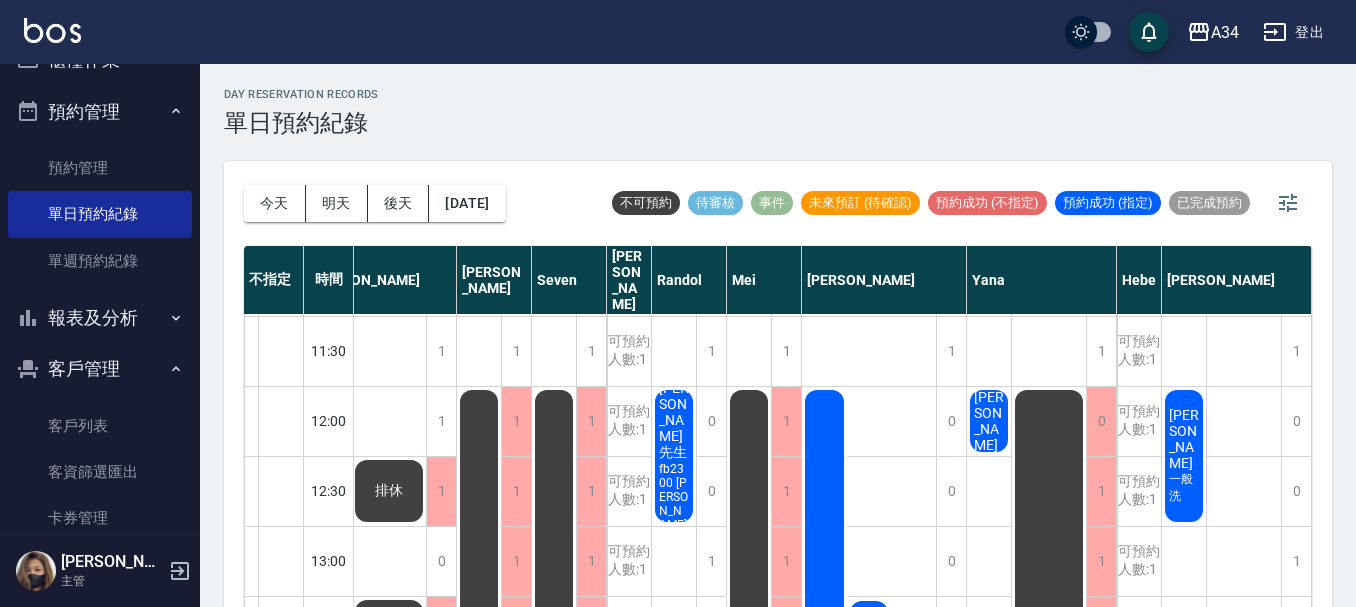 click on "[PERSON_NAME]" at bounding box center (884, 280) 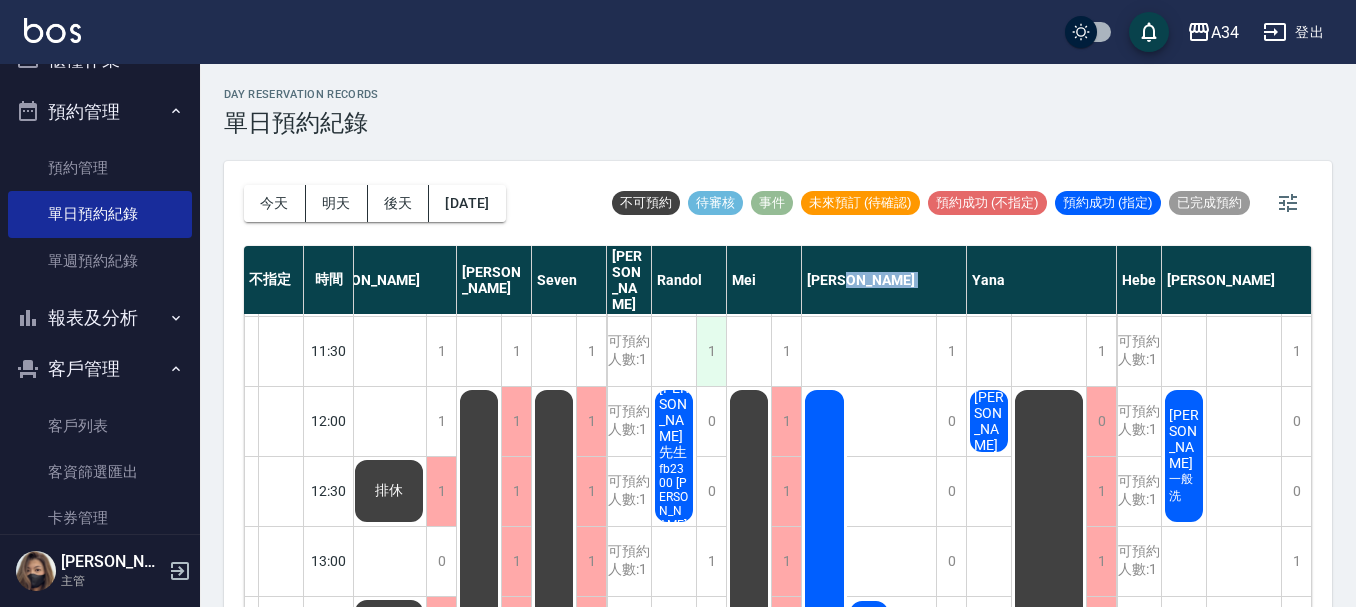 click on "[PERSON_NAME]" at bounding box center (884, 280) 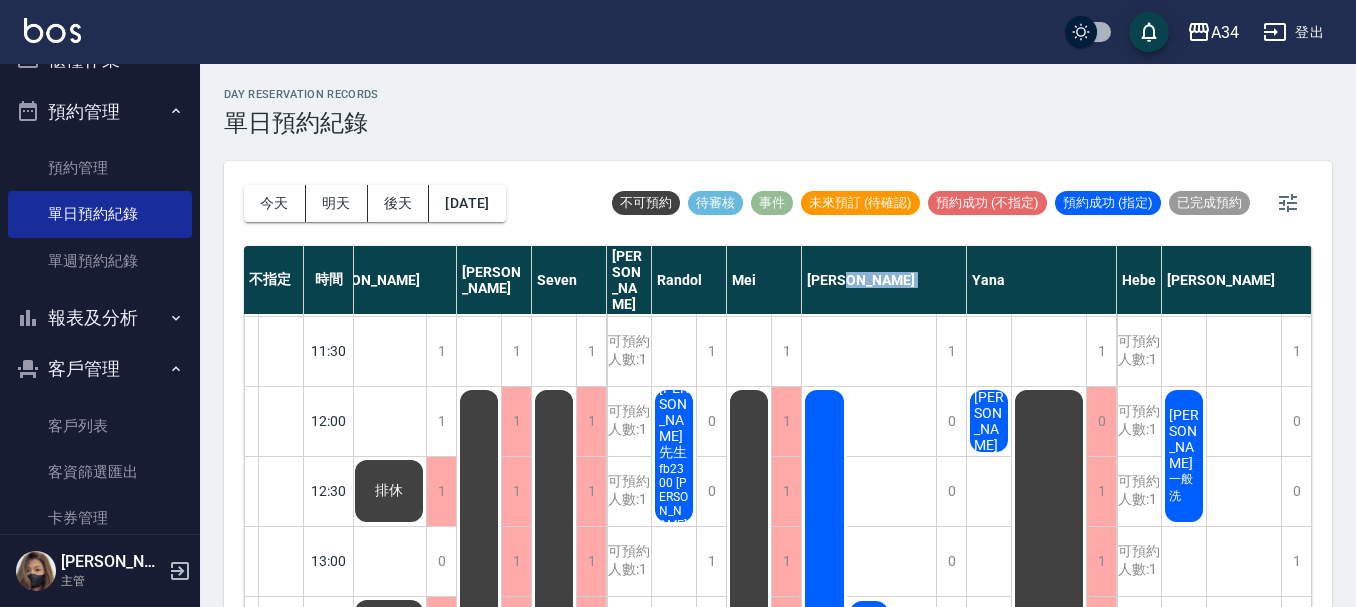 scroll, scrollTop: 50, scrollLeft: 57, axis: both 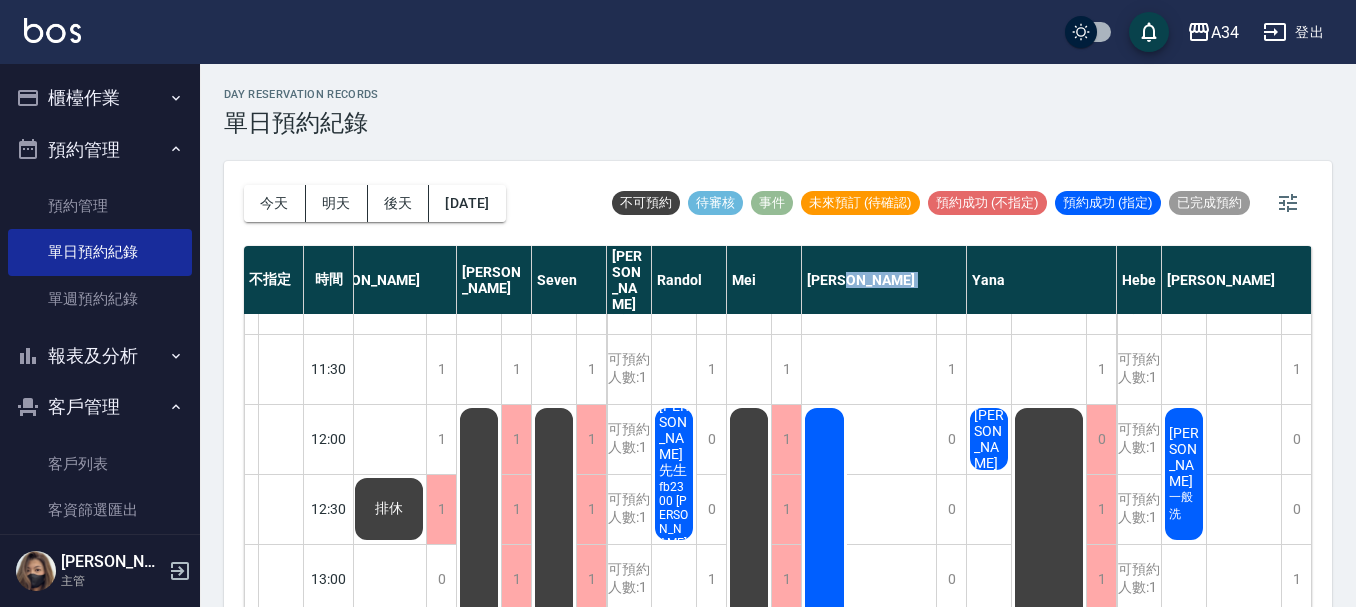 click 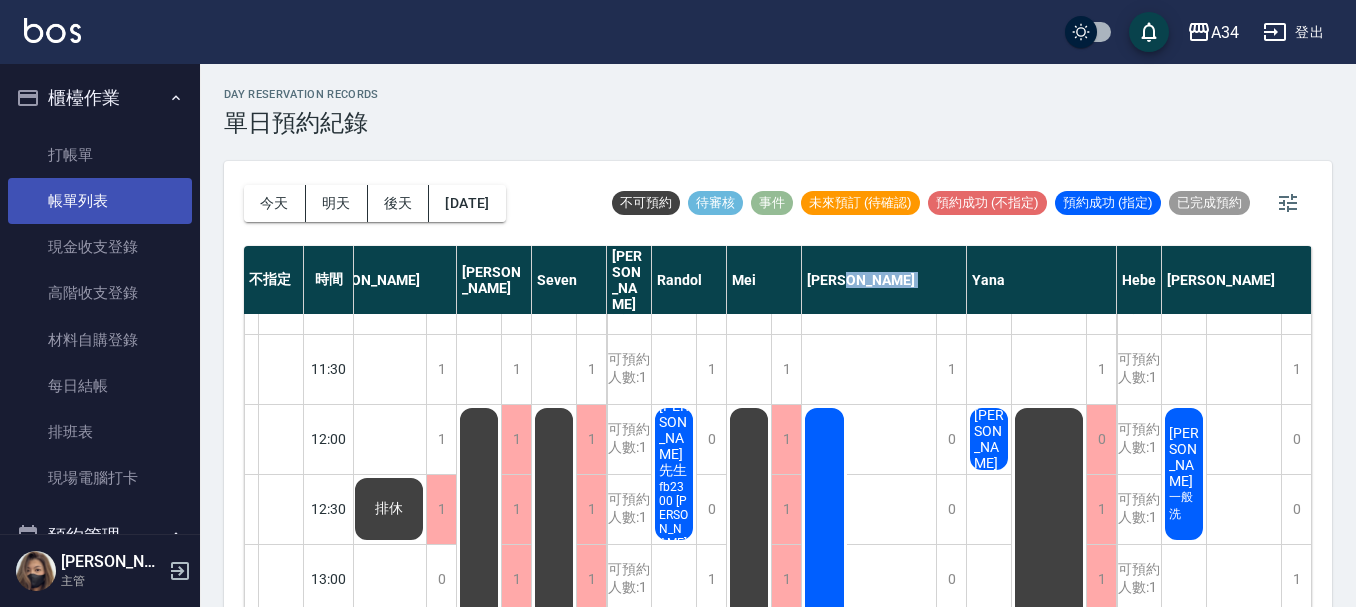 click on "帳單列表" at bounding box center [100, 201] 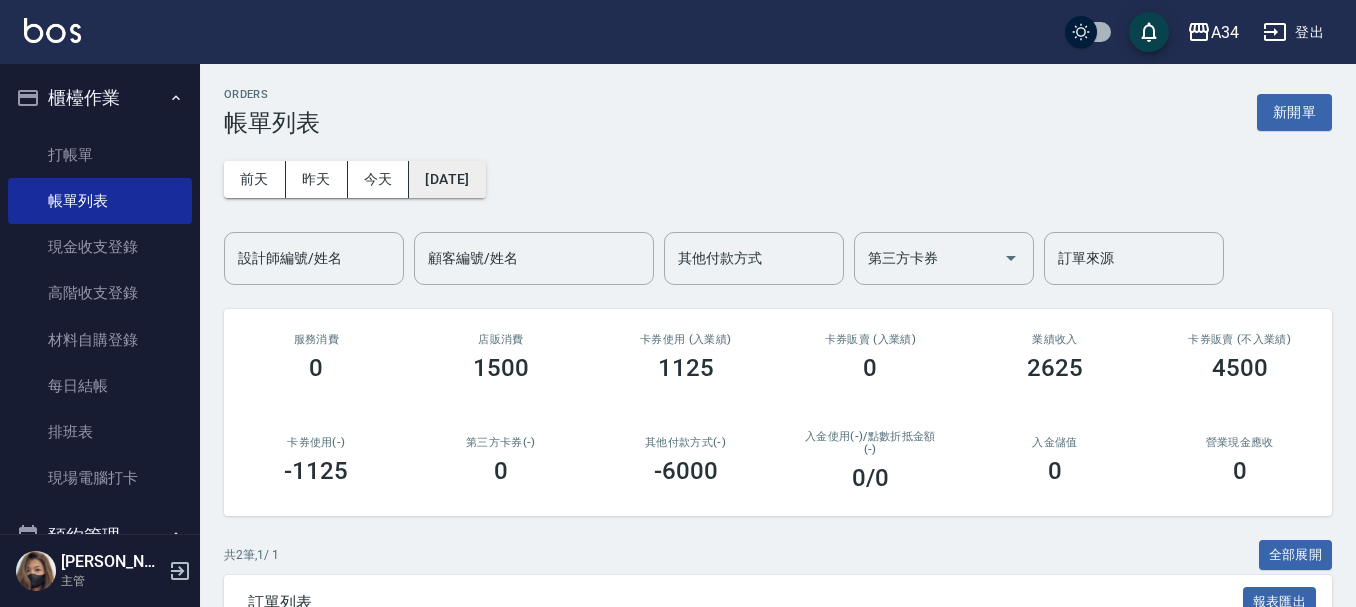 click on "[DATE]" at bounding box center (447, 179) 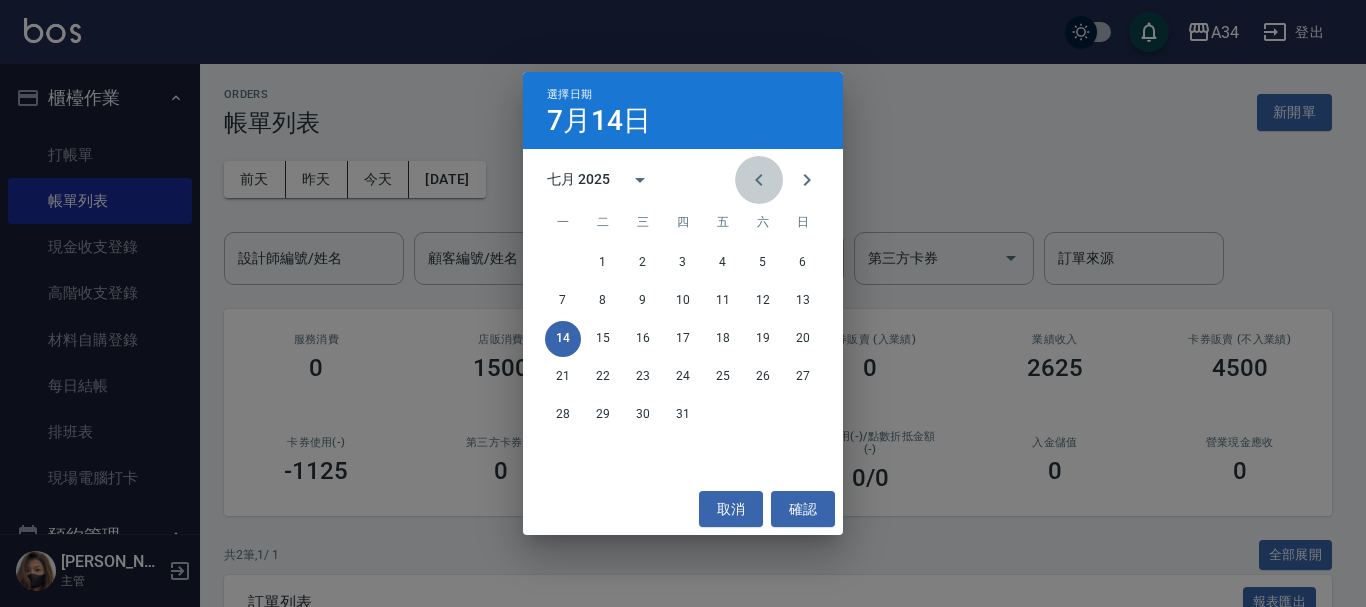 click 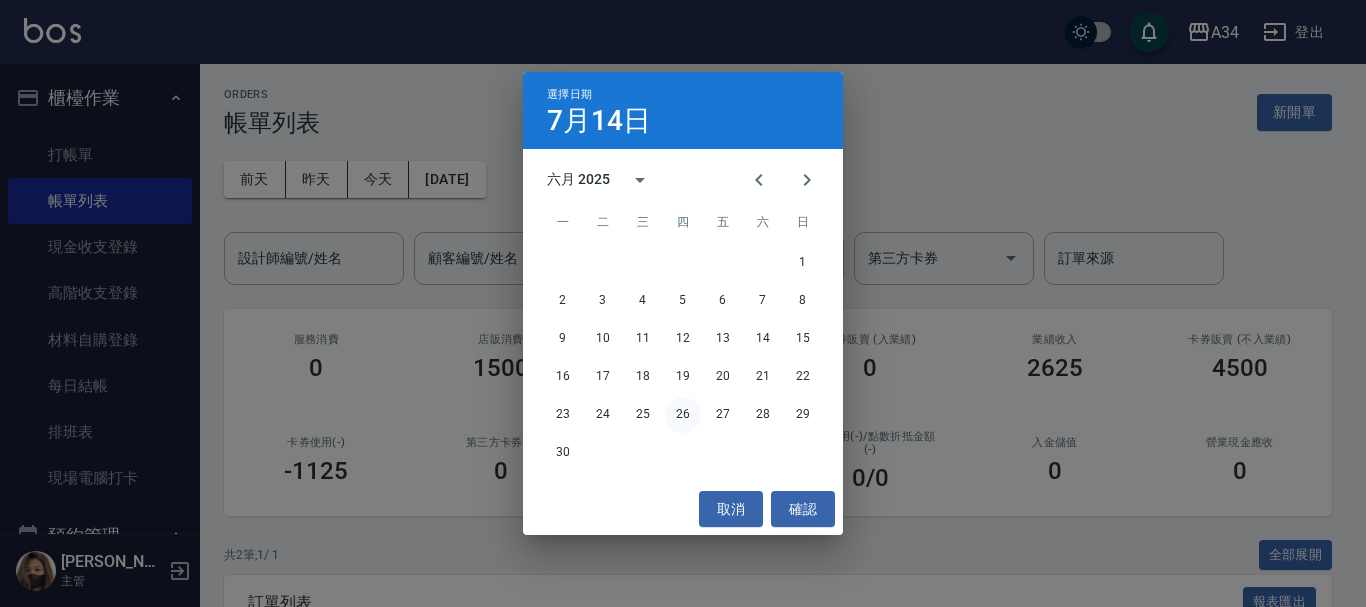 click on "26" at bounding box center (683, 415) 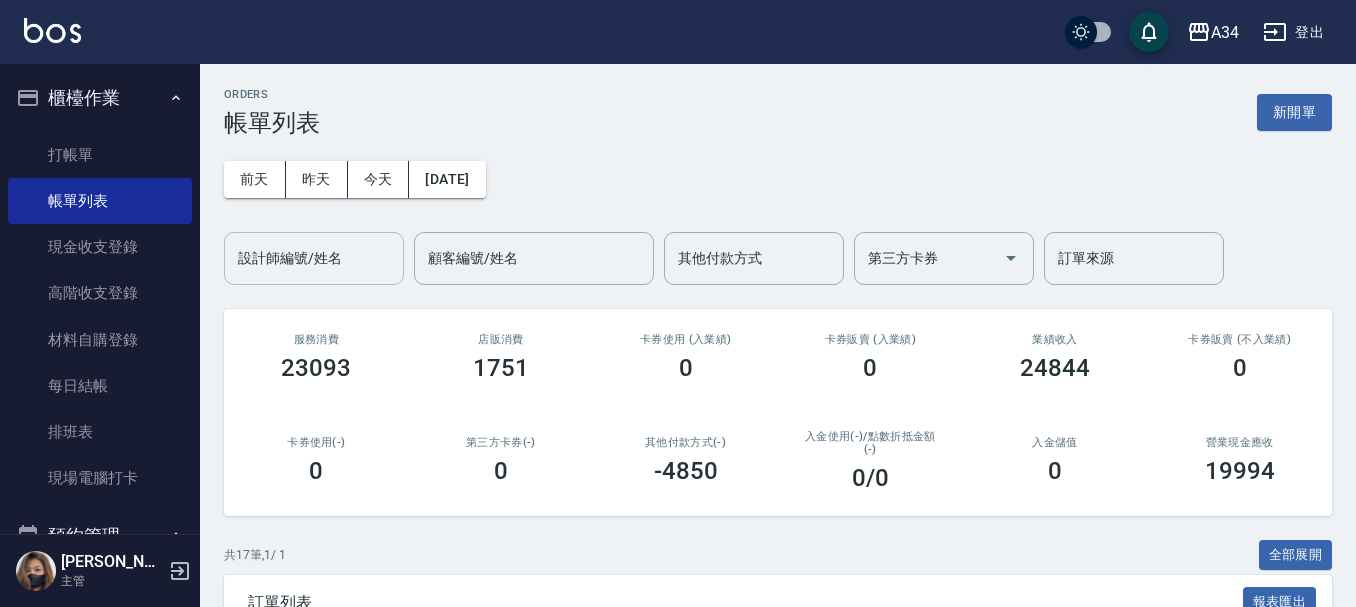 click on "設計師編號/姓名" at bounding box center [314, 258] 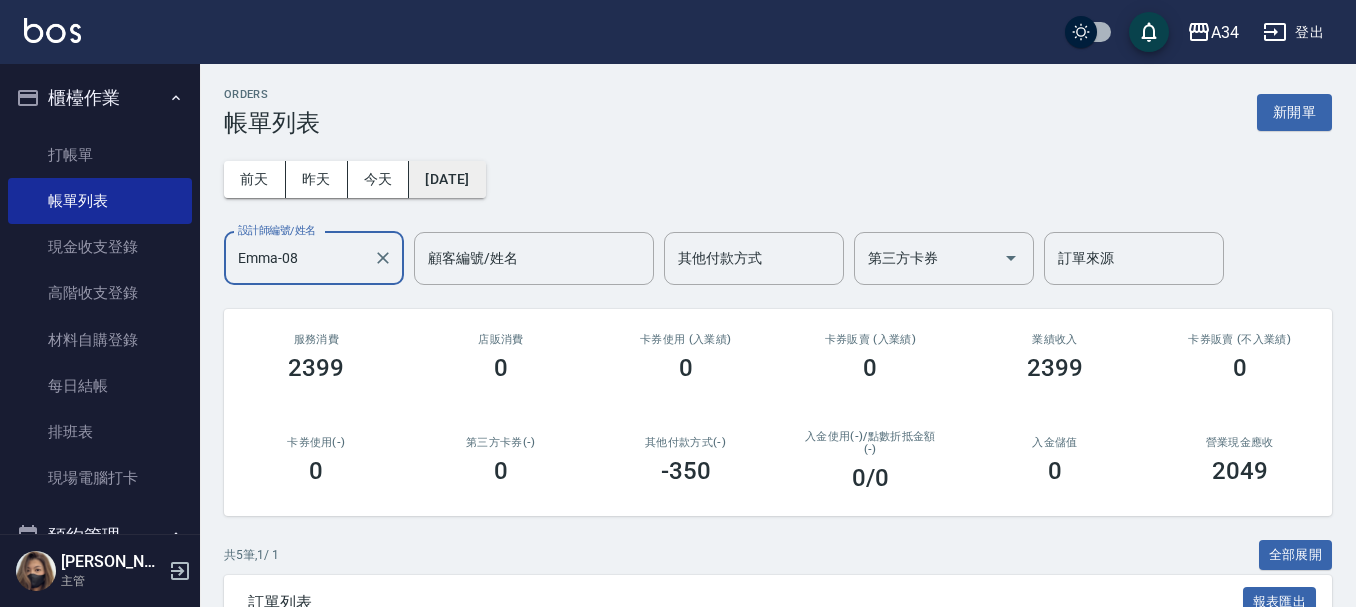 type on "Emma-08" 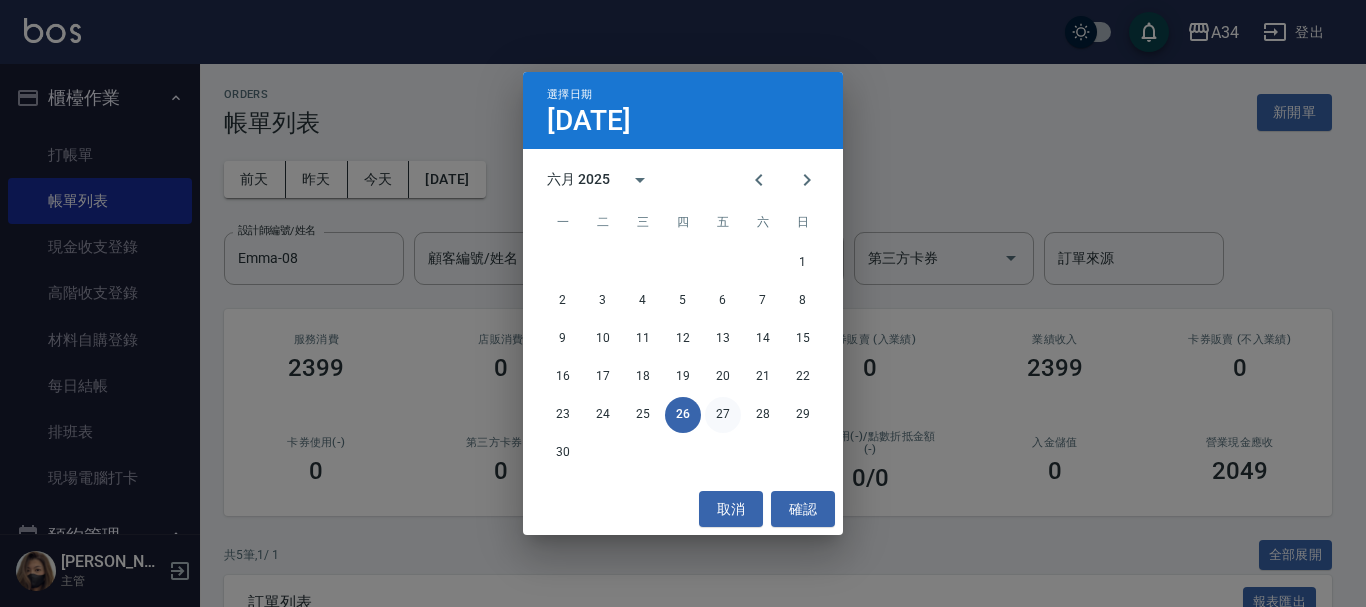 click on "27" at bounding box center (723, 415) 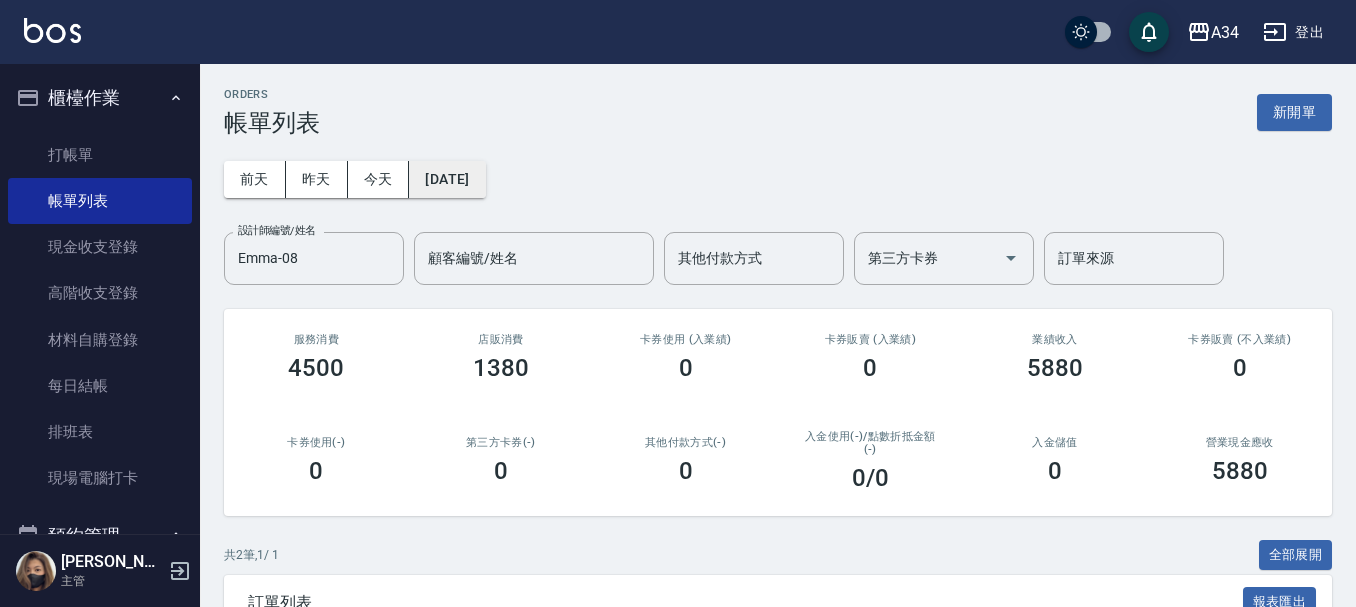 click on "[DATE]" at bounding box center [447, 179] 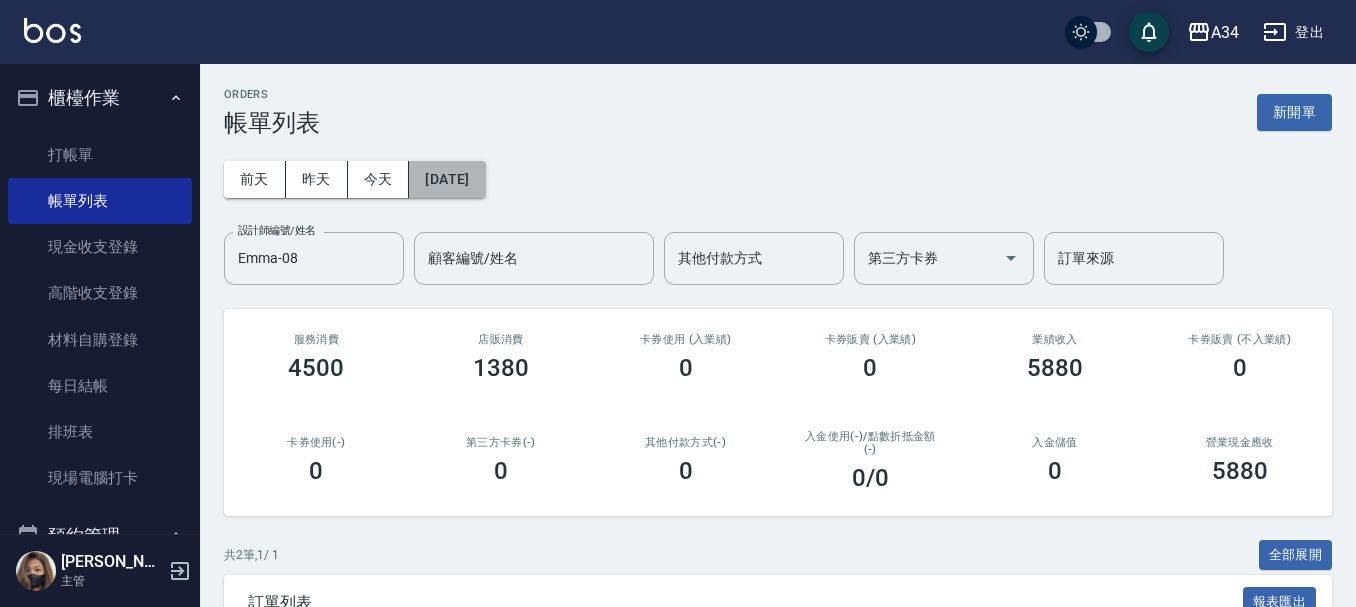 click on "[DATE]" at bounding box center (447, 179) 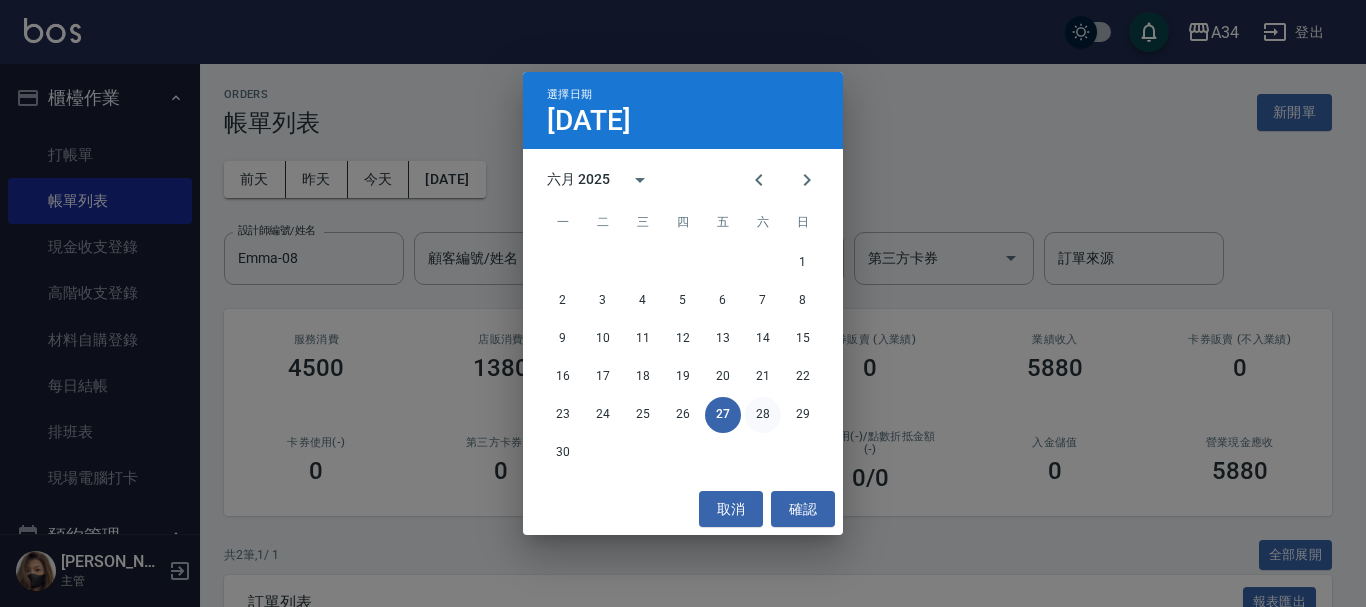 click on "28" at bounding box center [763, 415] 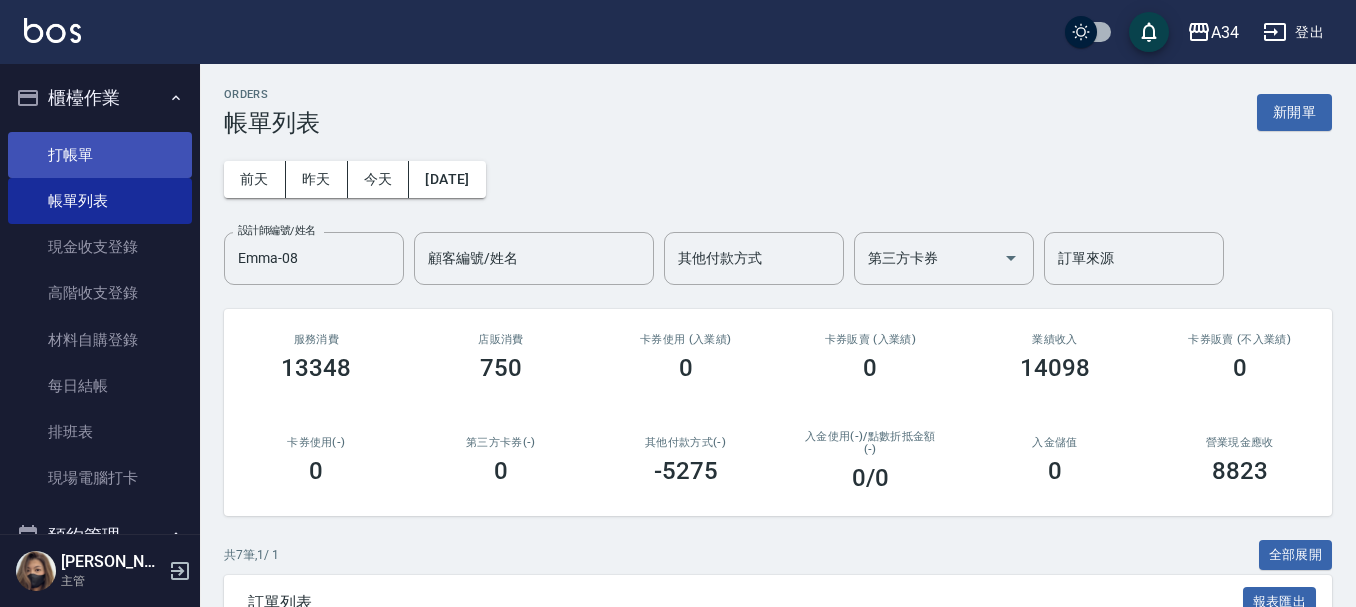 click on "打帳單" at bounding box center (100, 155) 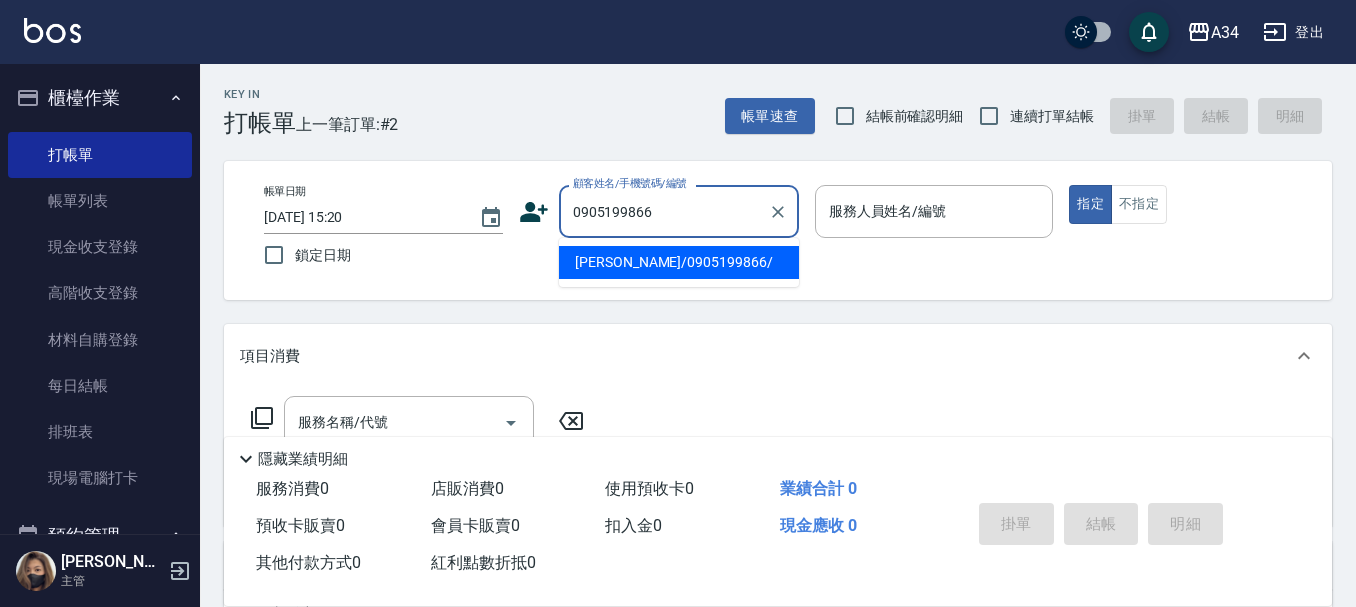 type on "0905199866" 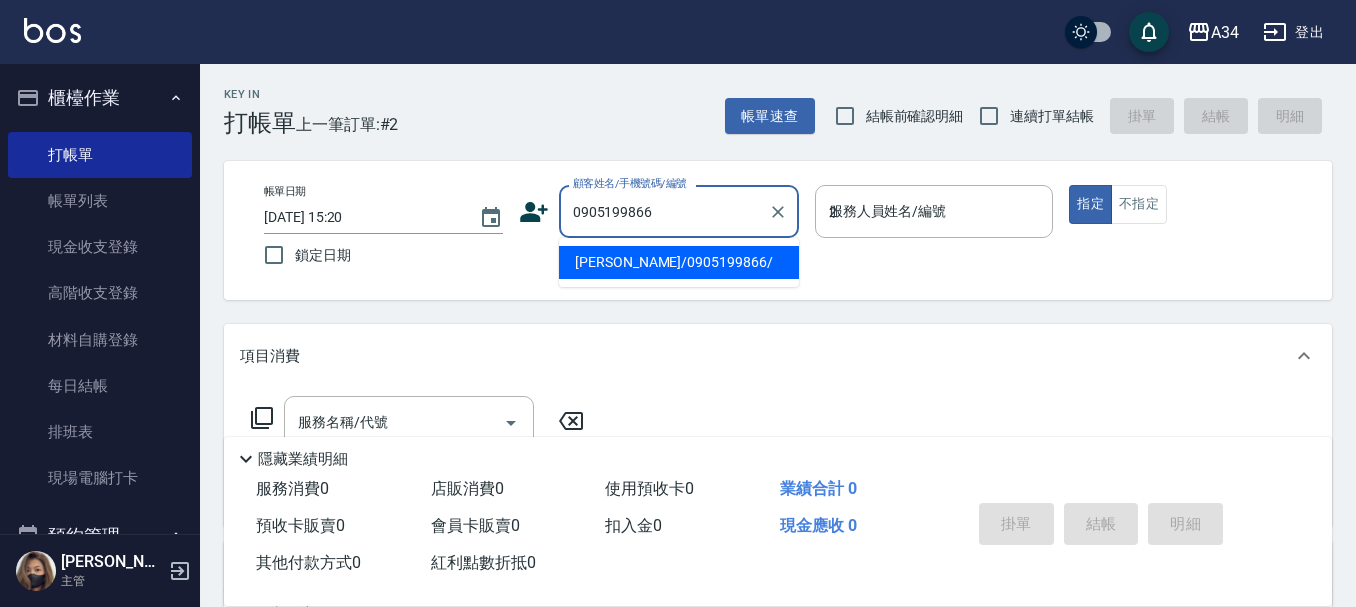 type on "[PERSON_NAME]/0905199866/" 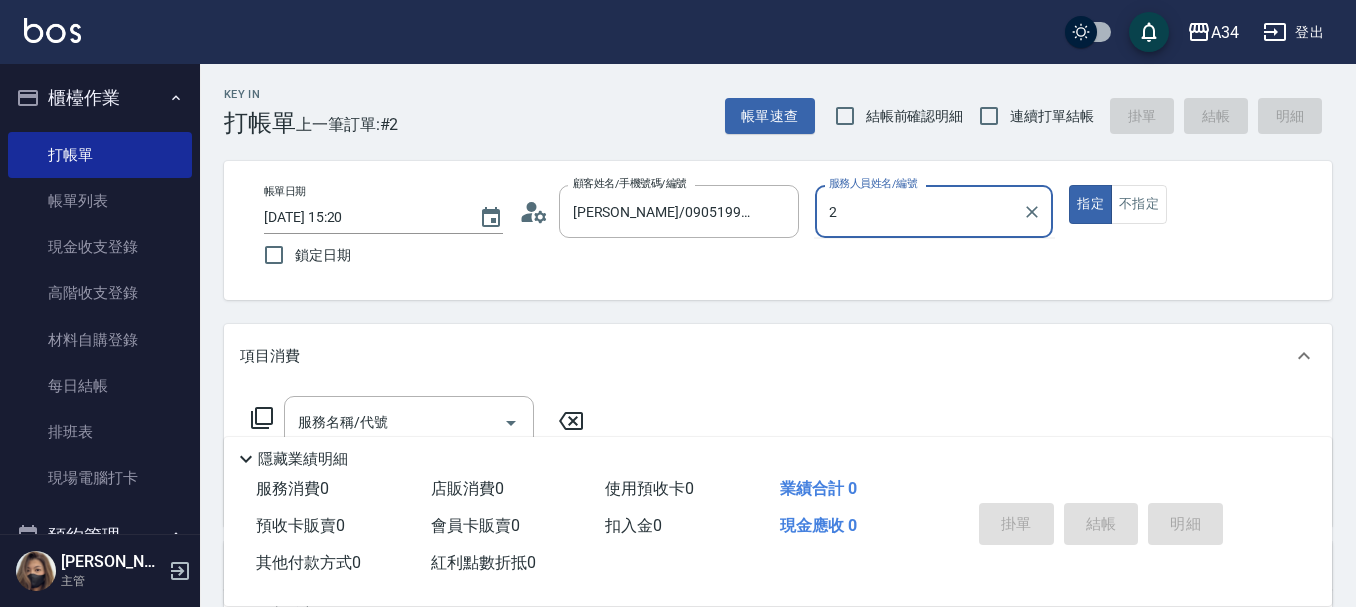type on "2" 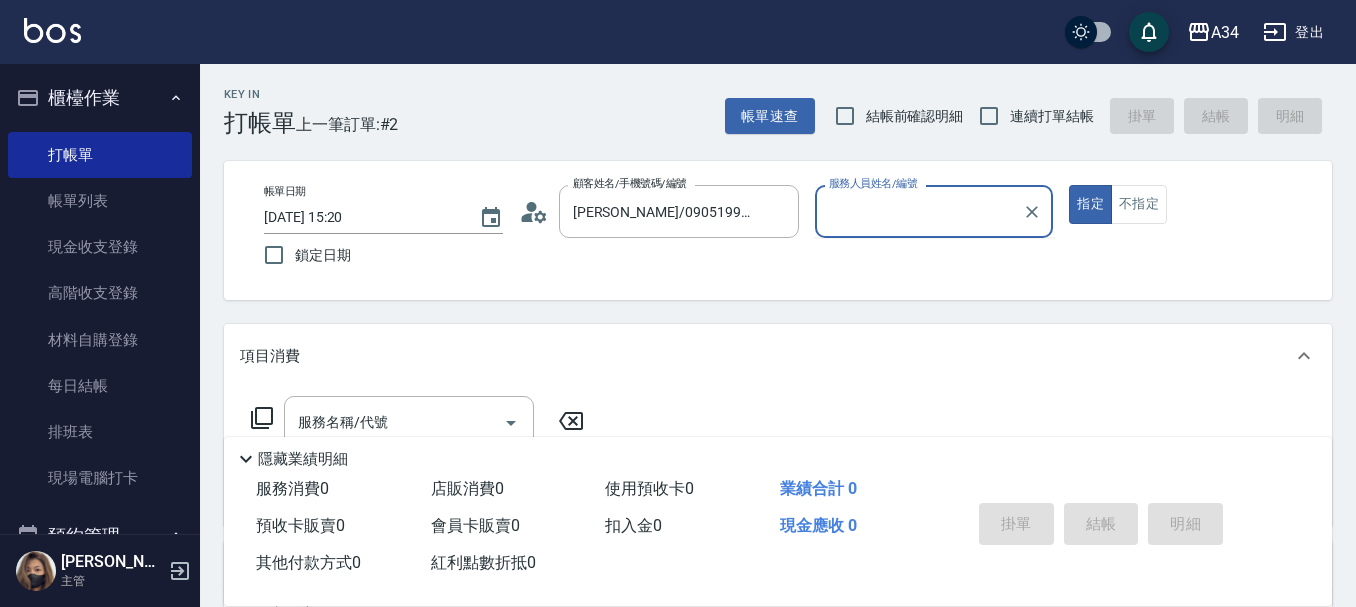 type on "true" 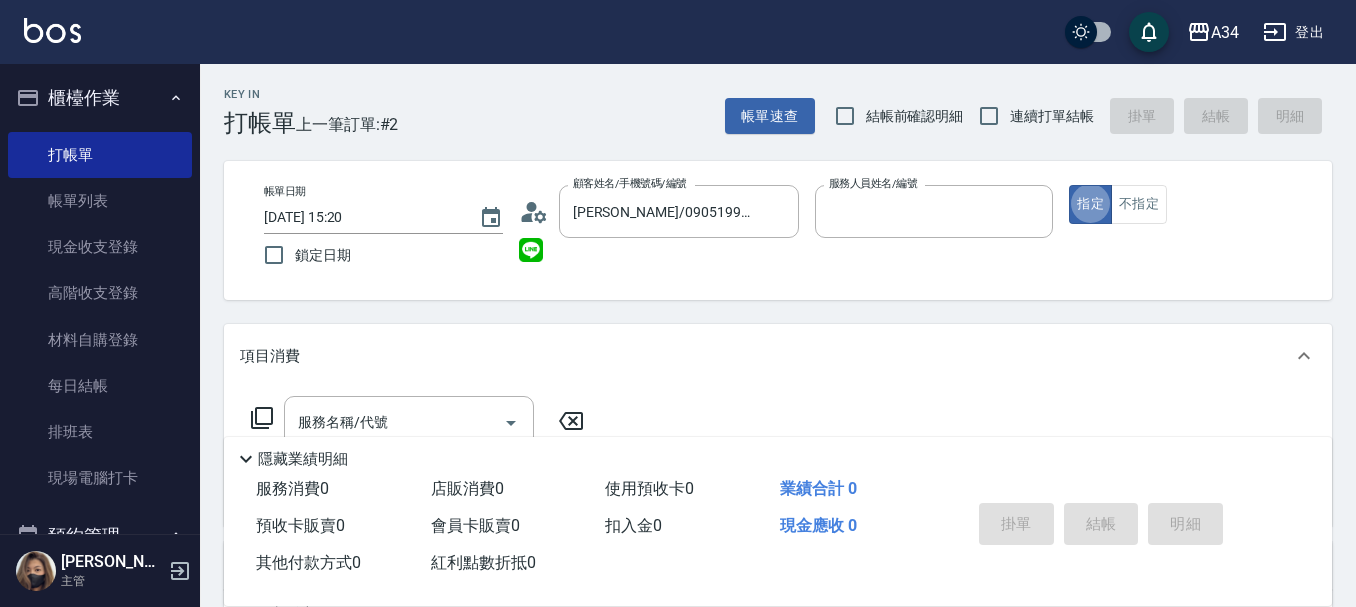 type on "[PERSON_NAME]-02" 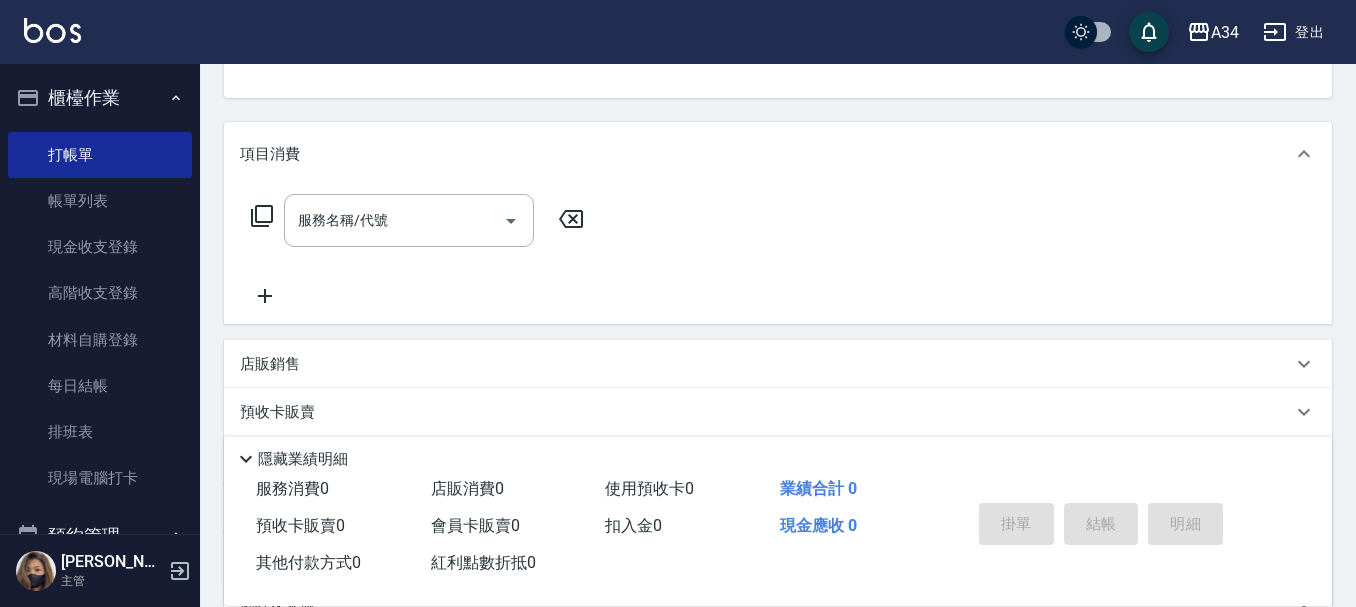 scroll, scrollTop: 200, scrollLeft: 0, axis: vertical 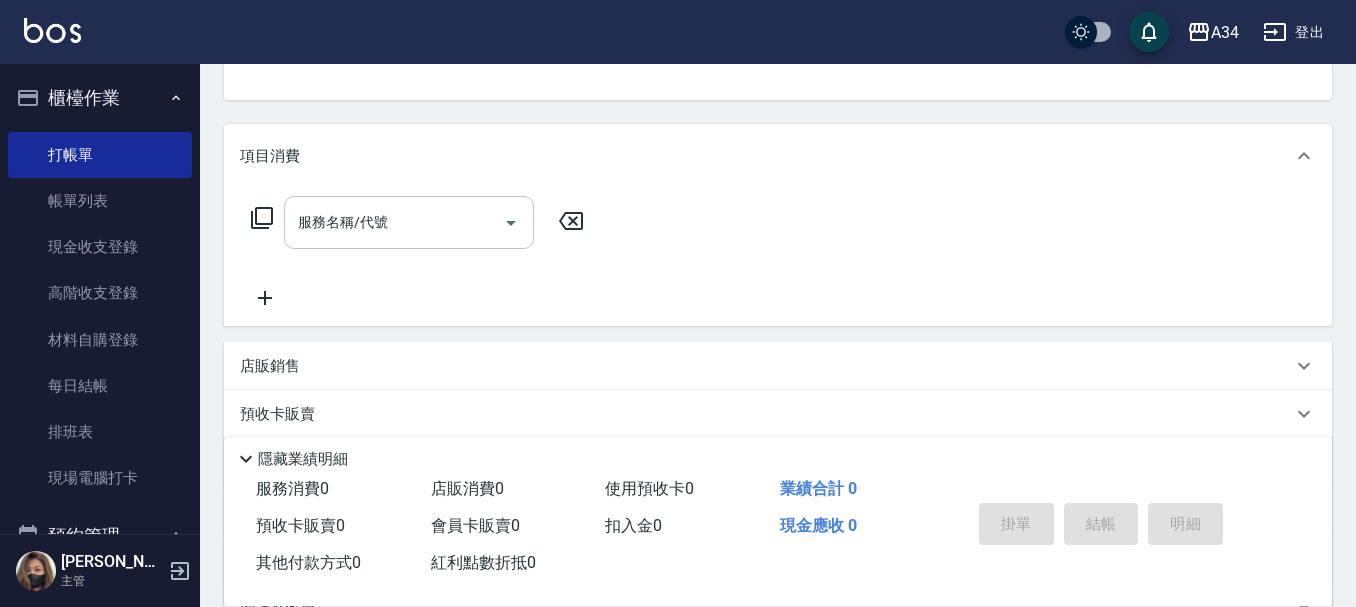 click on "服務名稱/代號" at bounding box center (409, 222) 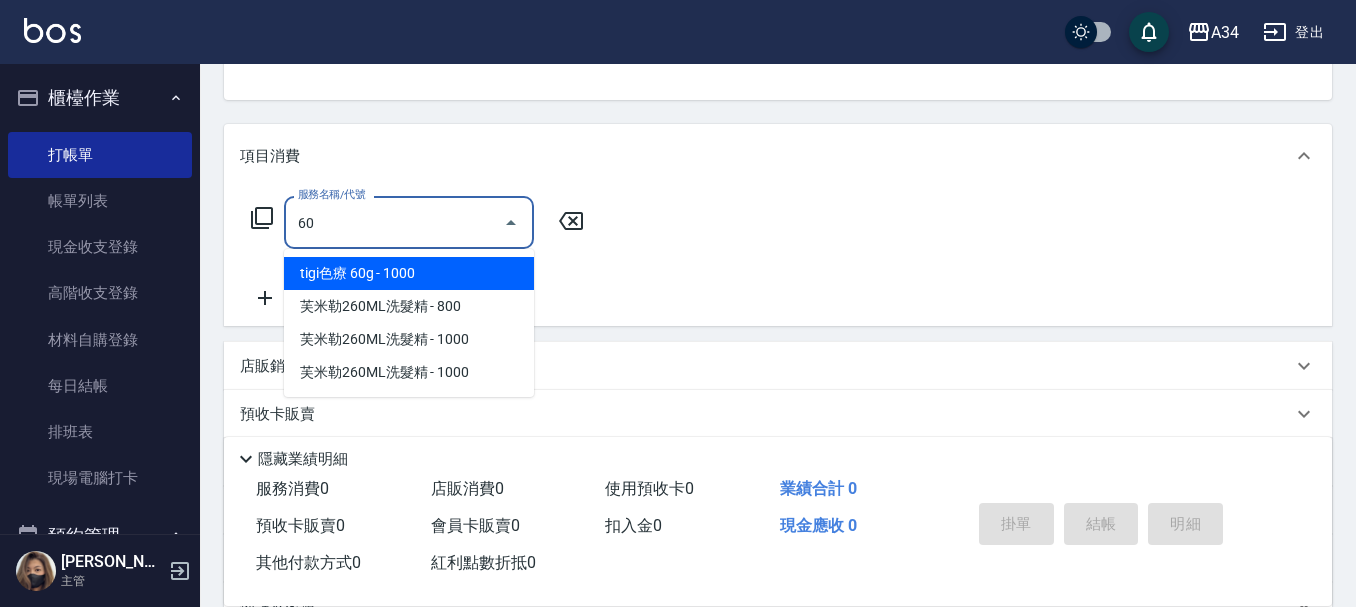 type on "602" 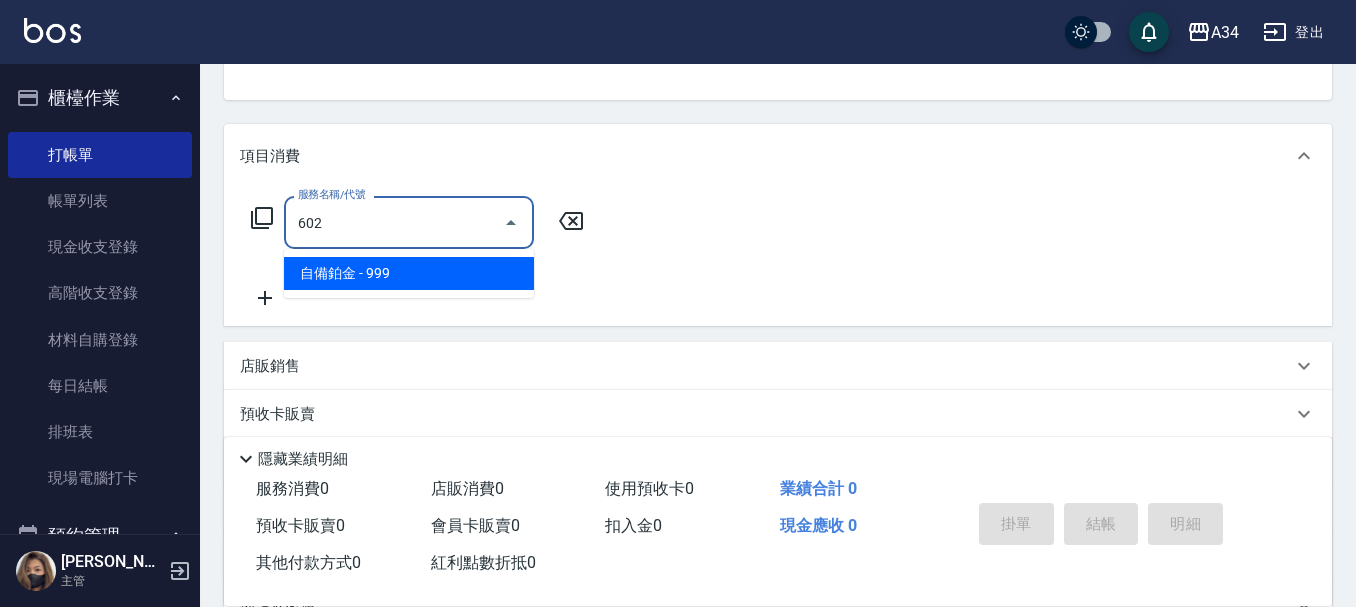 type on "90" 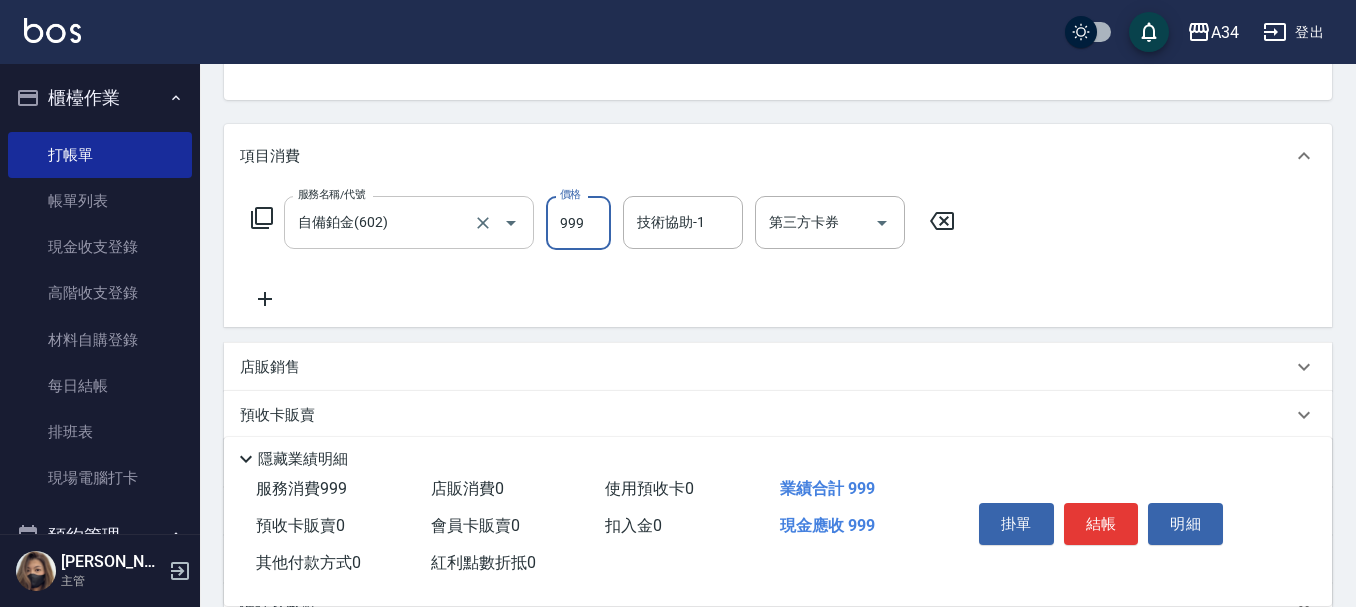 type on "0" 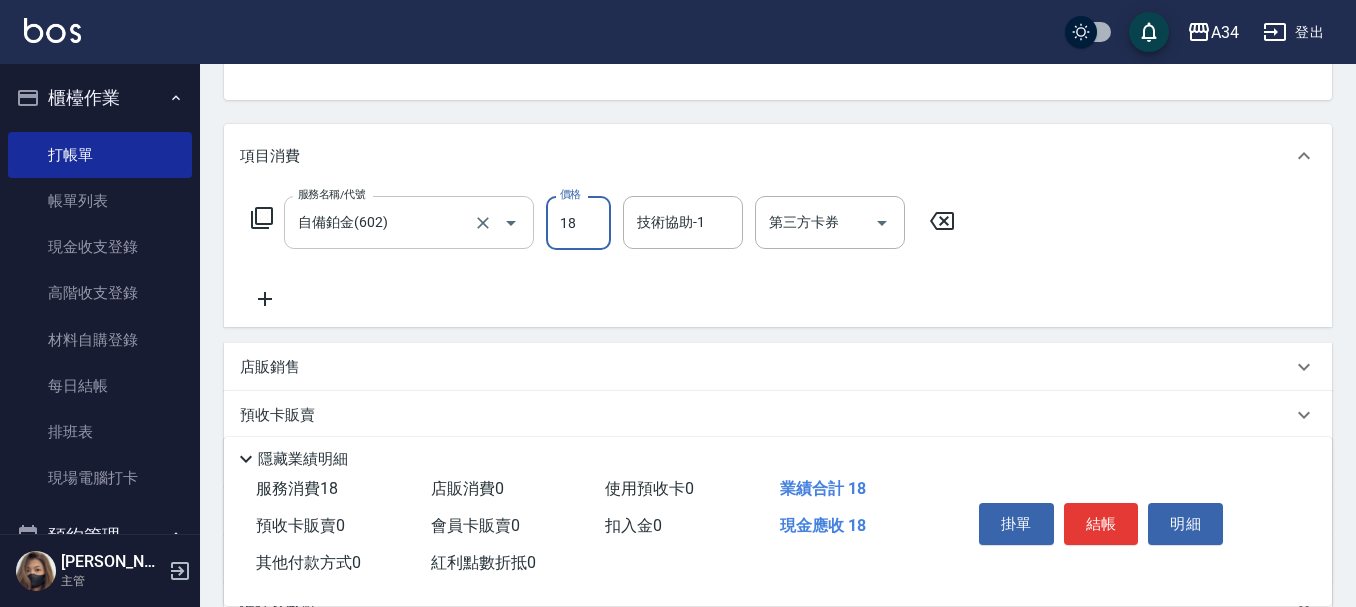 type on "180" 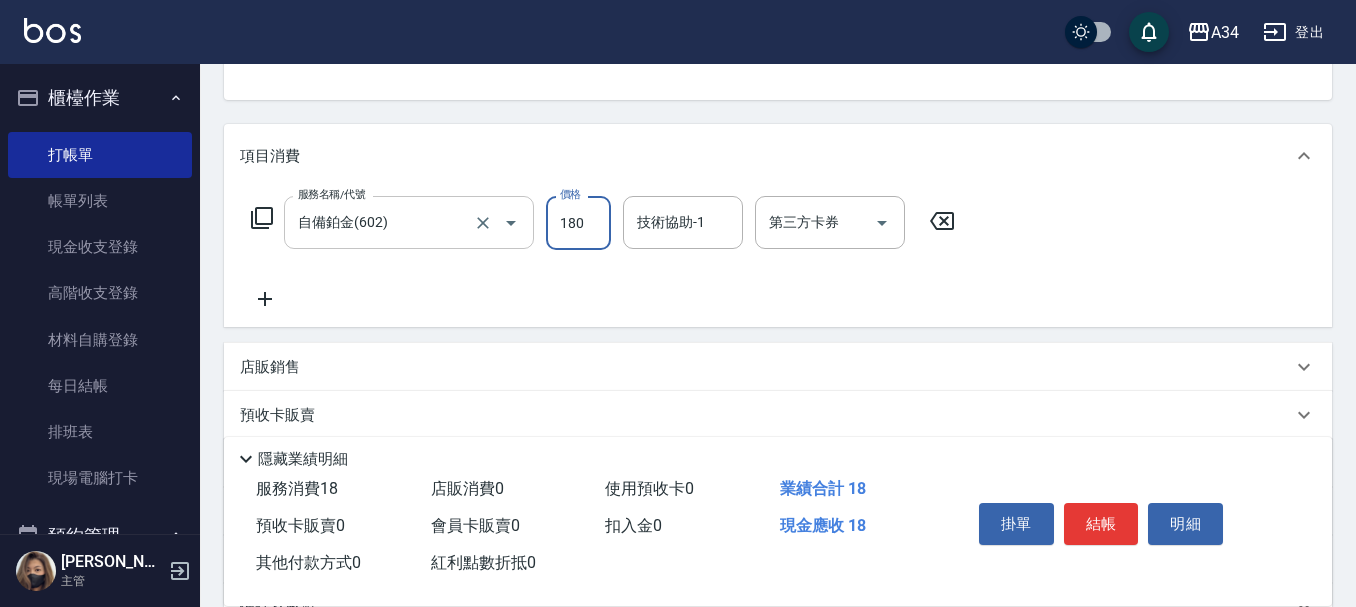 type on "180" 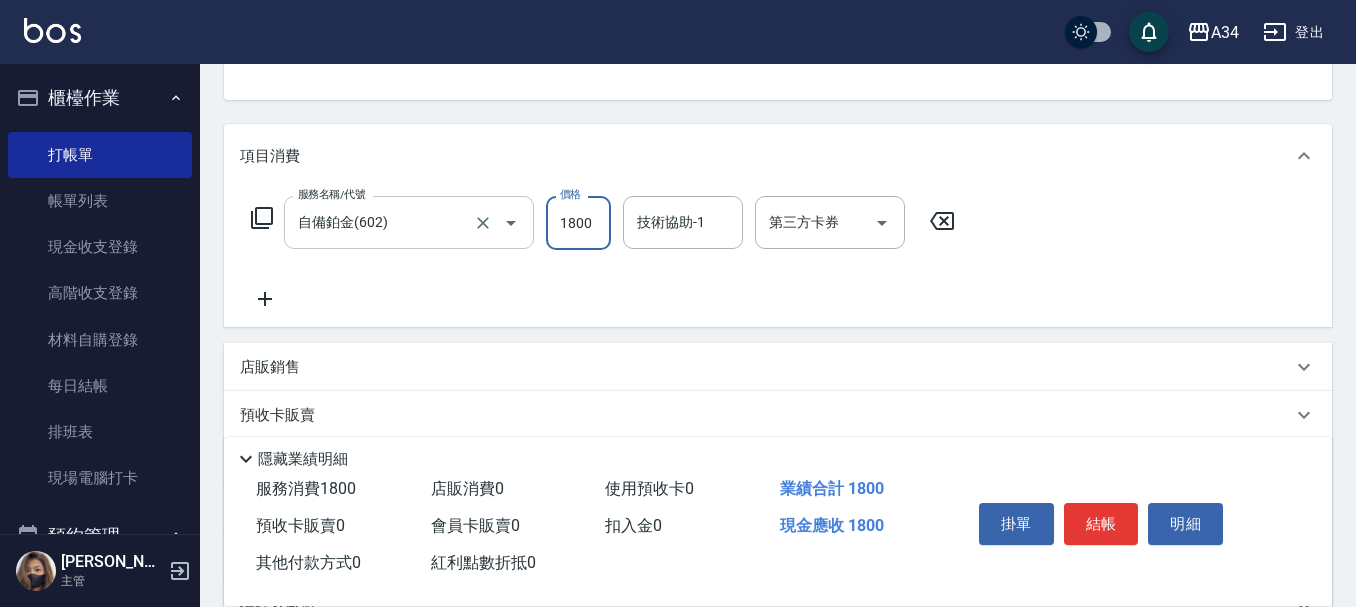 type on "1800" 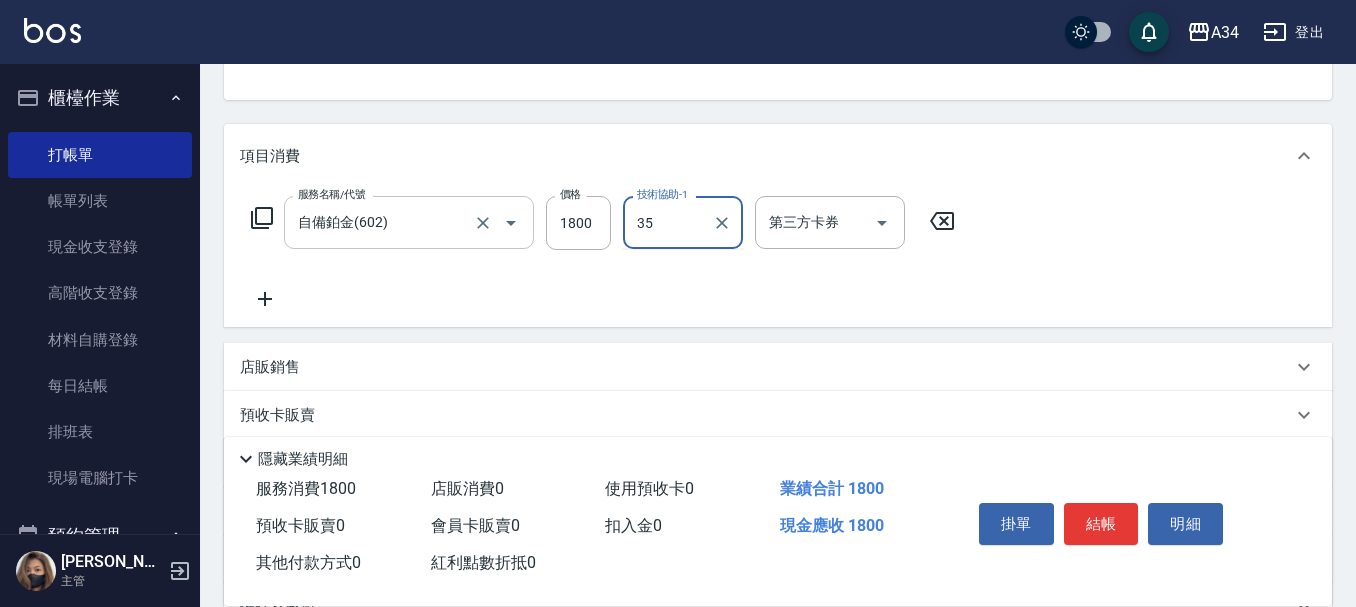 type on "拉拉-35" 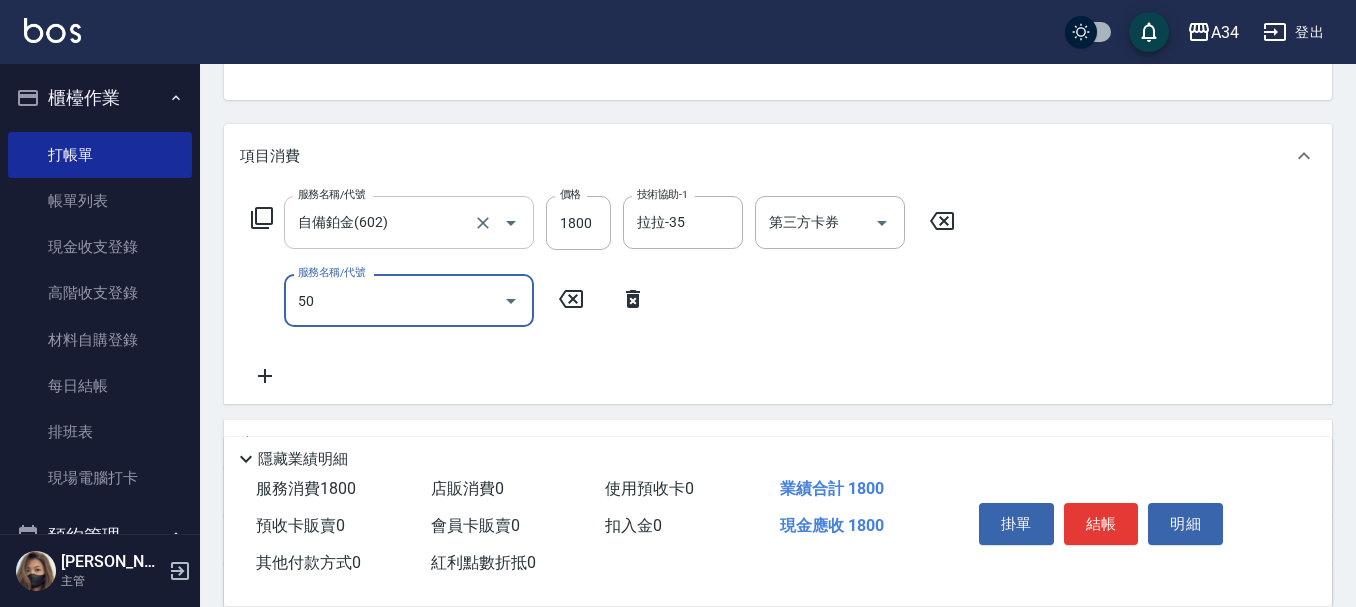 type on "501" 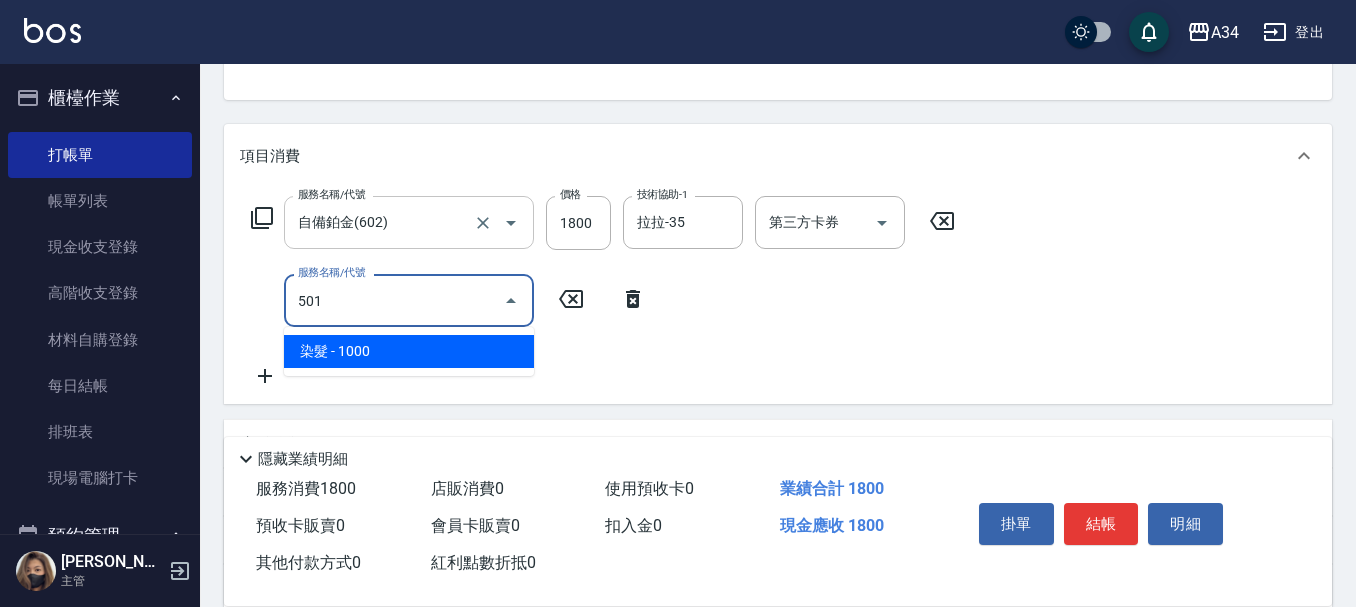 type on "280" 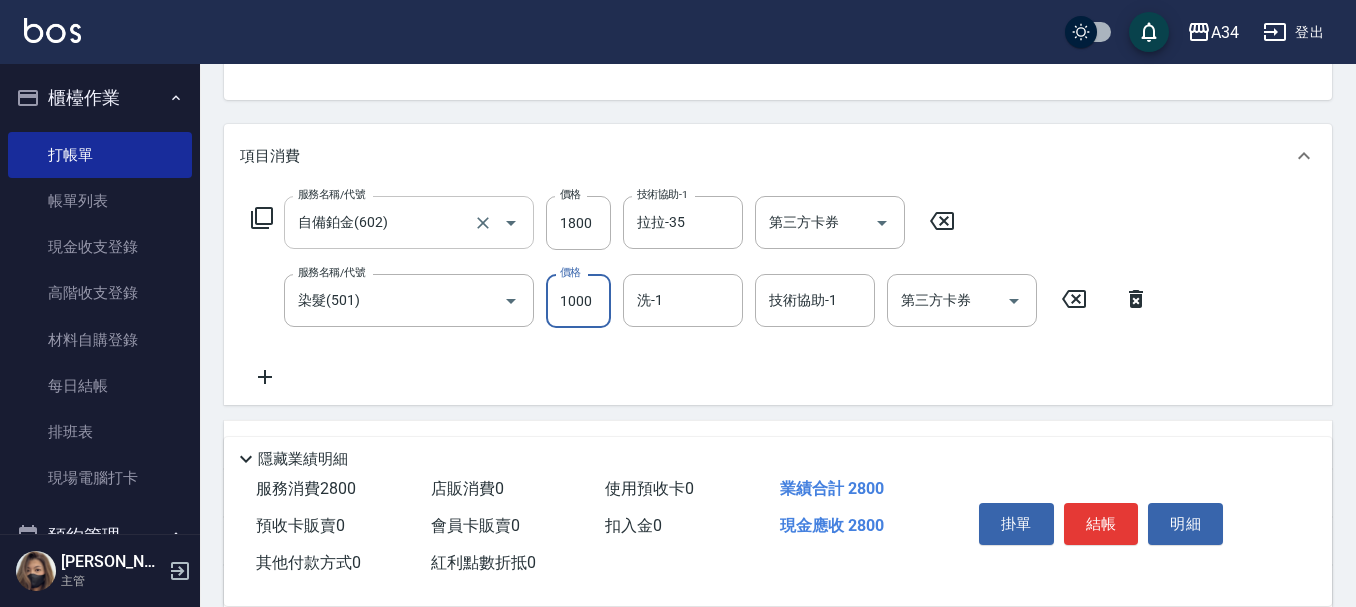 type on "2" 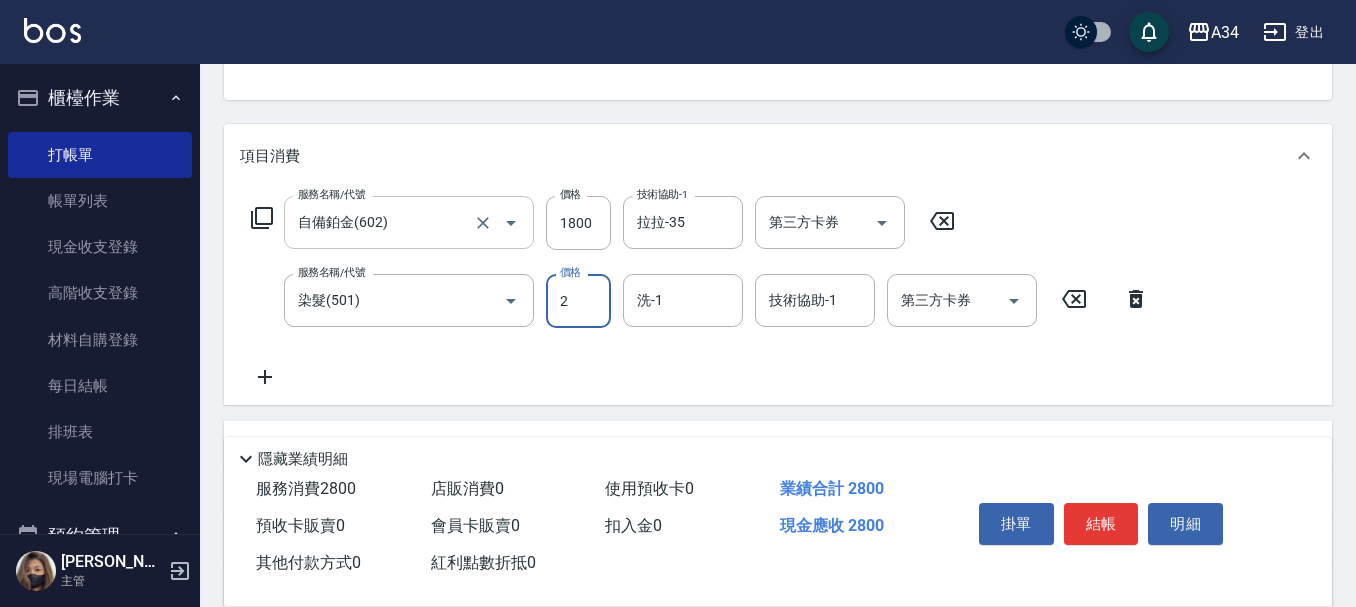 type on "180" 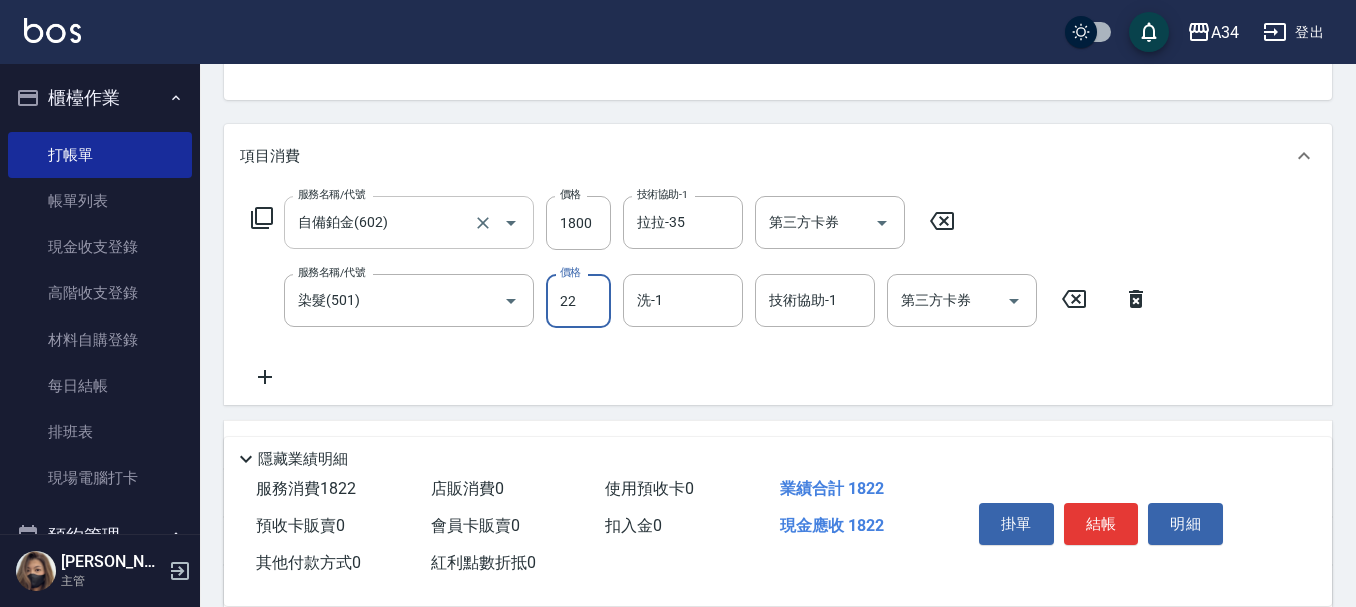 type on "229" 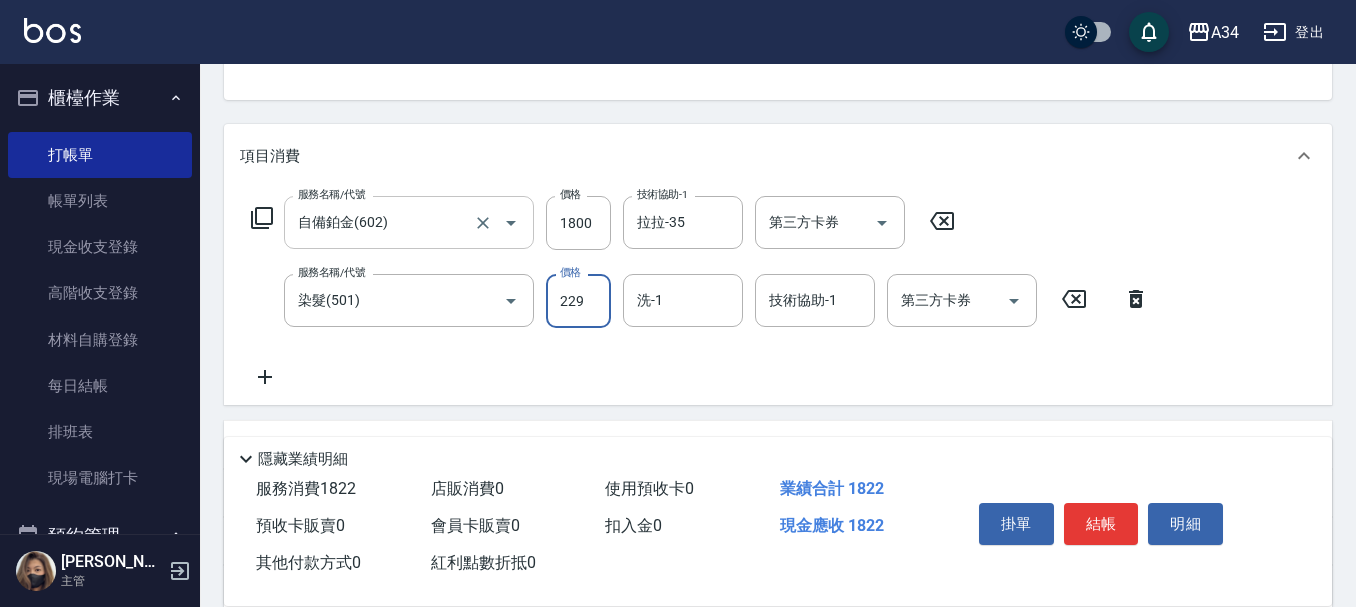 type on "400" 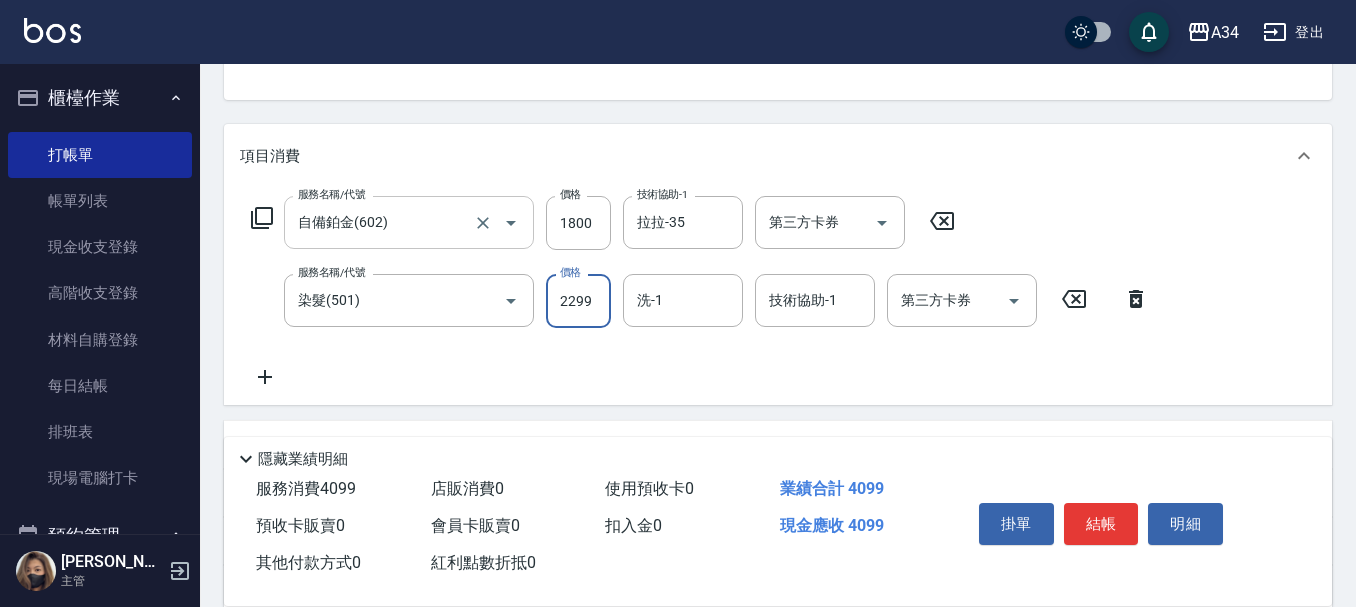 type on "2299" 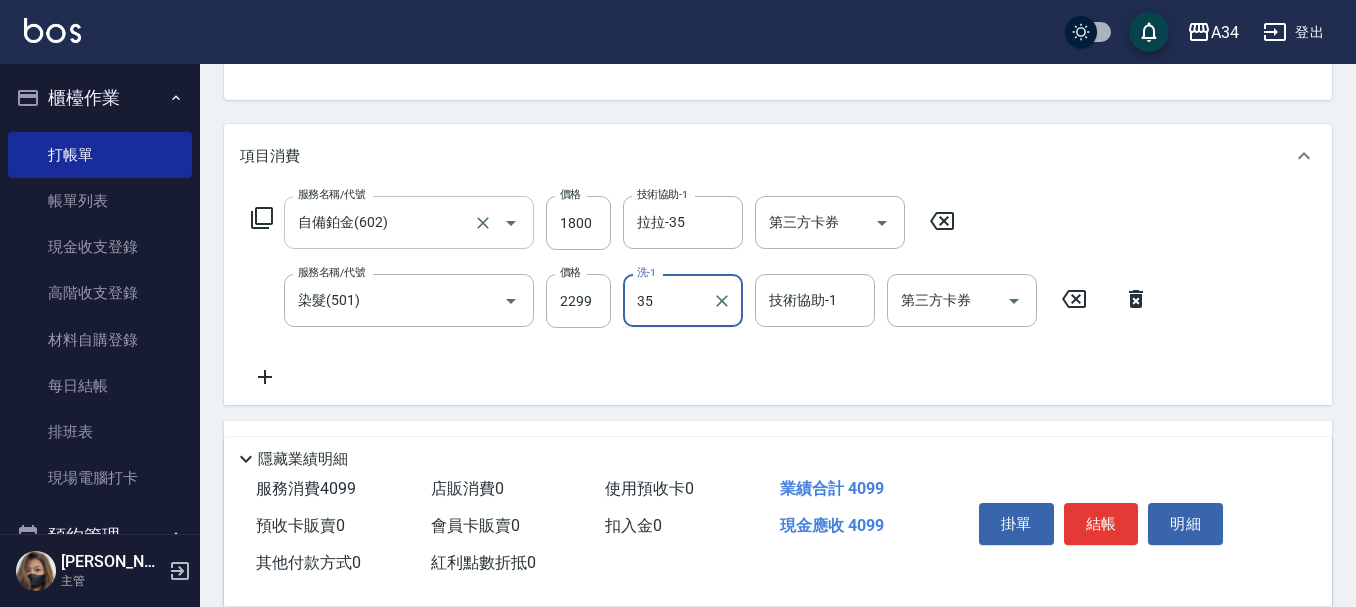 type on "拉拉-35" 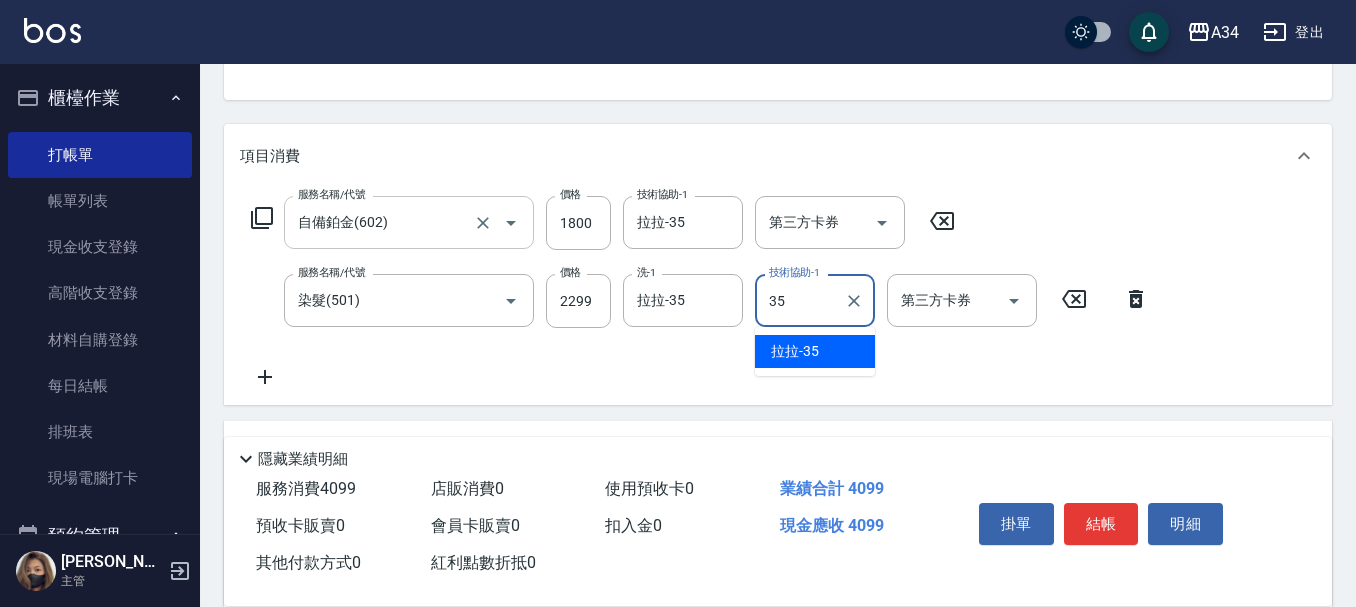 type on "拉拉-35" 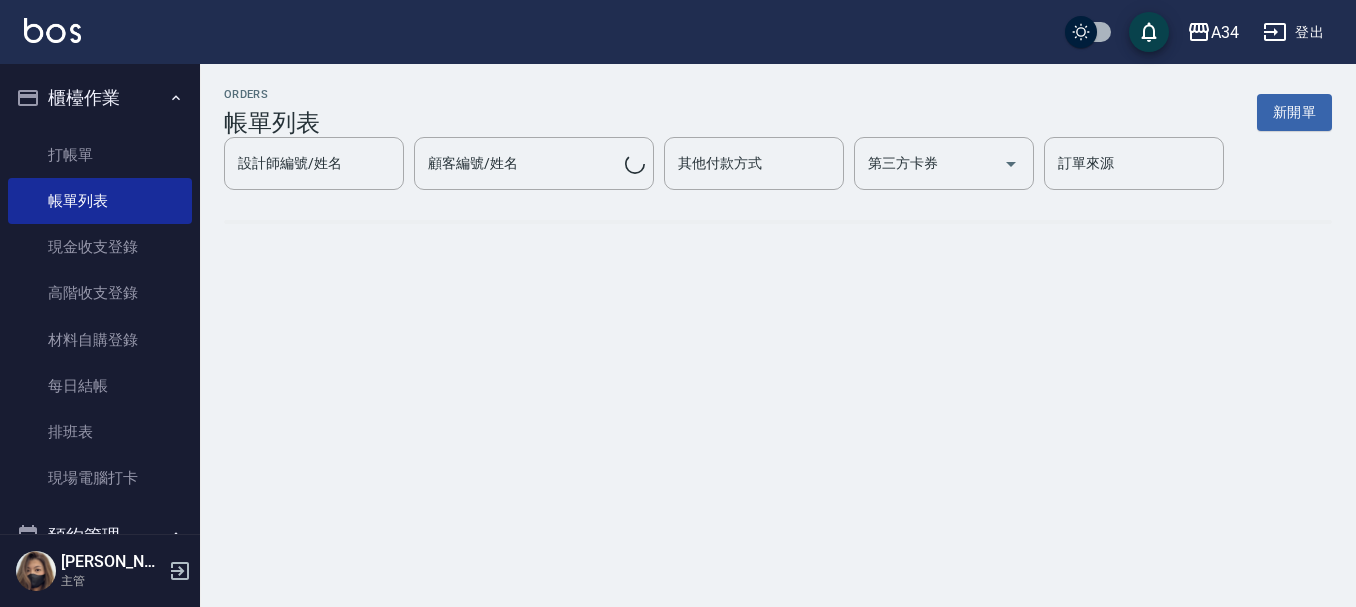 scroll, scrollTop: 0, scrollLeft: 0, axis: both 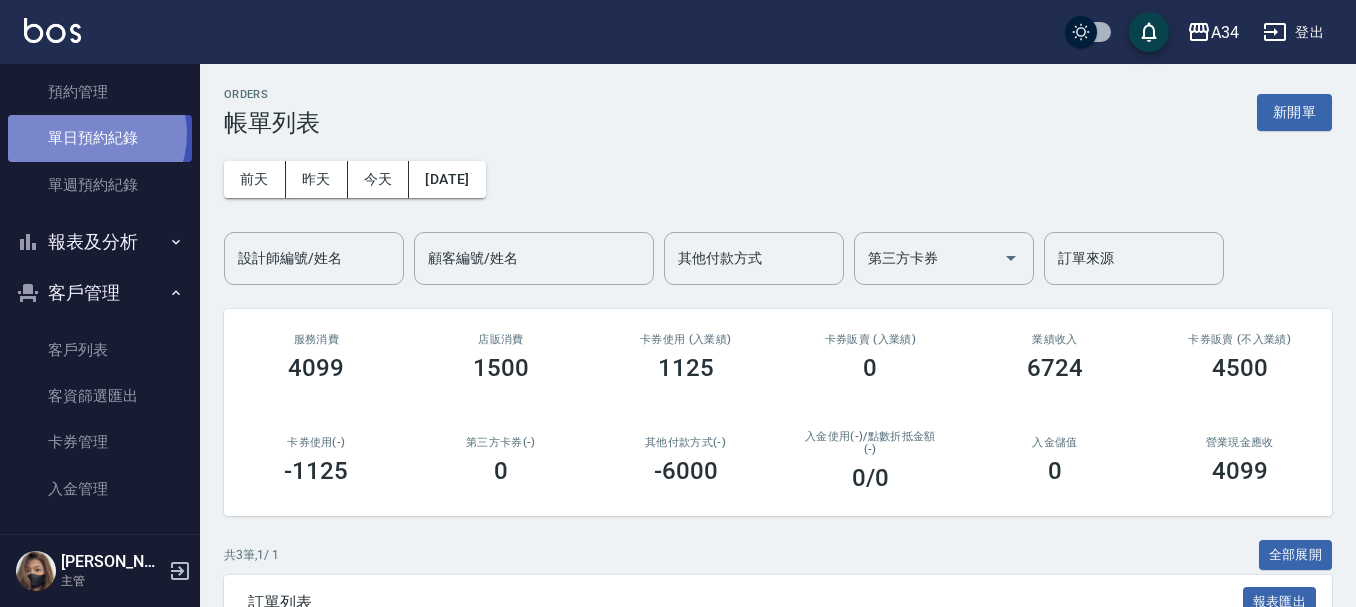 click on "單日預約紀錄" at bounding box center (100, 138) 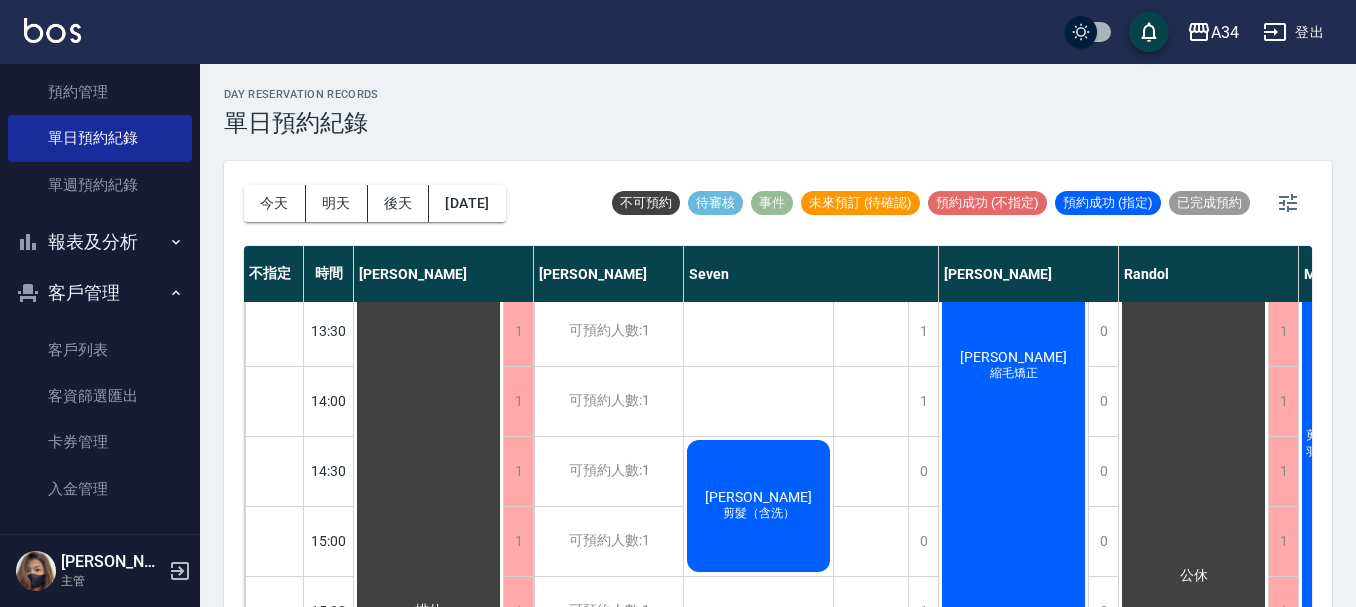 scroll, scrollTop: 400, scrollLeft: 0, axis: vertical 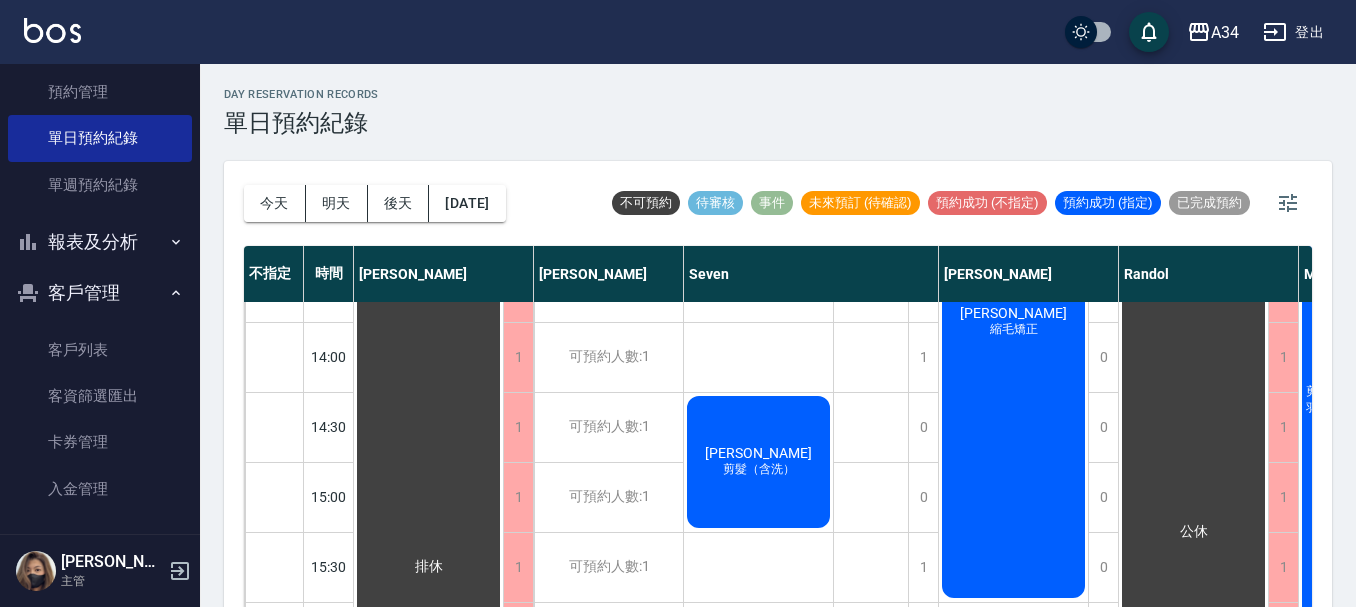 click on "[PERSON_NAME] 剪髮（含洗）" at bounding box center (428, 567) 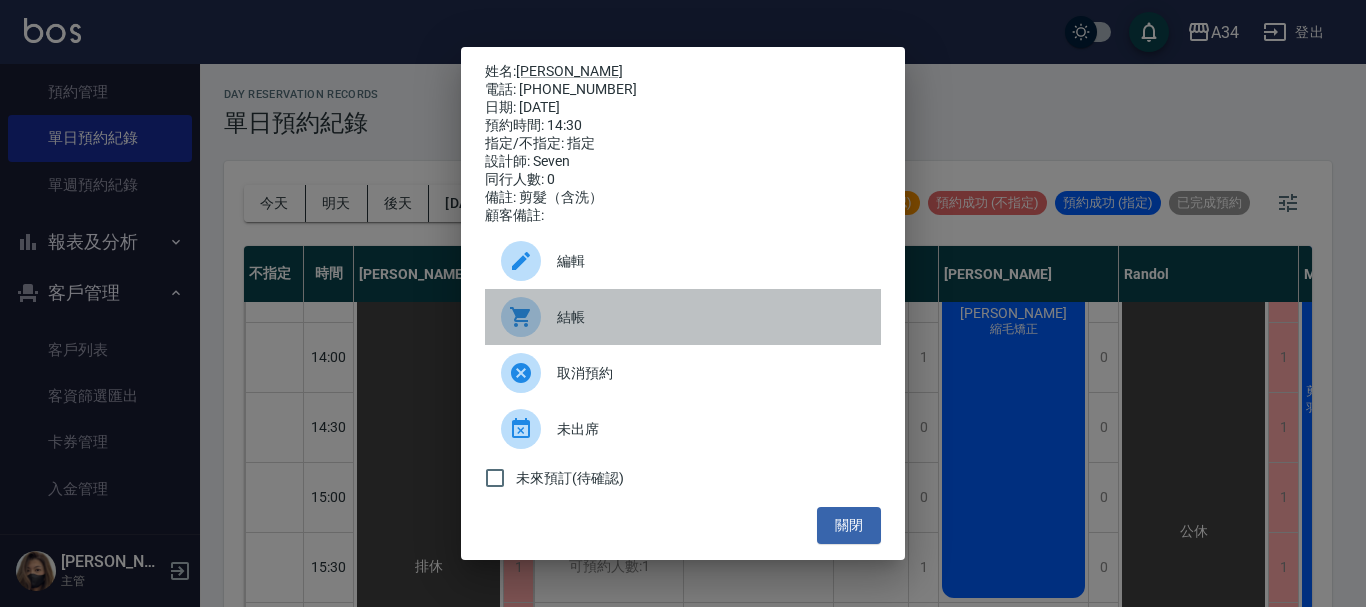 click on "結帳" at bounding box center [683, 317] 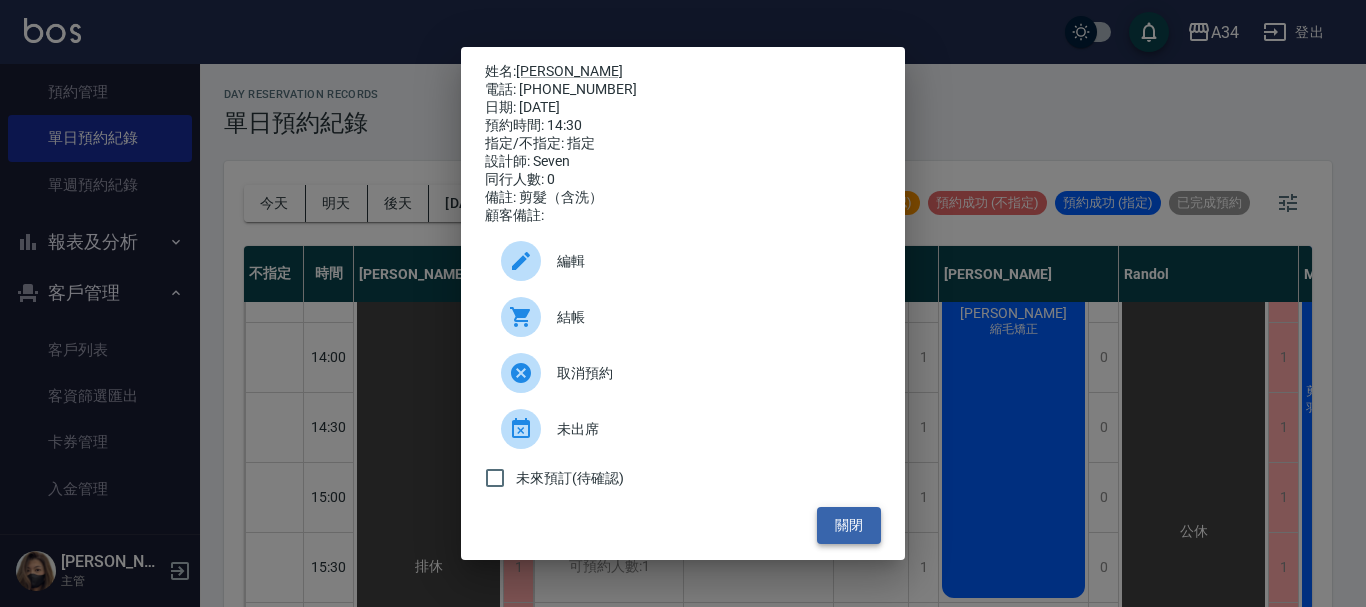 click on "關閉" at bounding box center [849, 525] 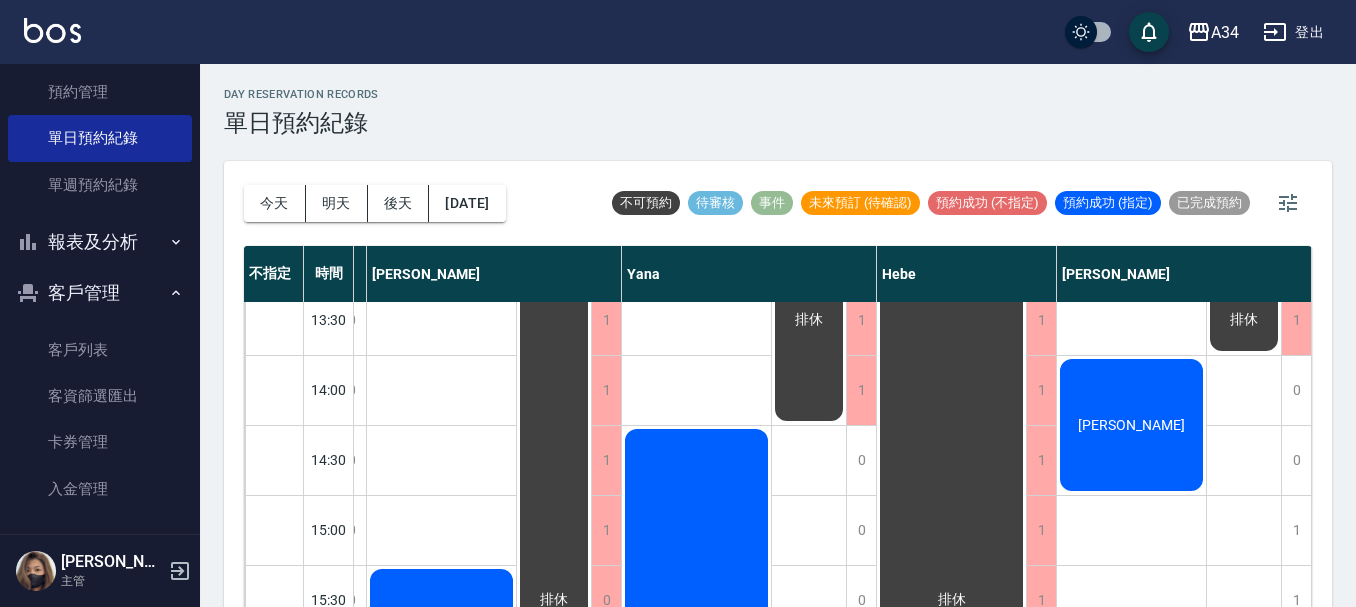scroll, scrollTop: 400, scrollLeft: 1272, axis: both 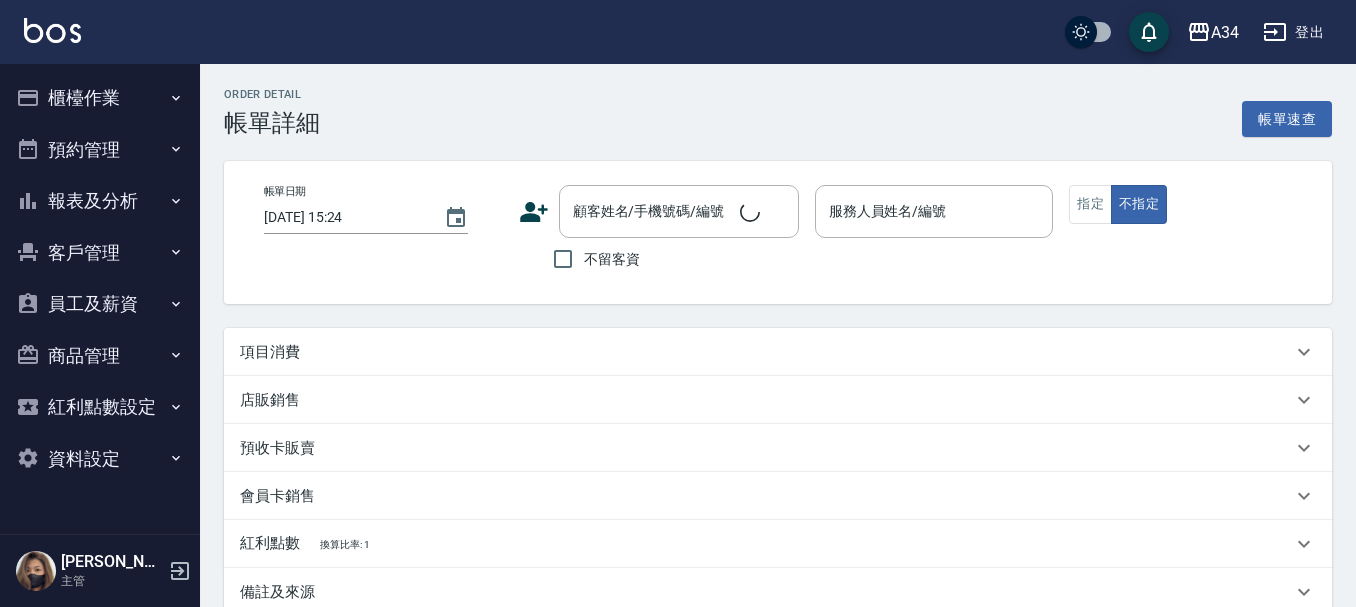 click on "項目消費" at bounding box center [766, 352] 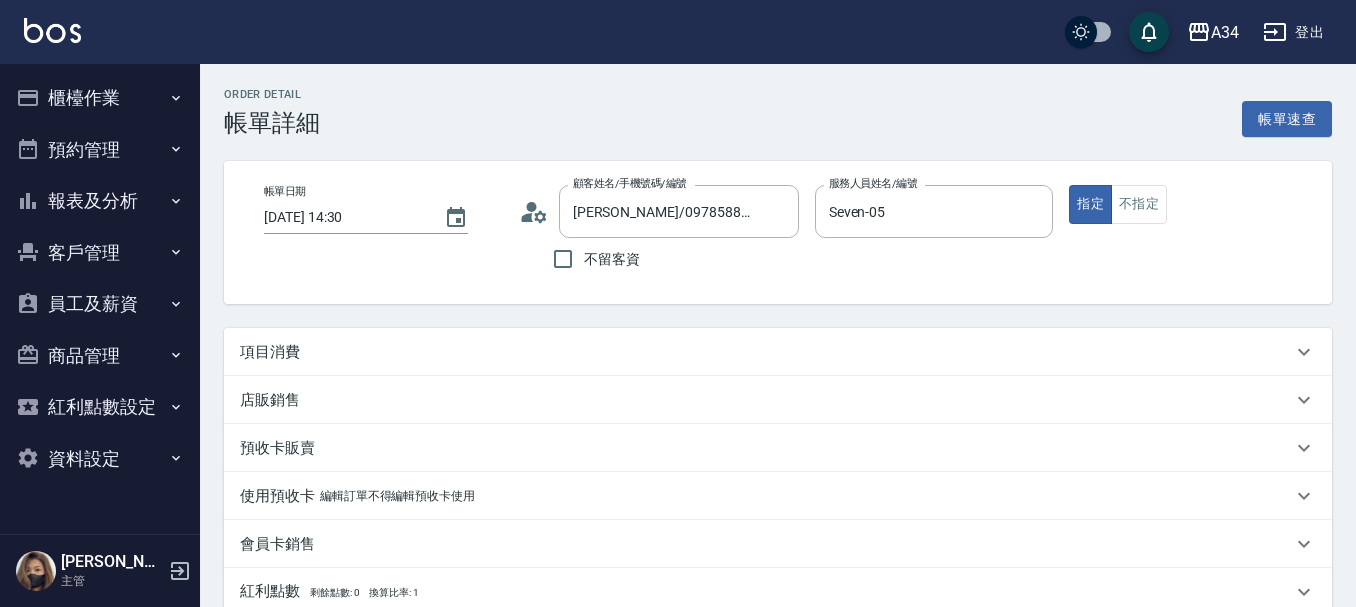 type on "顏廷恩/0978588693/0978588693" 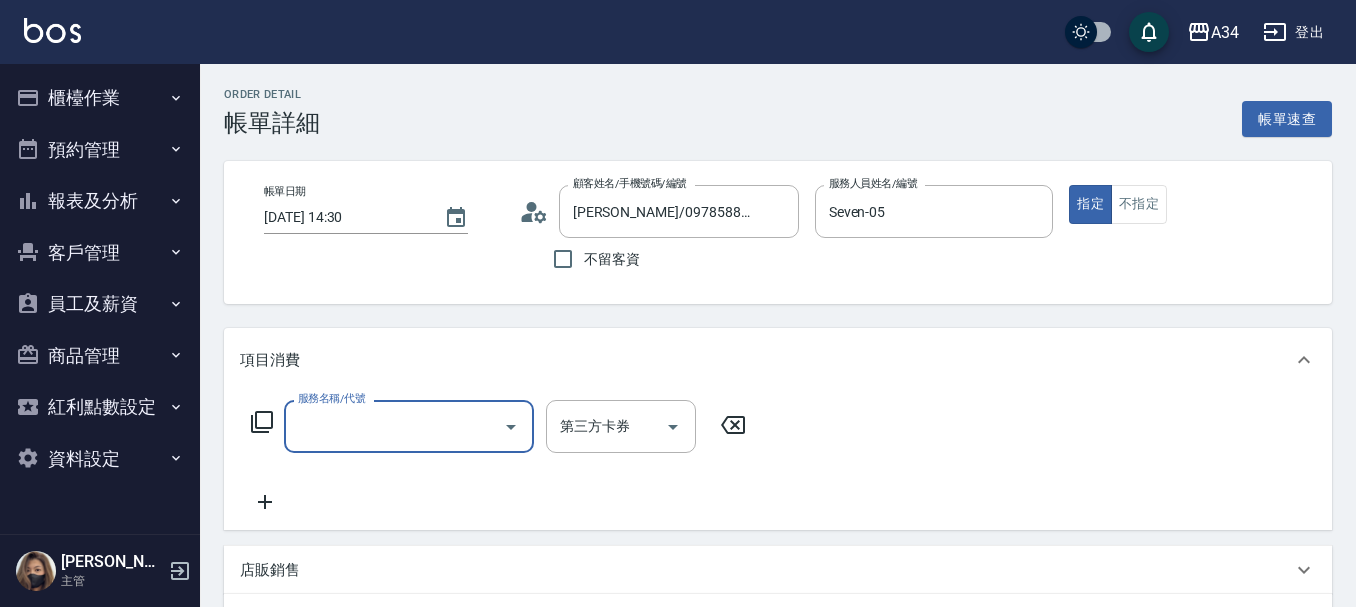 scroll, scrollTop: 0, scrollLeft: 0, axis: both 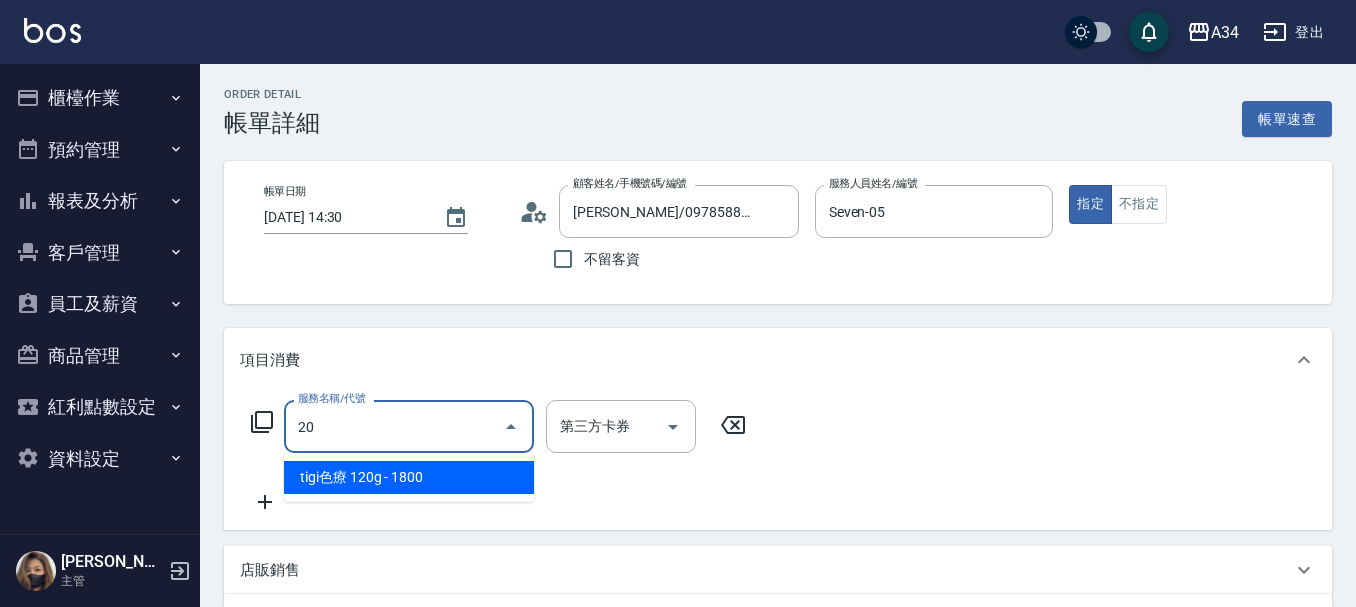 type on "201" 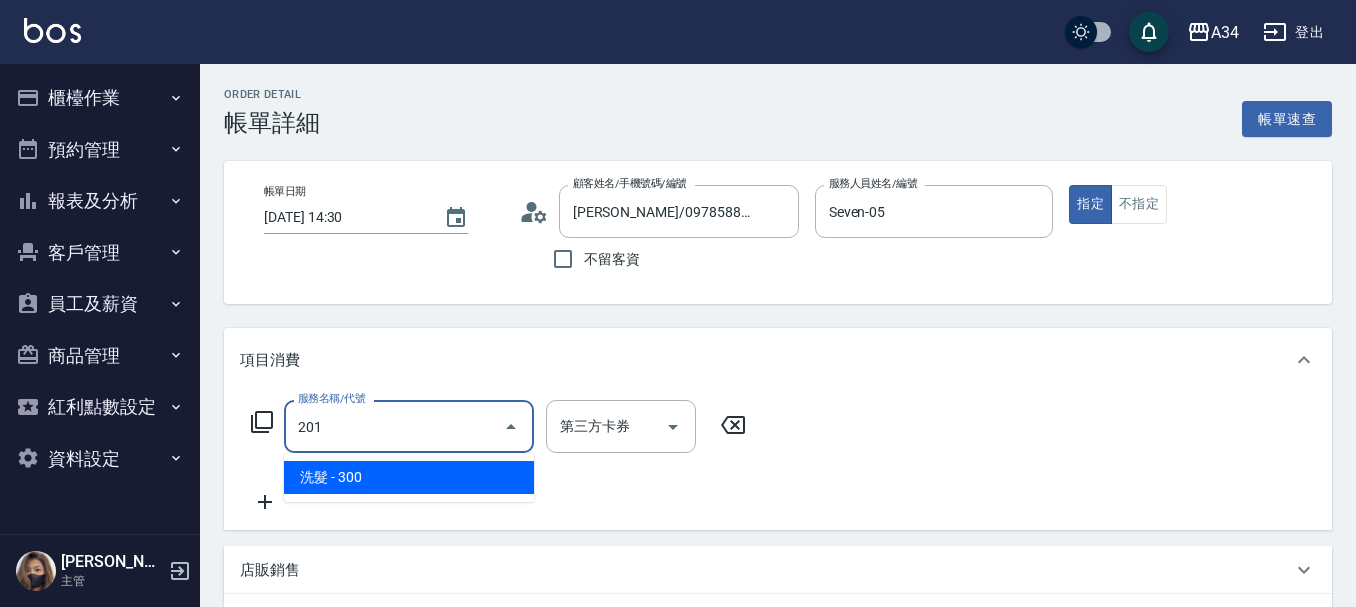 type on "30" 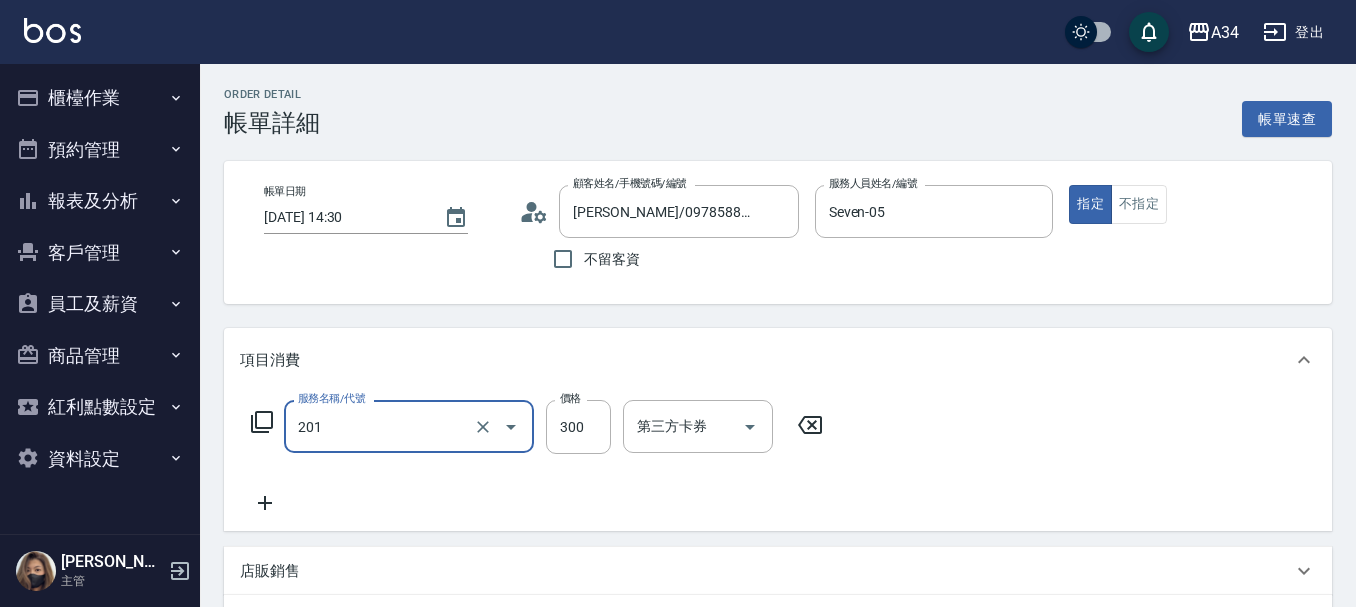 type on "洗髮(201)" 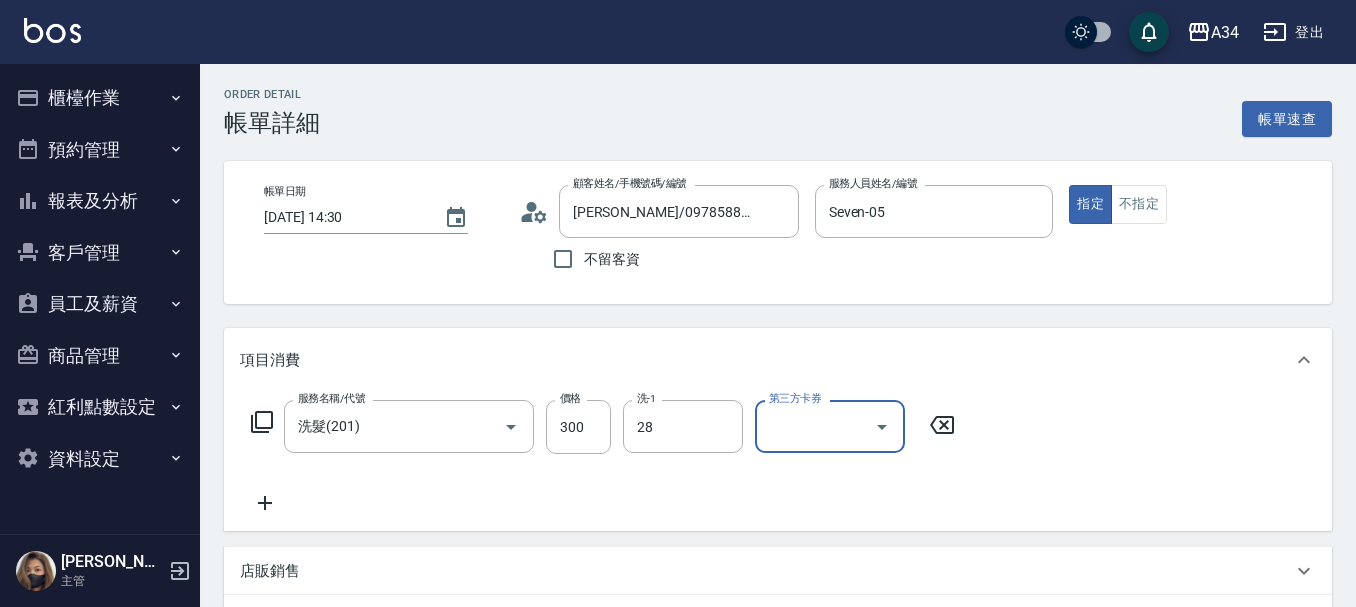 type on "劉城鈺-28" 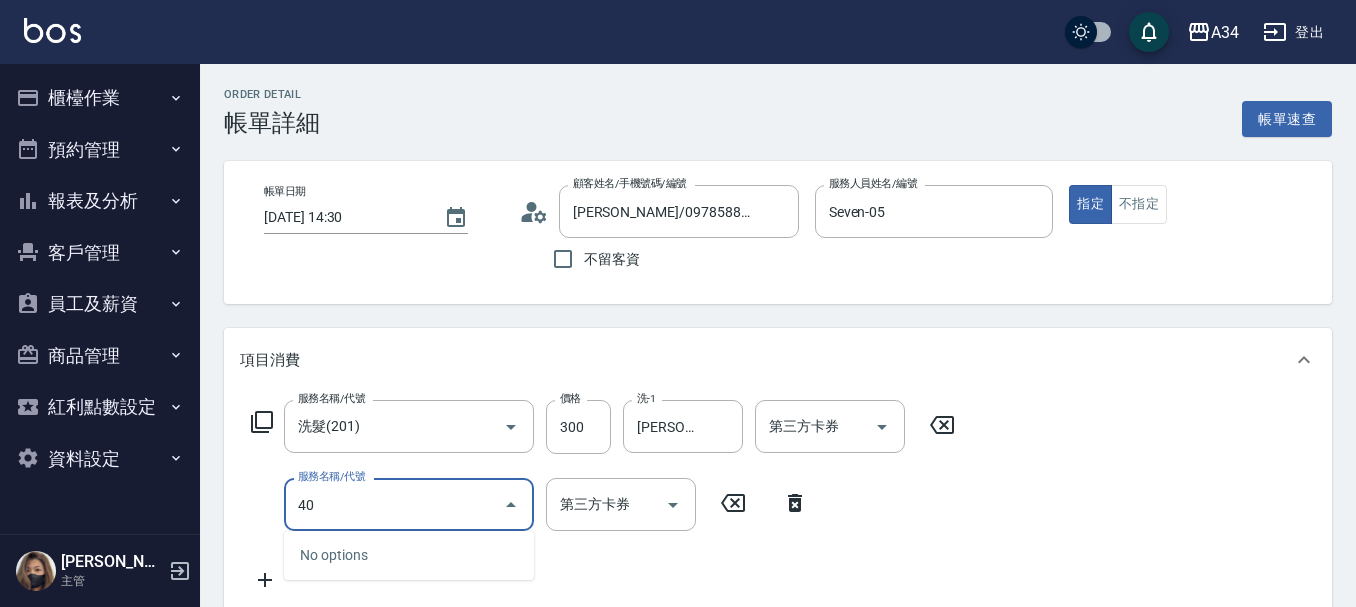 type on "401" 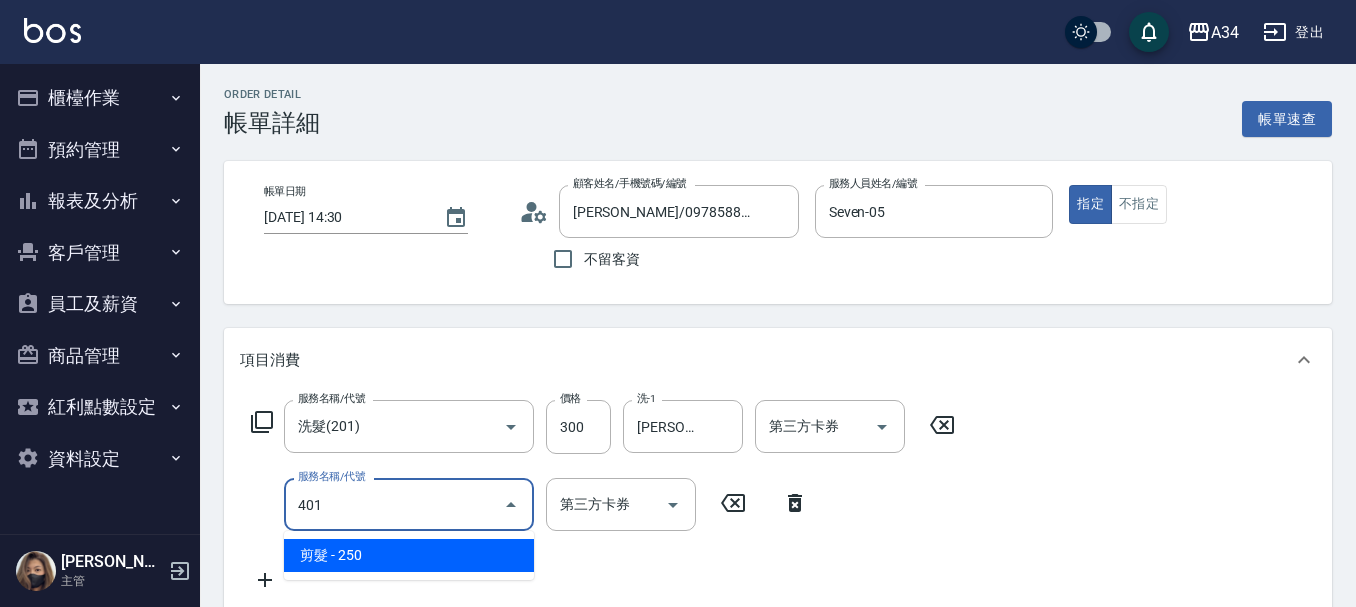 type on "50" 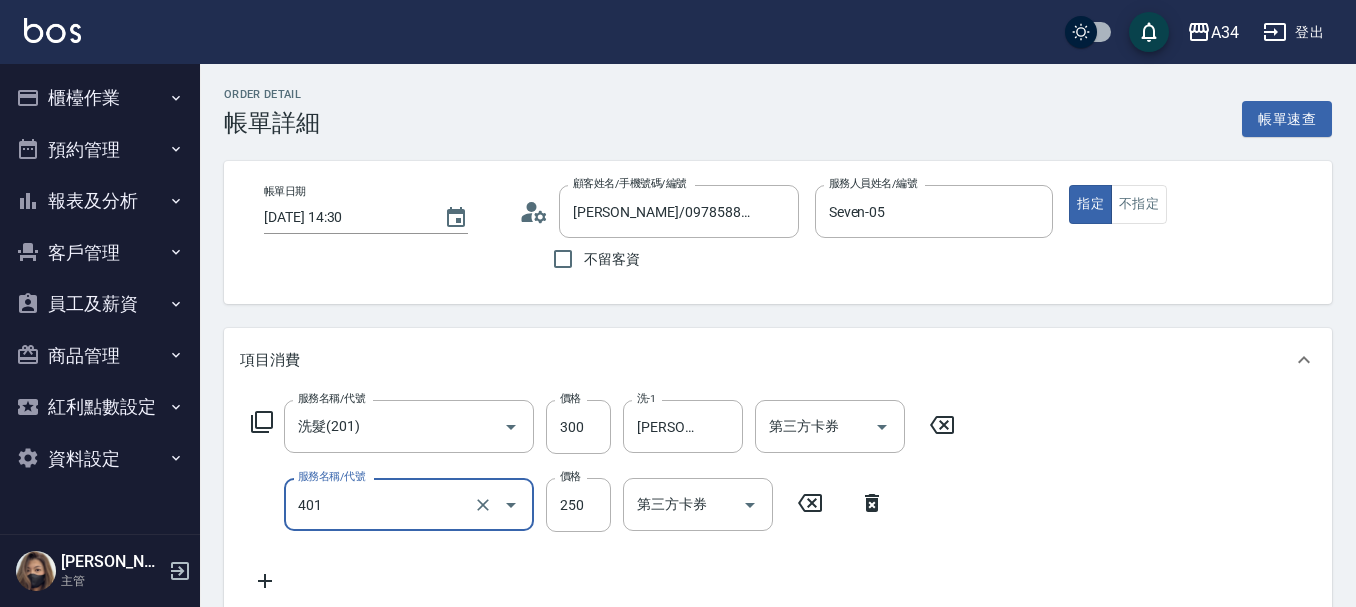 type on "剪髮(401)" 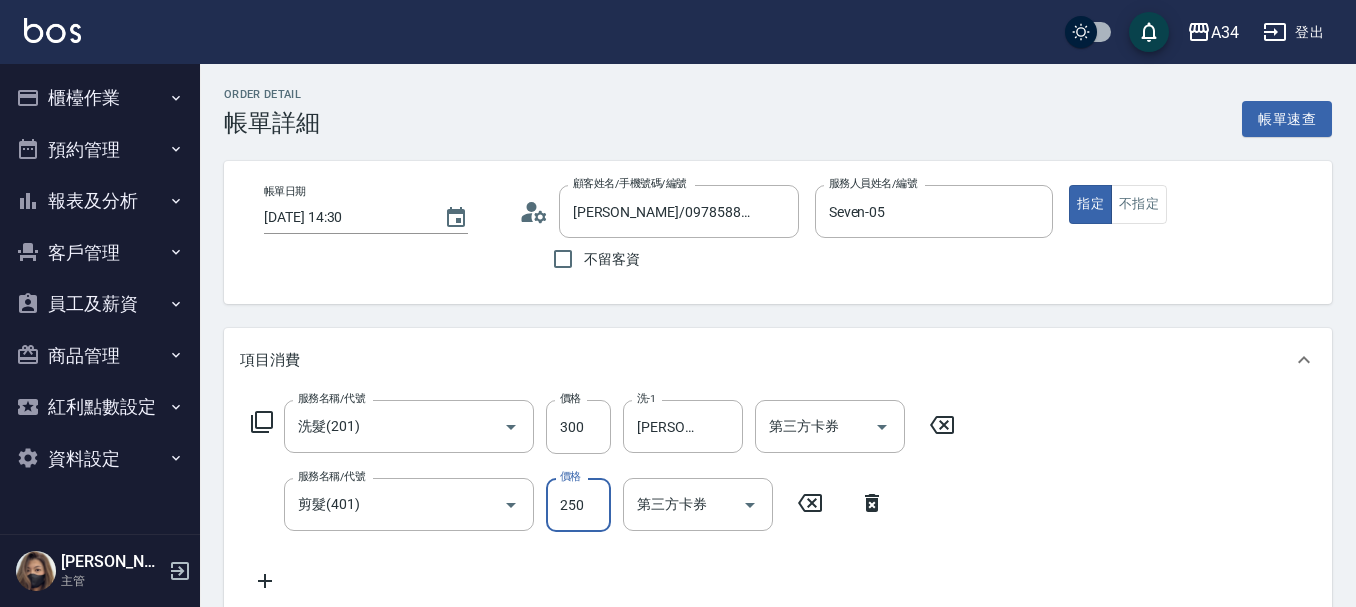 type on "30" 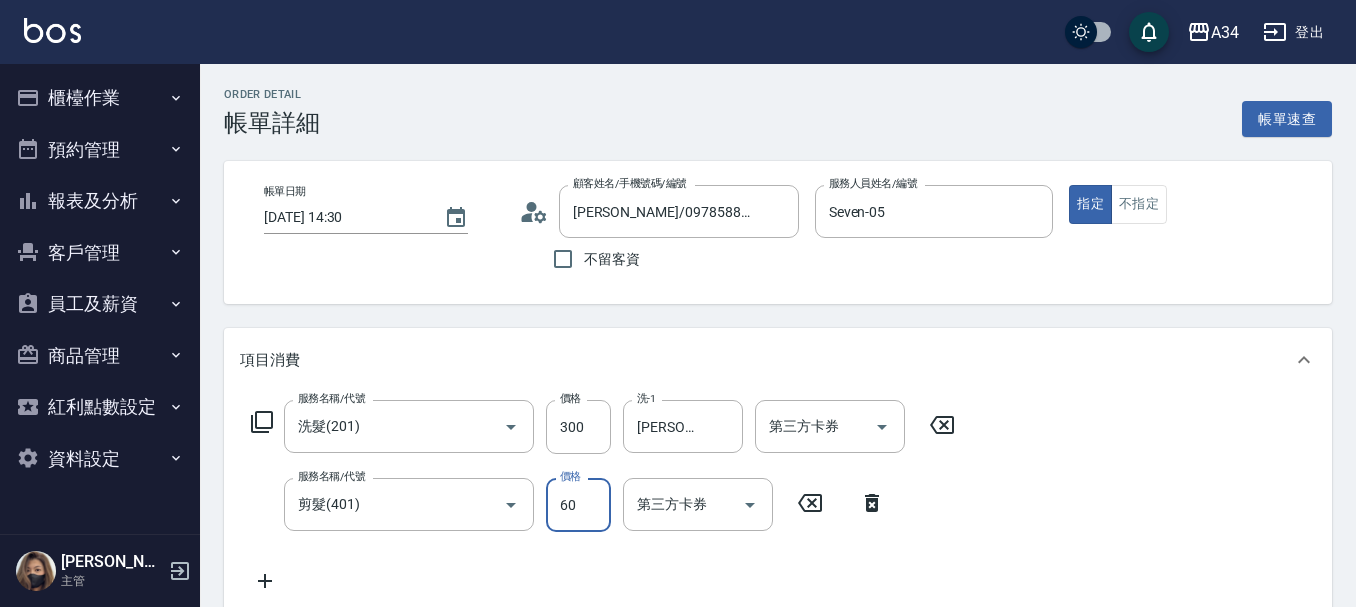 type on "600" 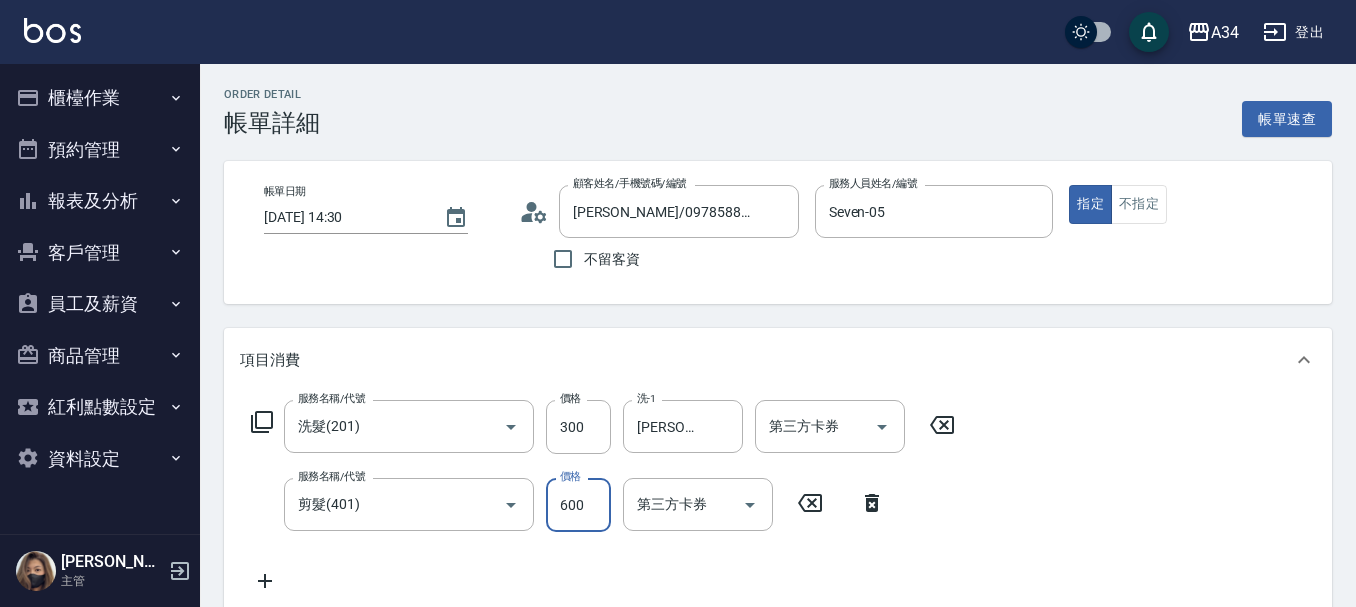 type on "90" 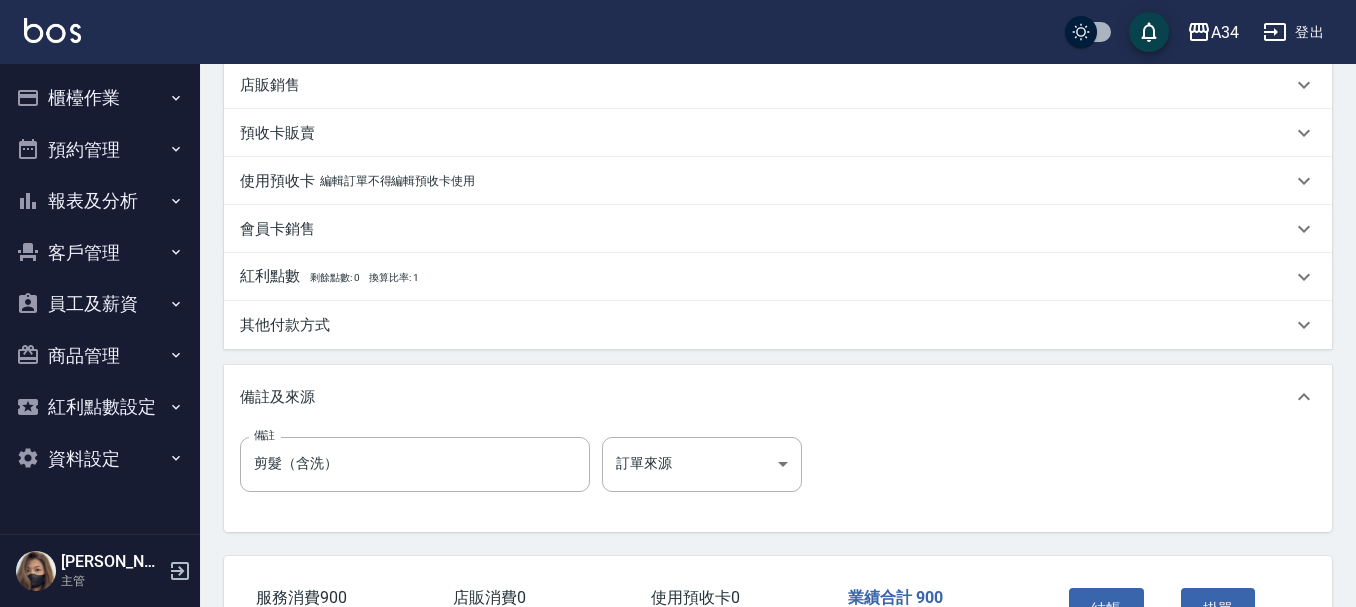 scroll, scrollTop: 600, scrollLeft: 0, axis: vertical 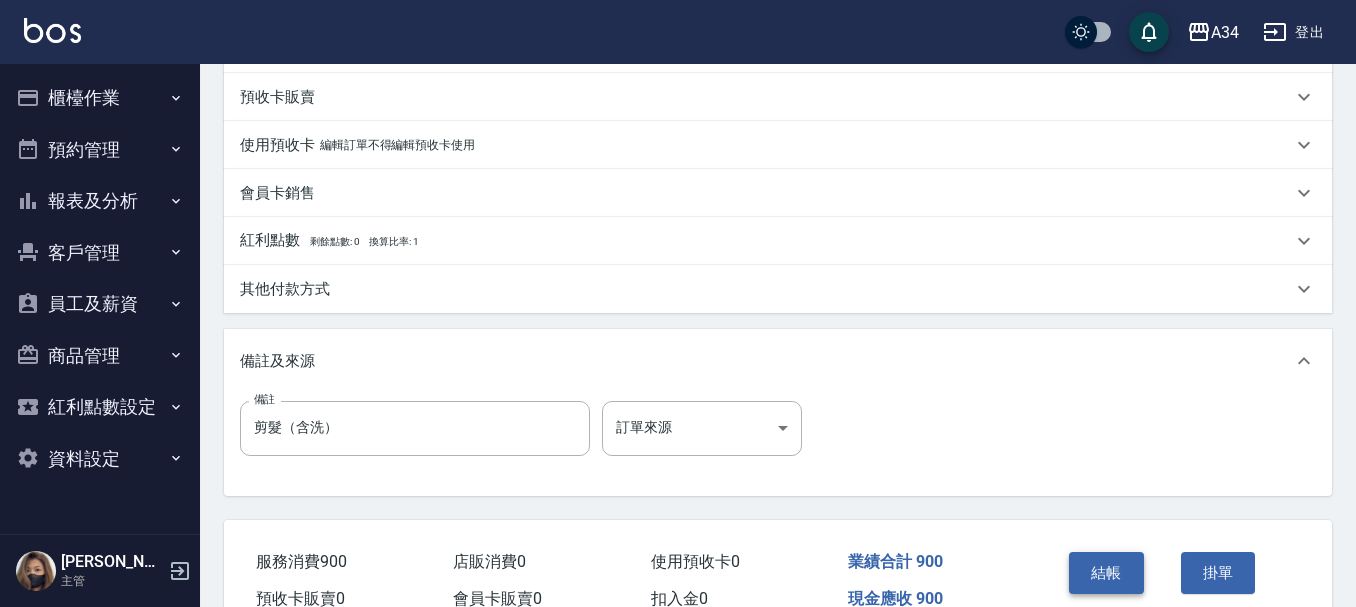 click on "結帳" at bounding box center [1106, 573] 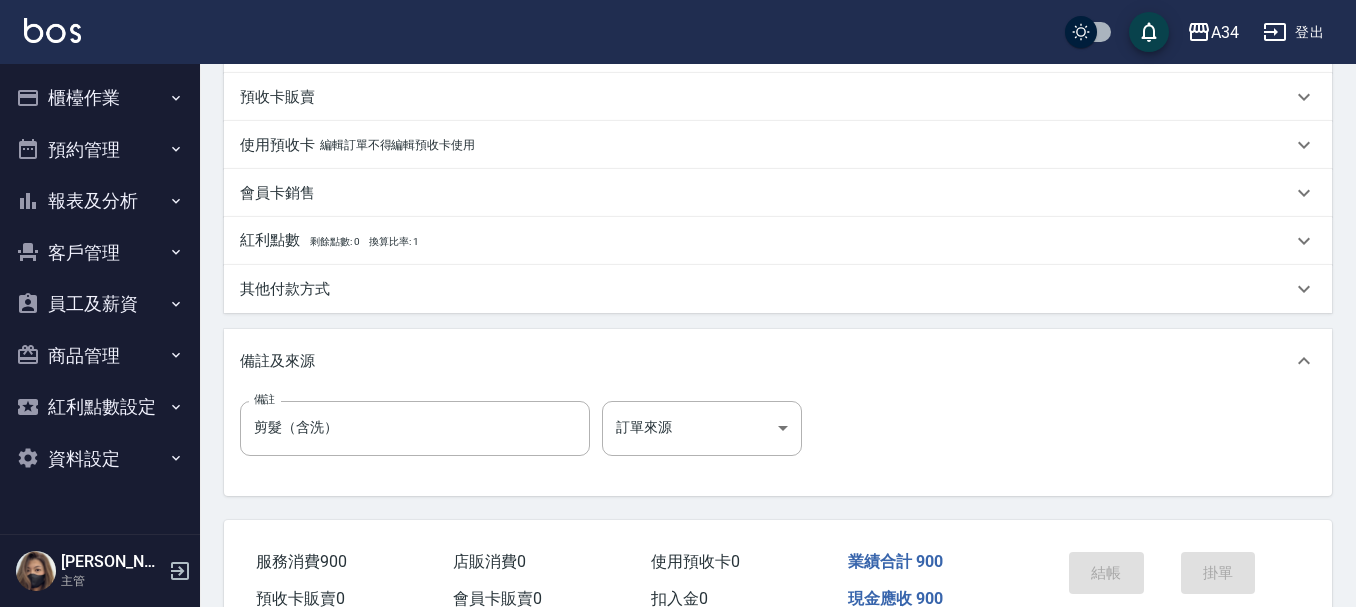 click on "結帳" at bounding box center (1117, 587) 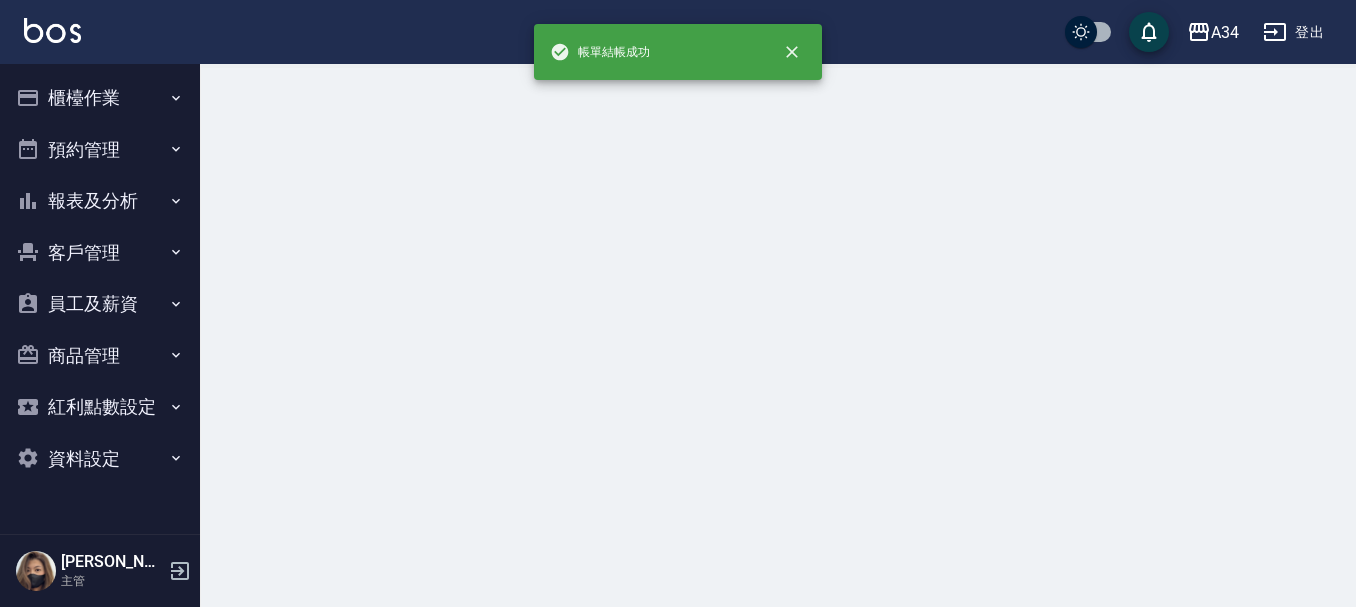 scroll, scrollTop: 0, scrollLeft: 0, axis: both 